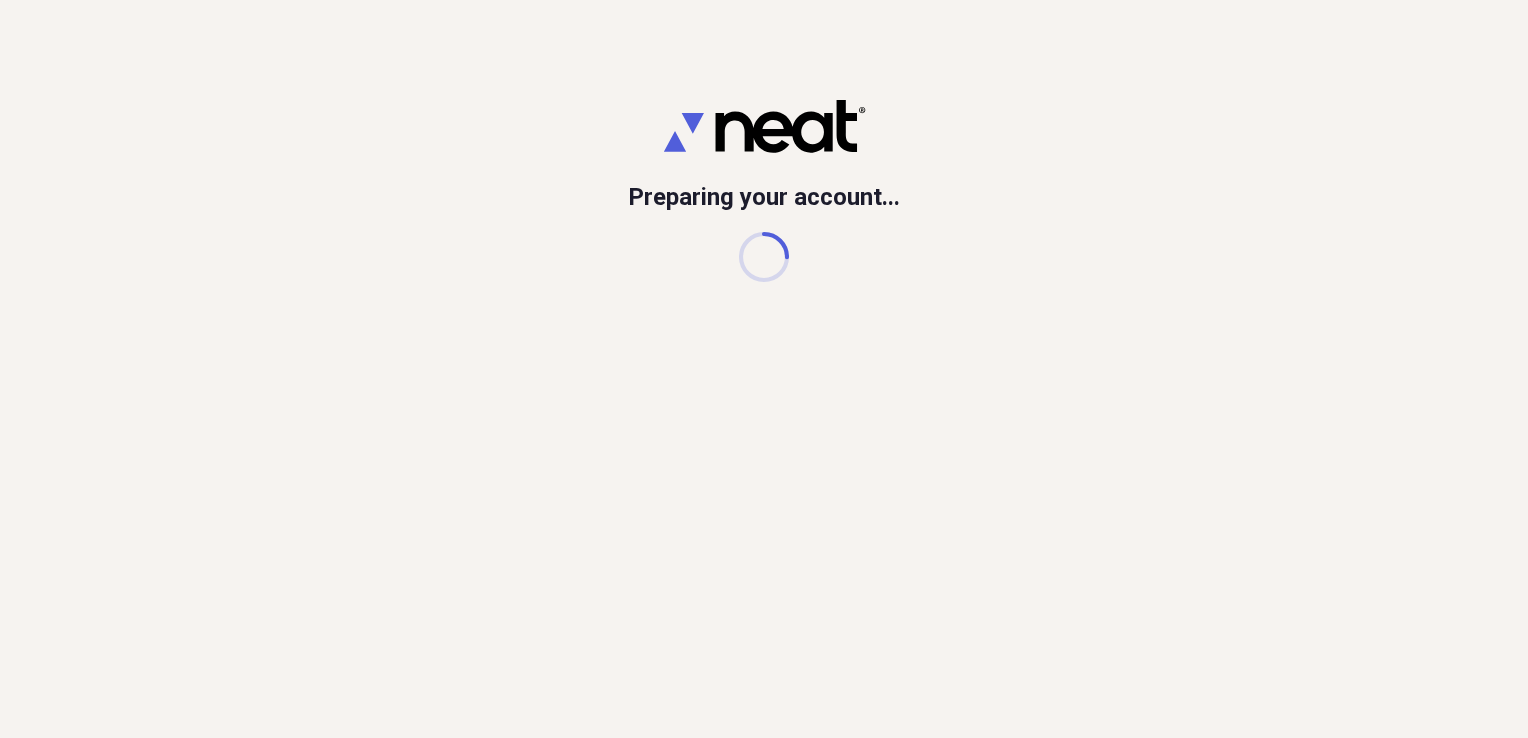 scroll, scrollTop: 0, scrollLeft: 0, axis: both 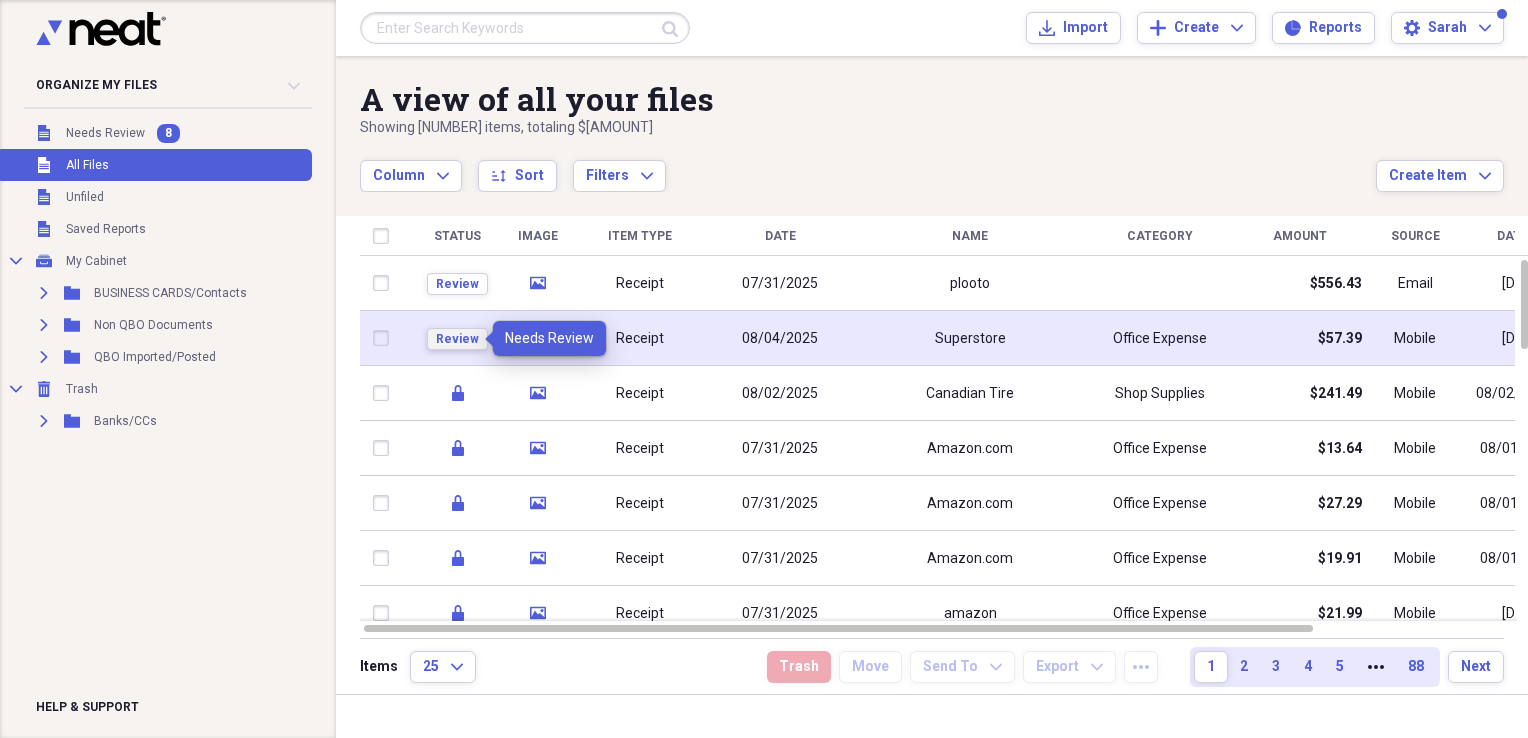 click on "Review" at bounding box center [457, 339] 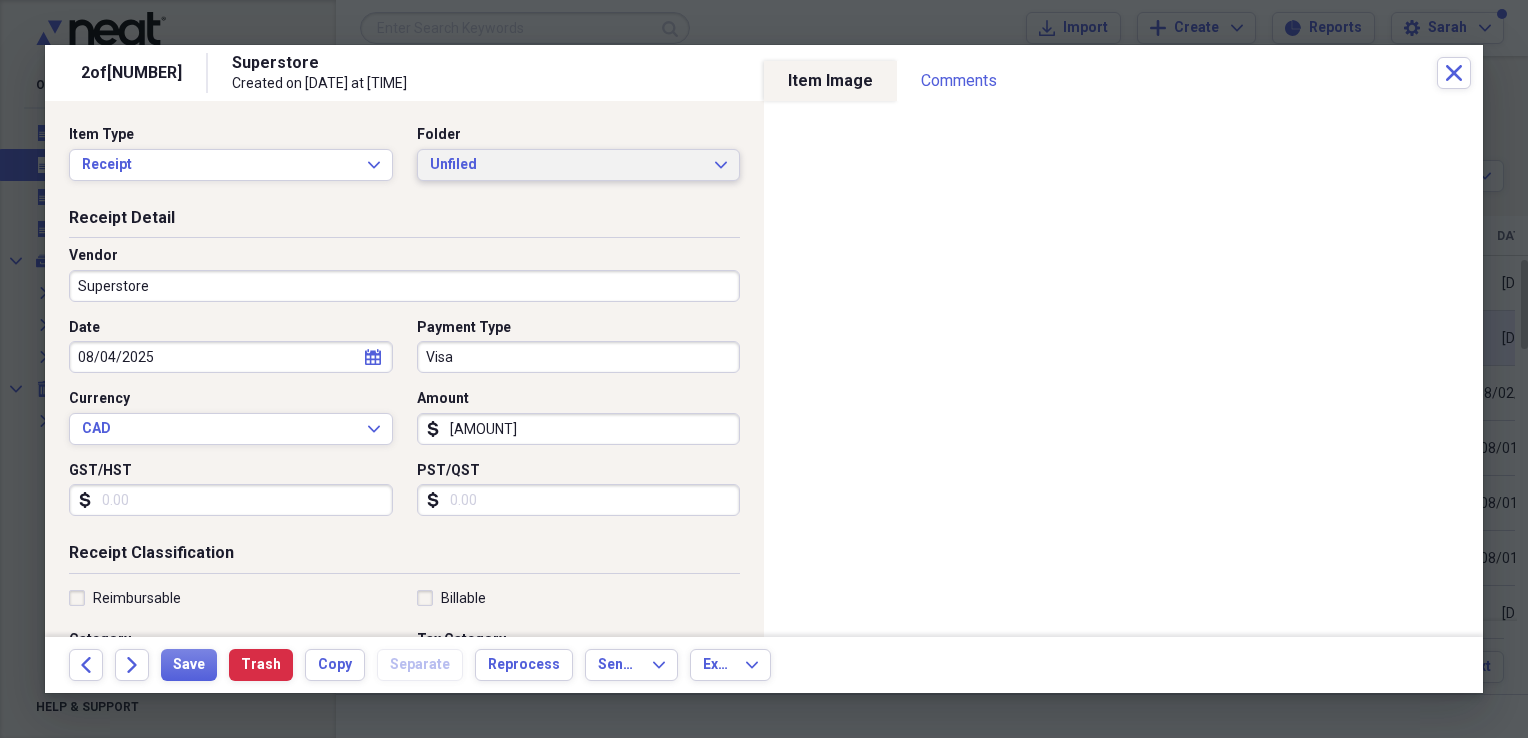 click on "Unfiled Expand" at bounding box center [579, 165] 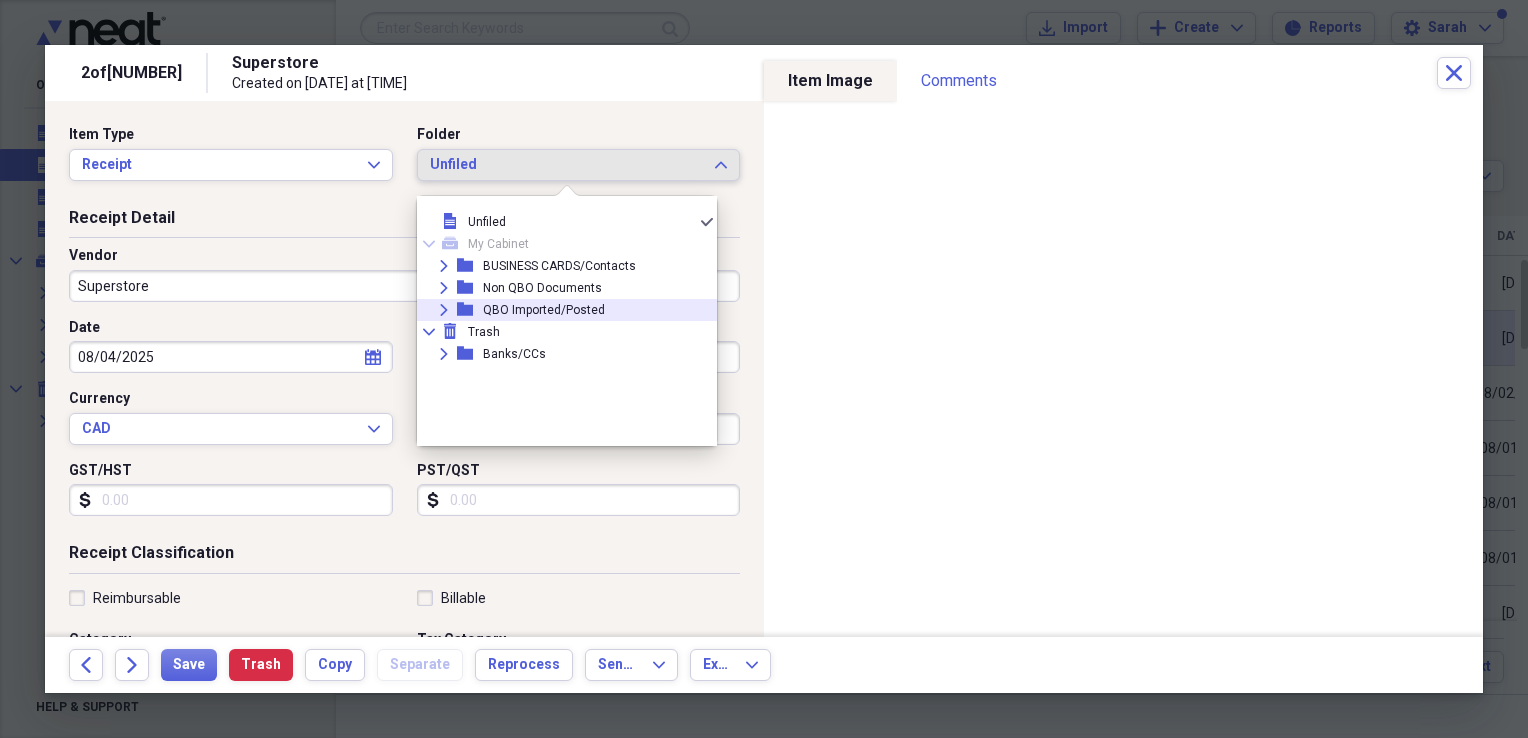 click on "Expand" 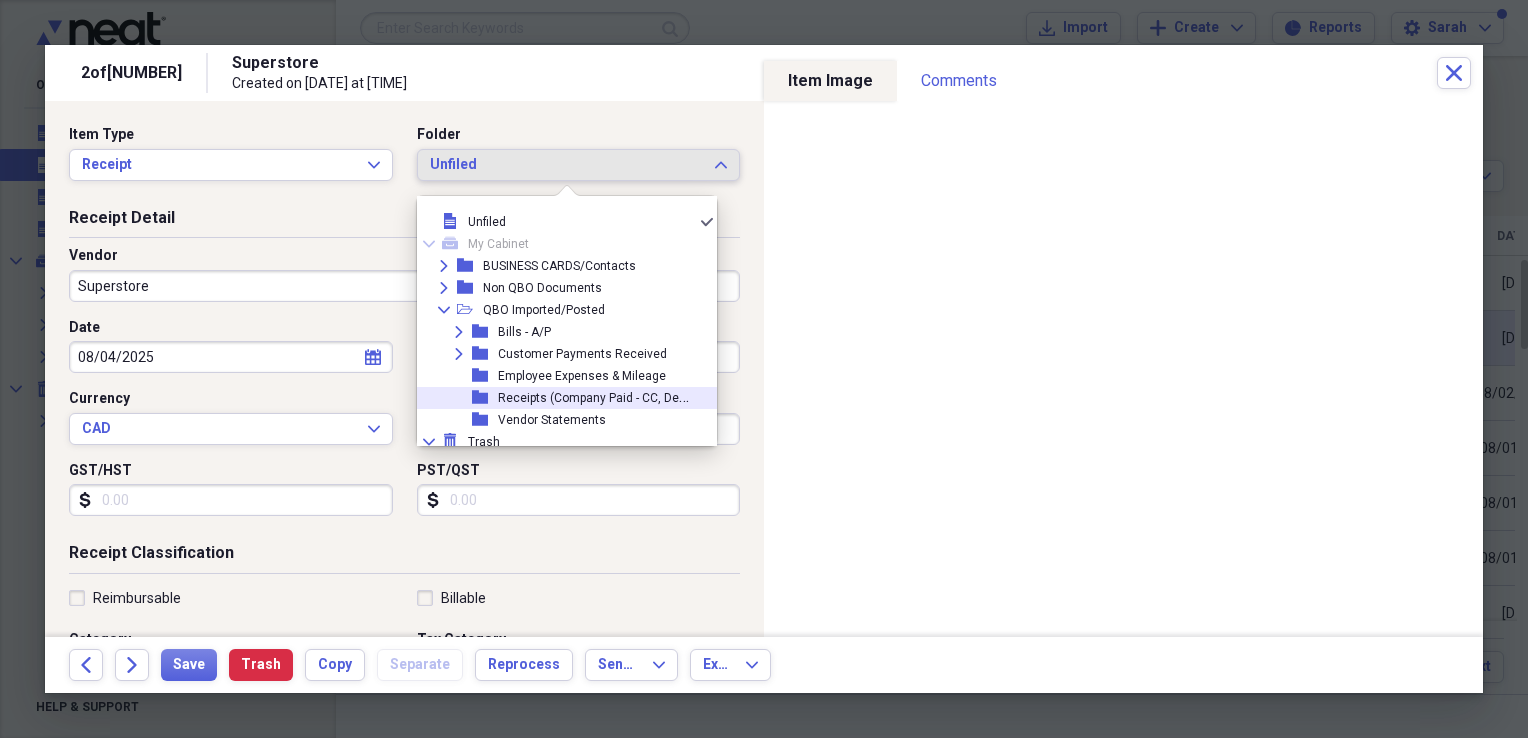 click on "folder Receipts (Company Paid - CC, Debit)" at bounding box center (559, 398) 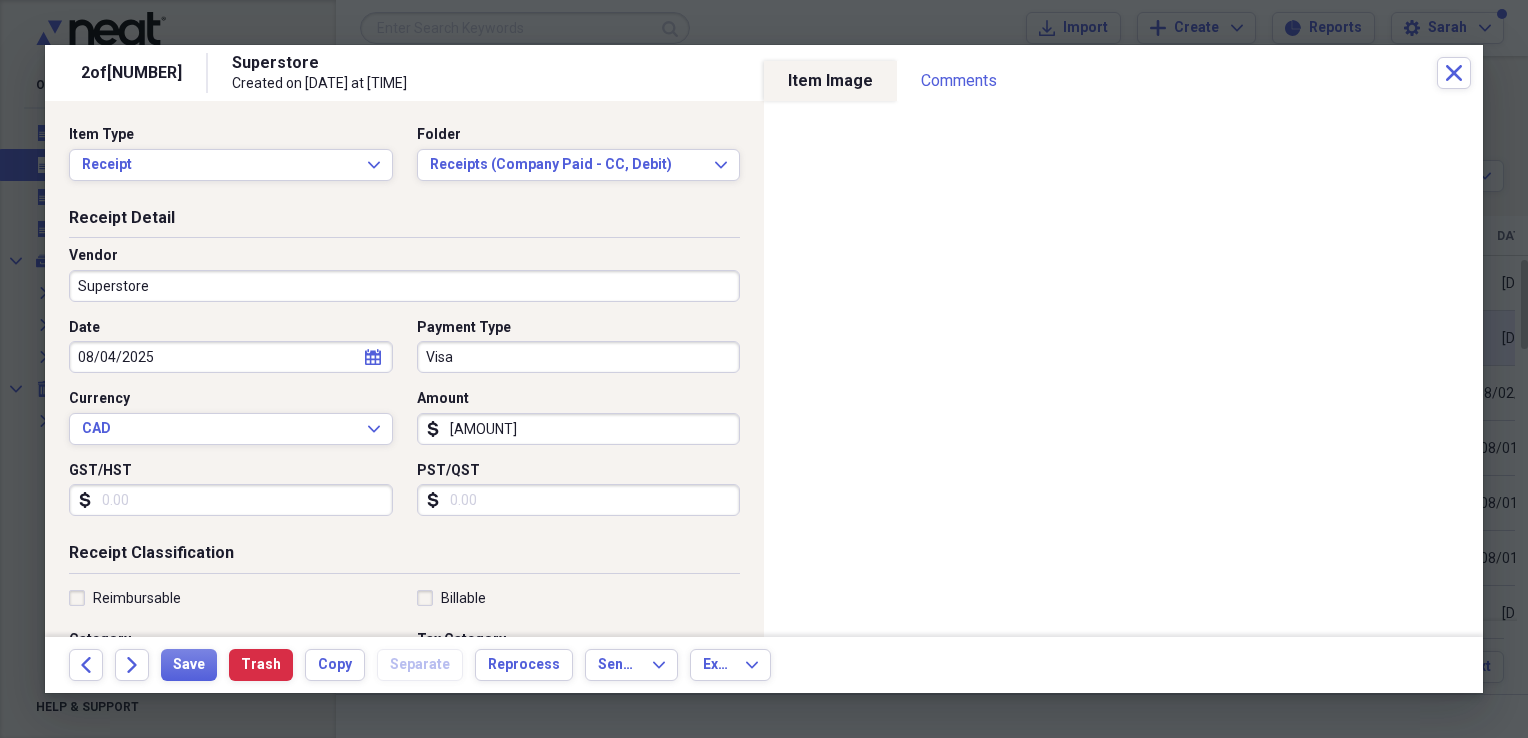click on "Superstore" at bounding box center [404, 286] 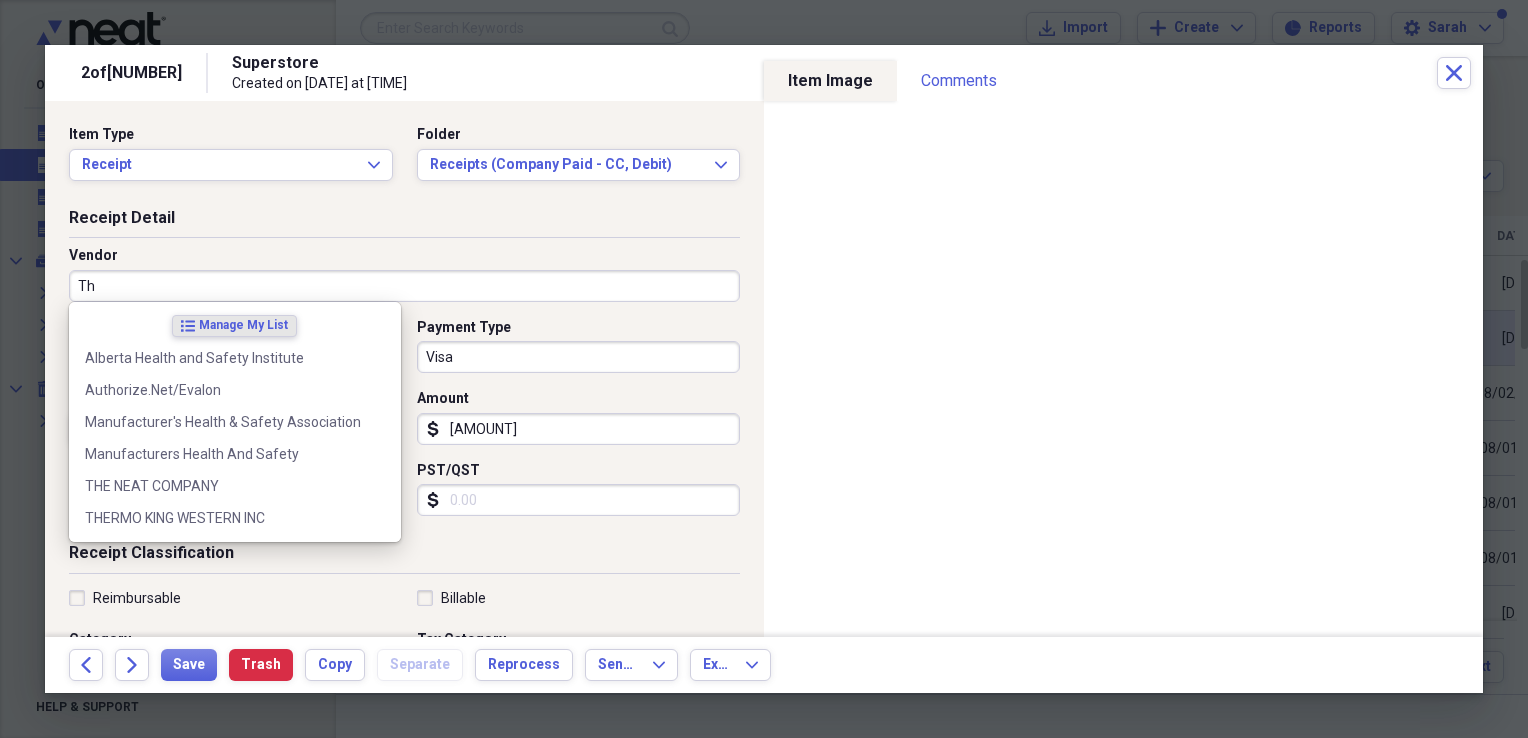 type on "T" 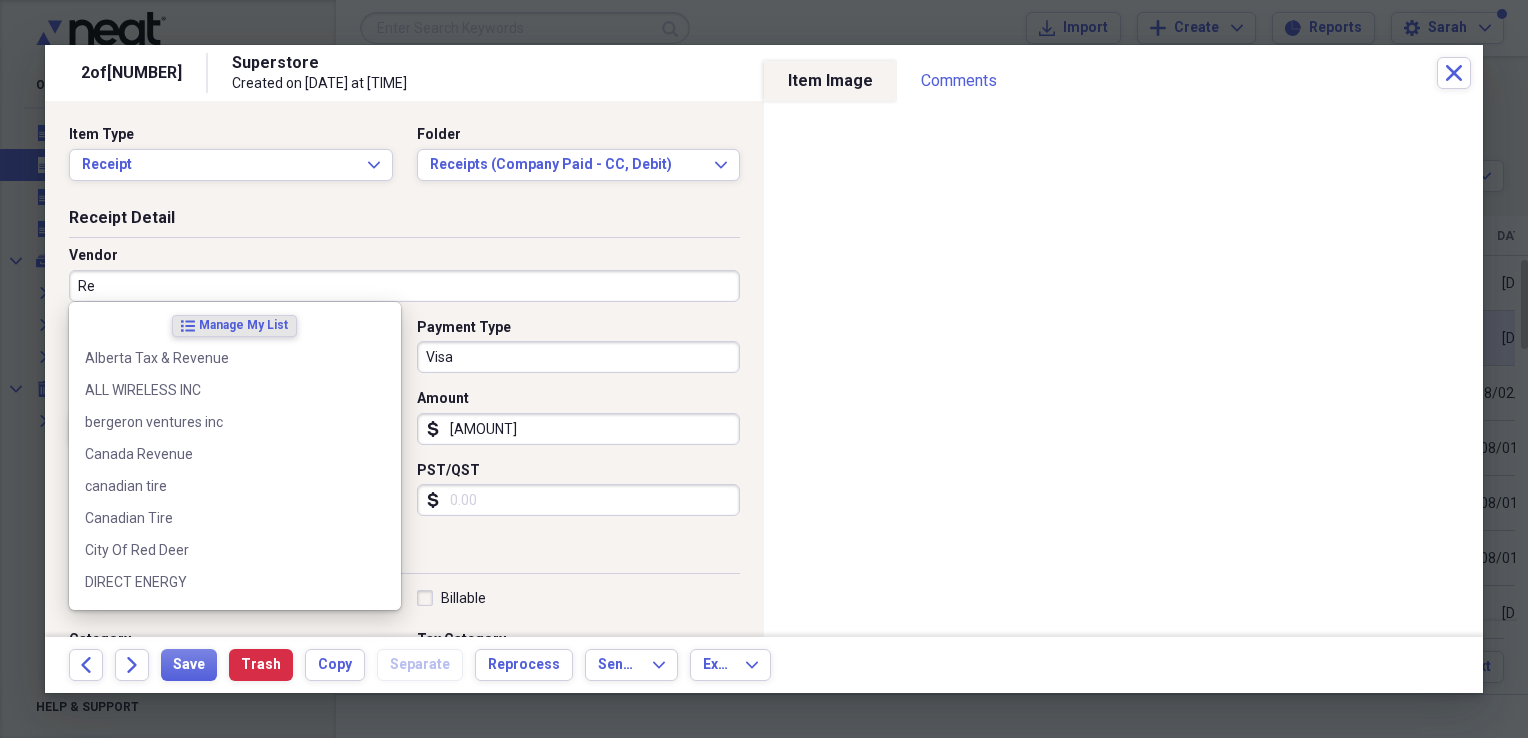 type on "R" 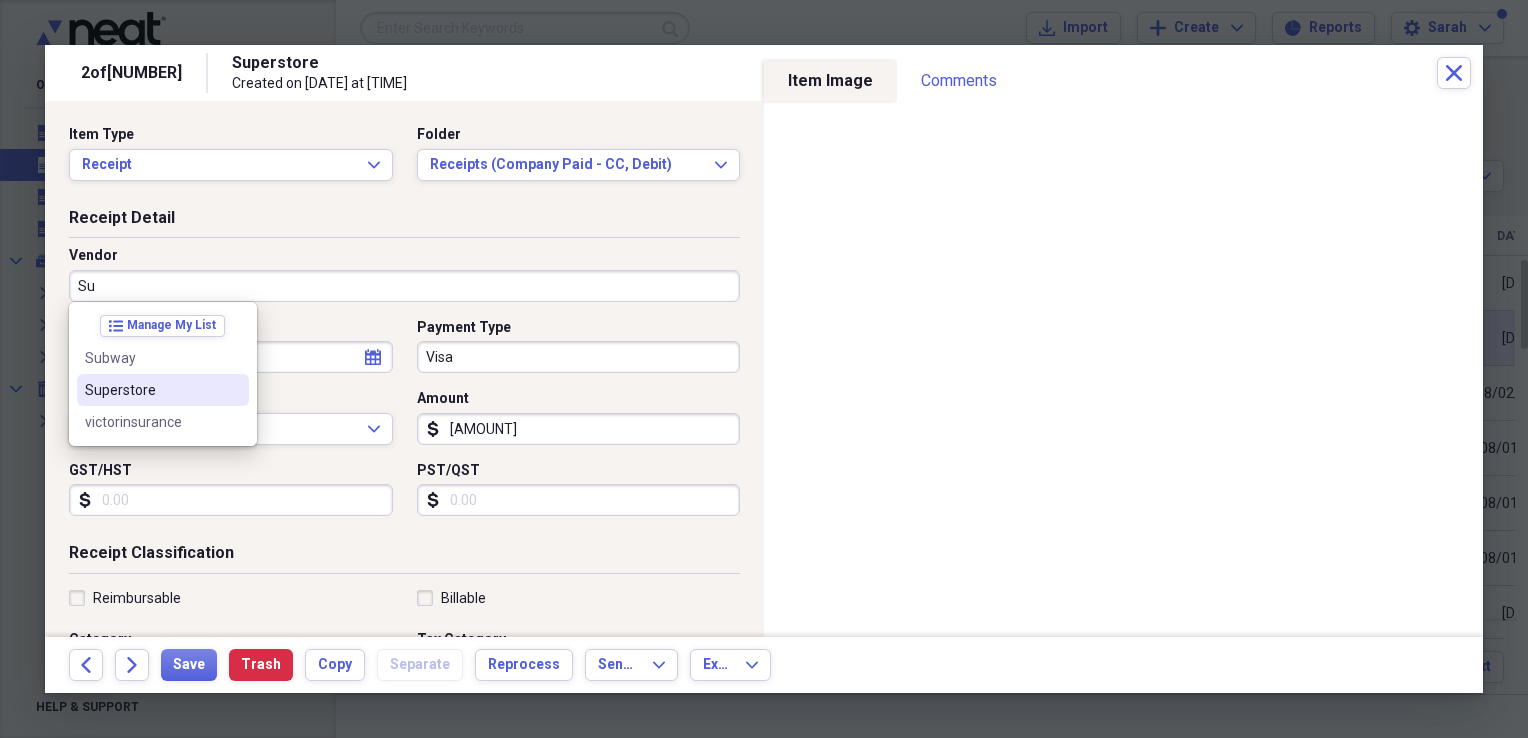 click on "Superstore" at bounding box center [151, 390] 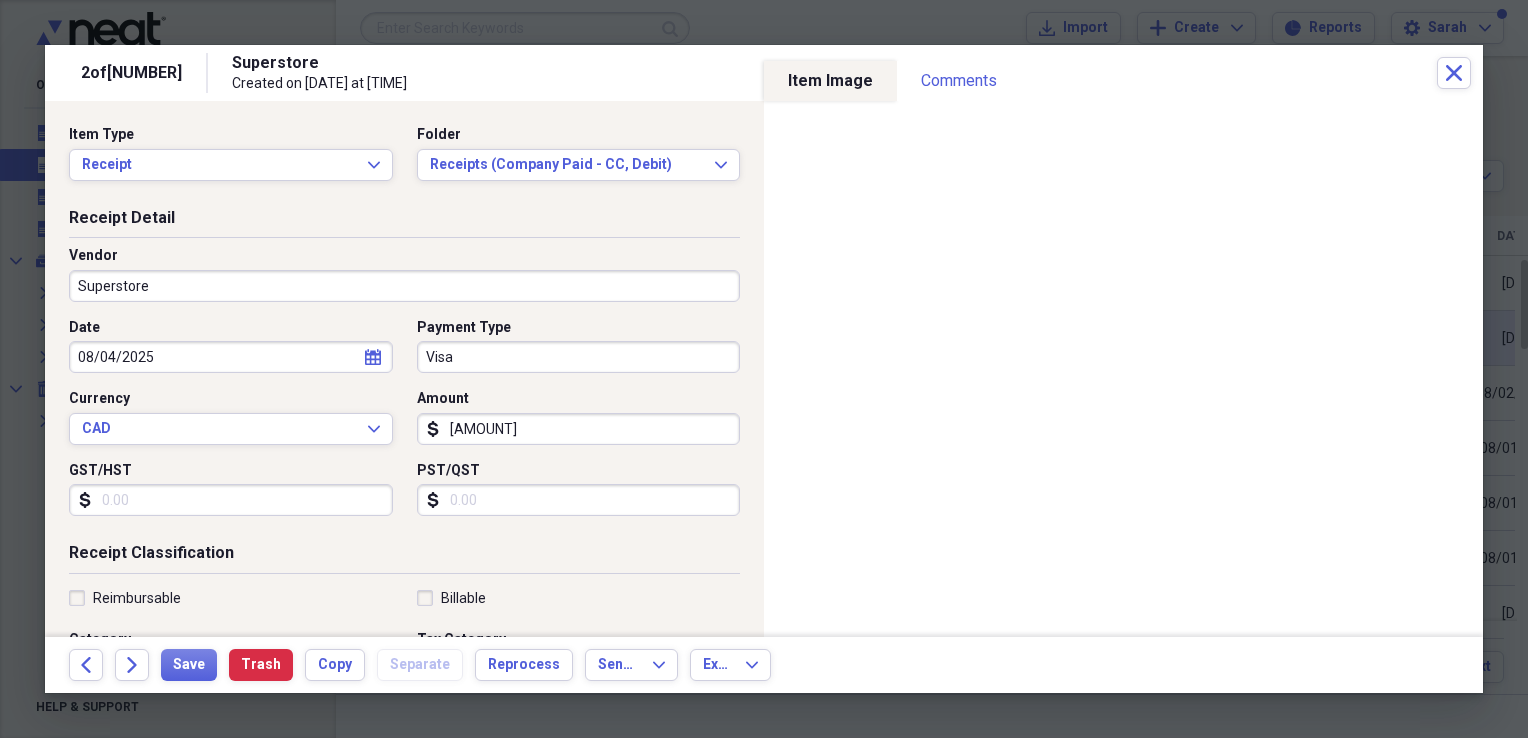 click on "Visa" at bounding box center [579, 357] 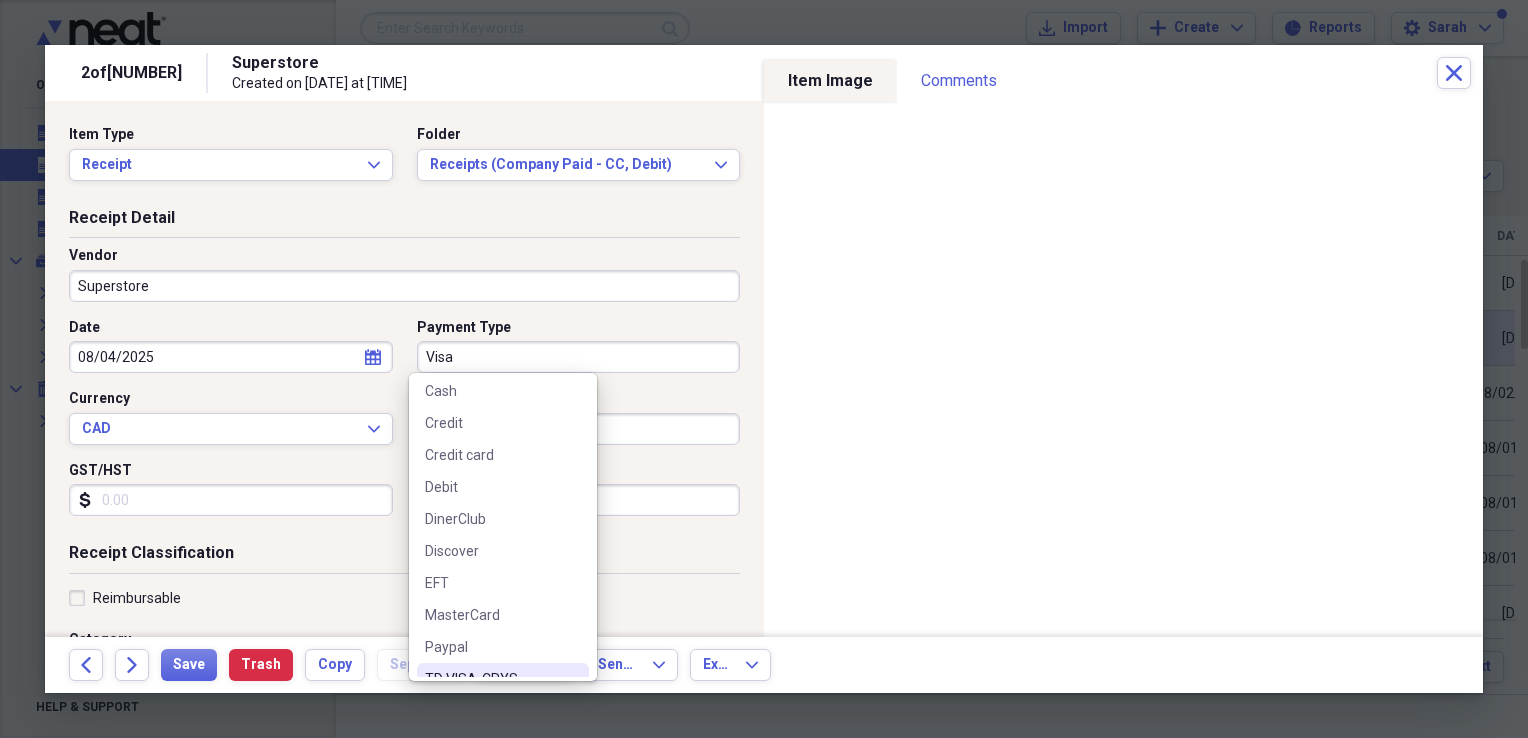 scroll, scrollTop: 100, scrollLeft: 0, axis: vertical 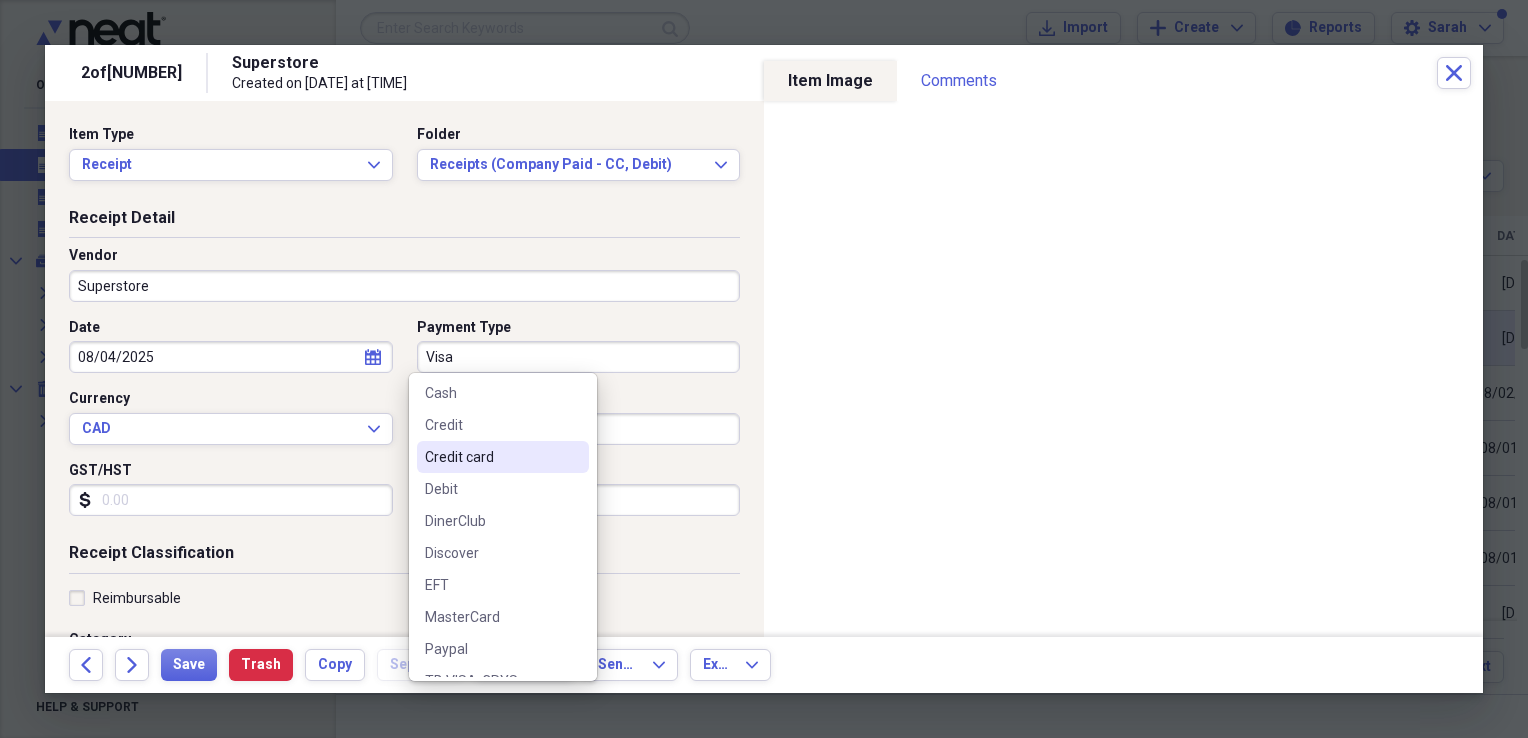 click on "Credit card" at bounding box center [491, 457] 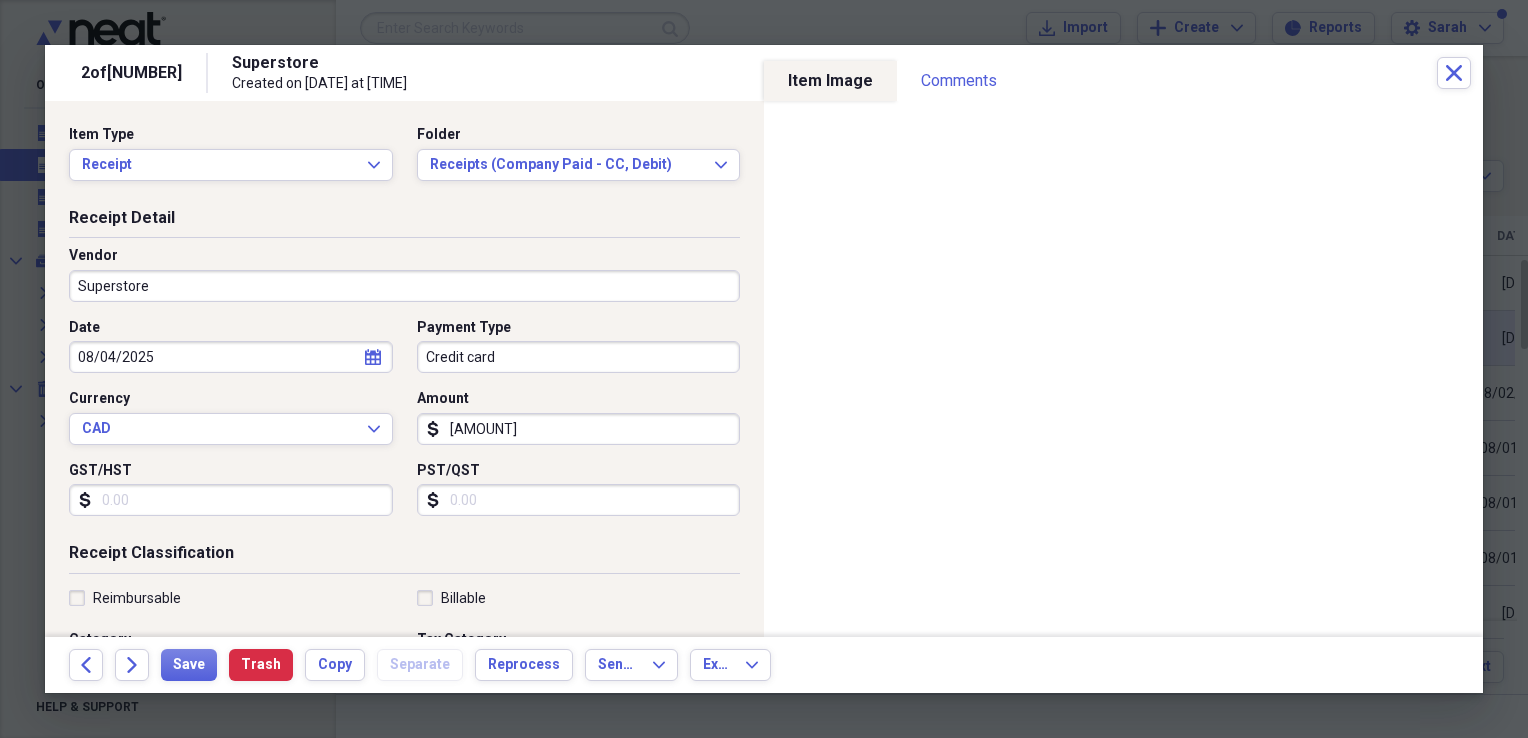click on "GST/HST" at bounding box center (231, 500) 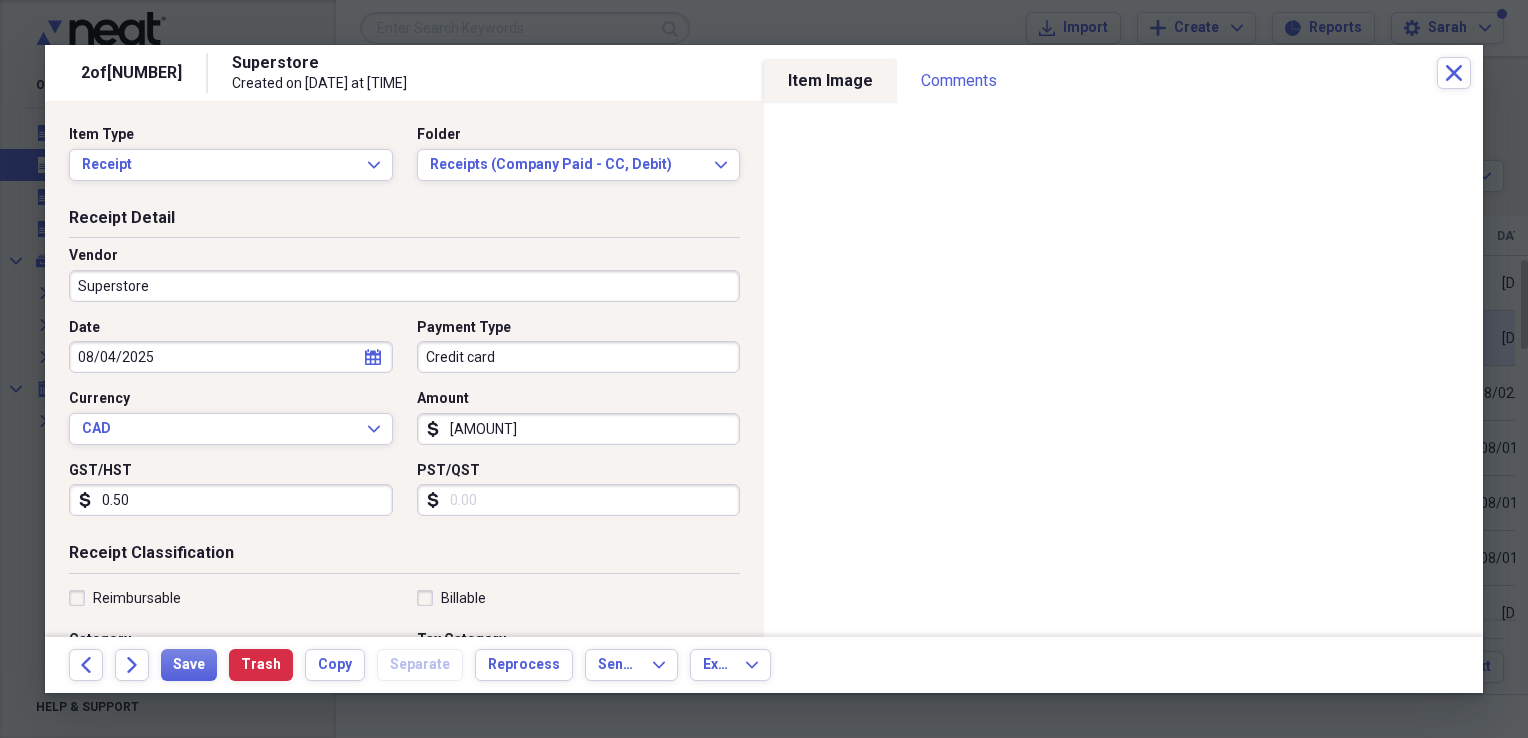 type on "0.50" 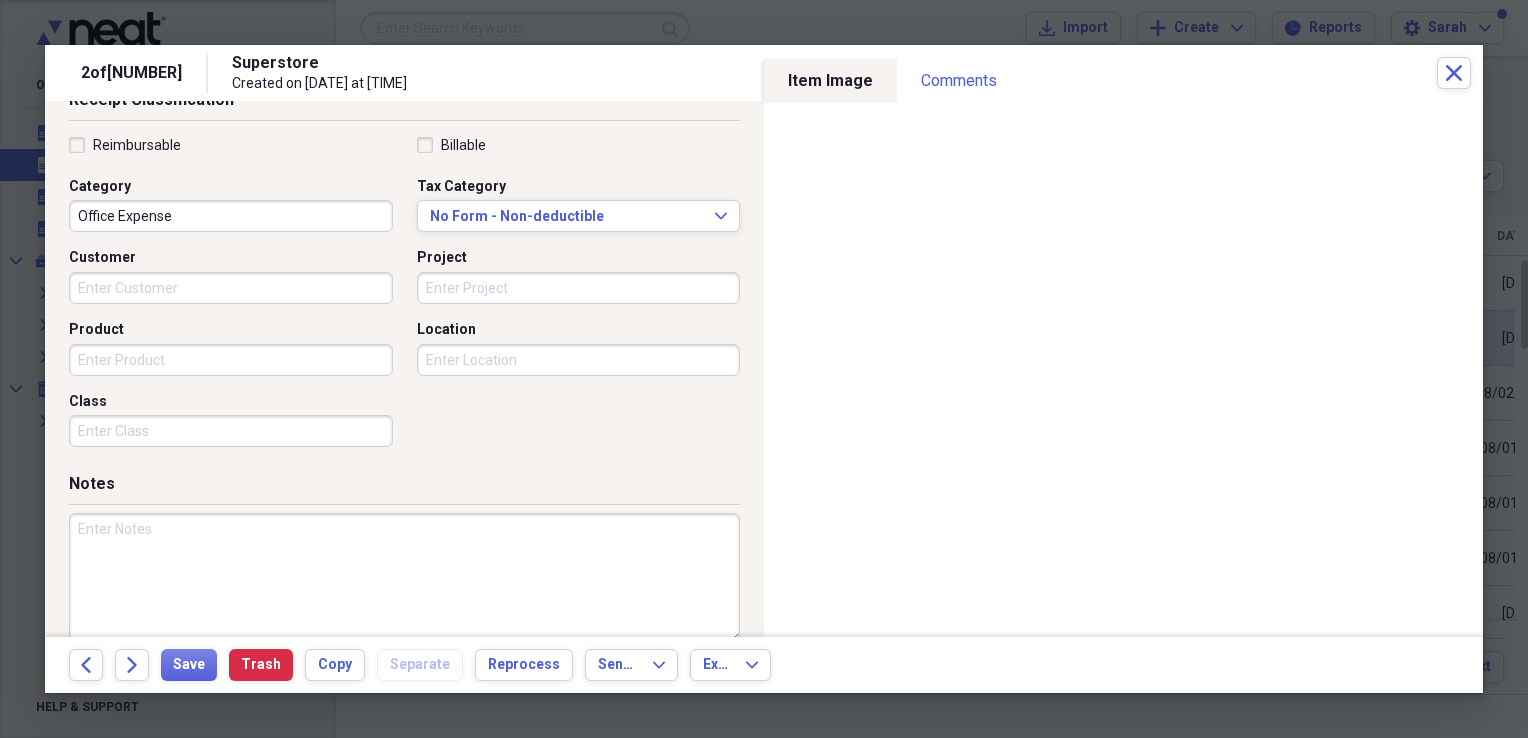 scroll, scrollTop: 483, scrollLeft: 0, axis: vertical 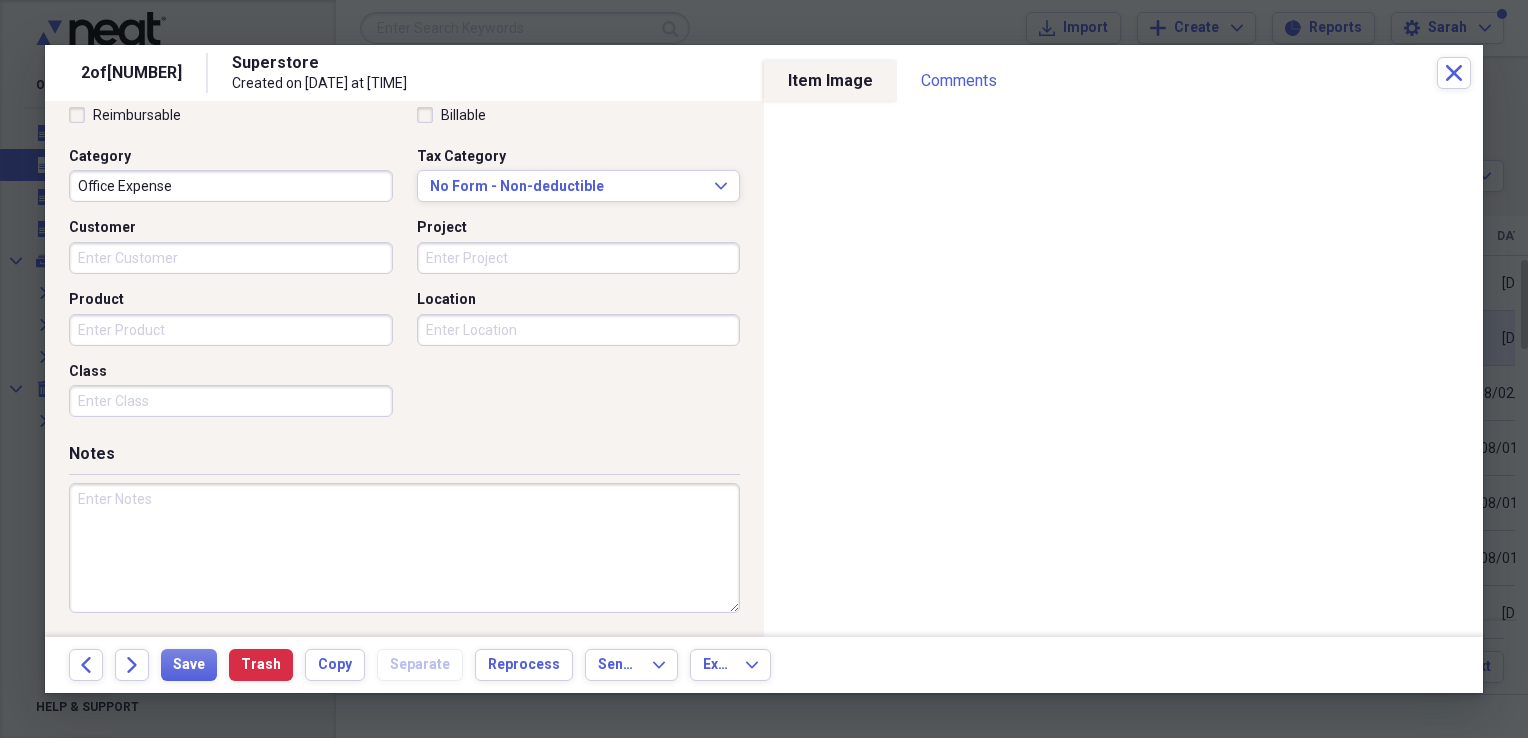 click at bounding box center [404, 548] 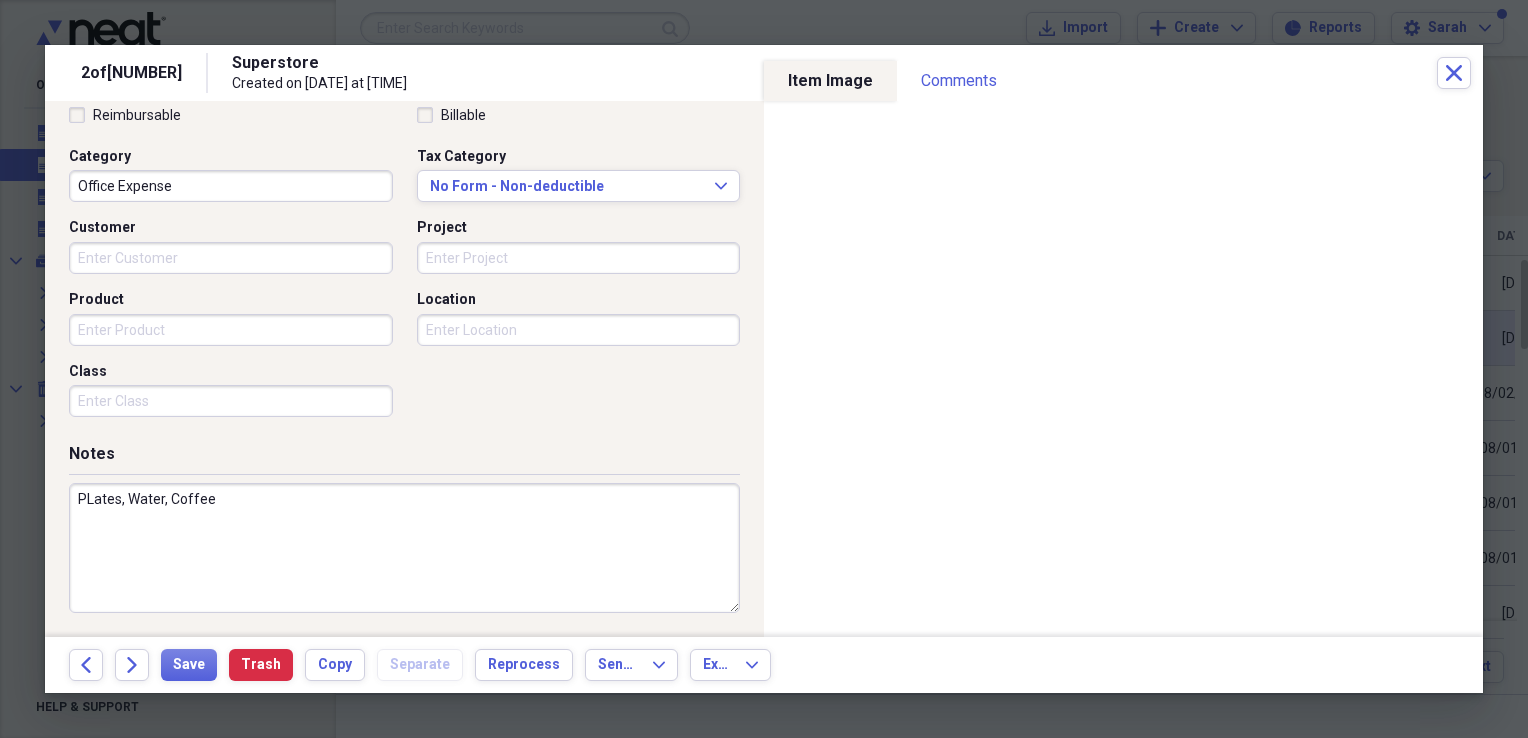 click on "PLates, Water, Coffee" at bounding box center [404, 548] 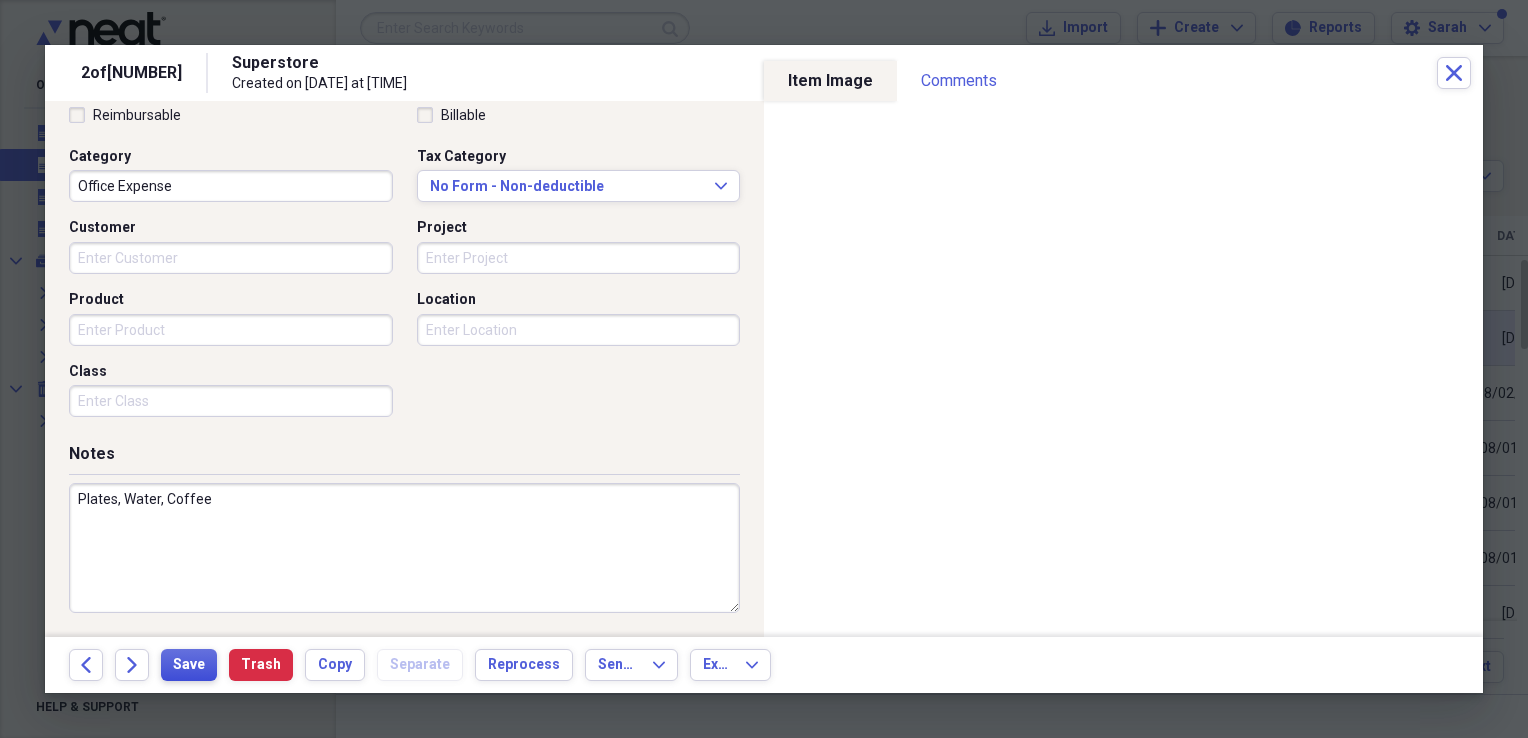 type on "Plates, Water, Coffee" 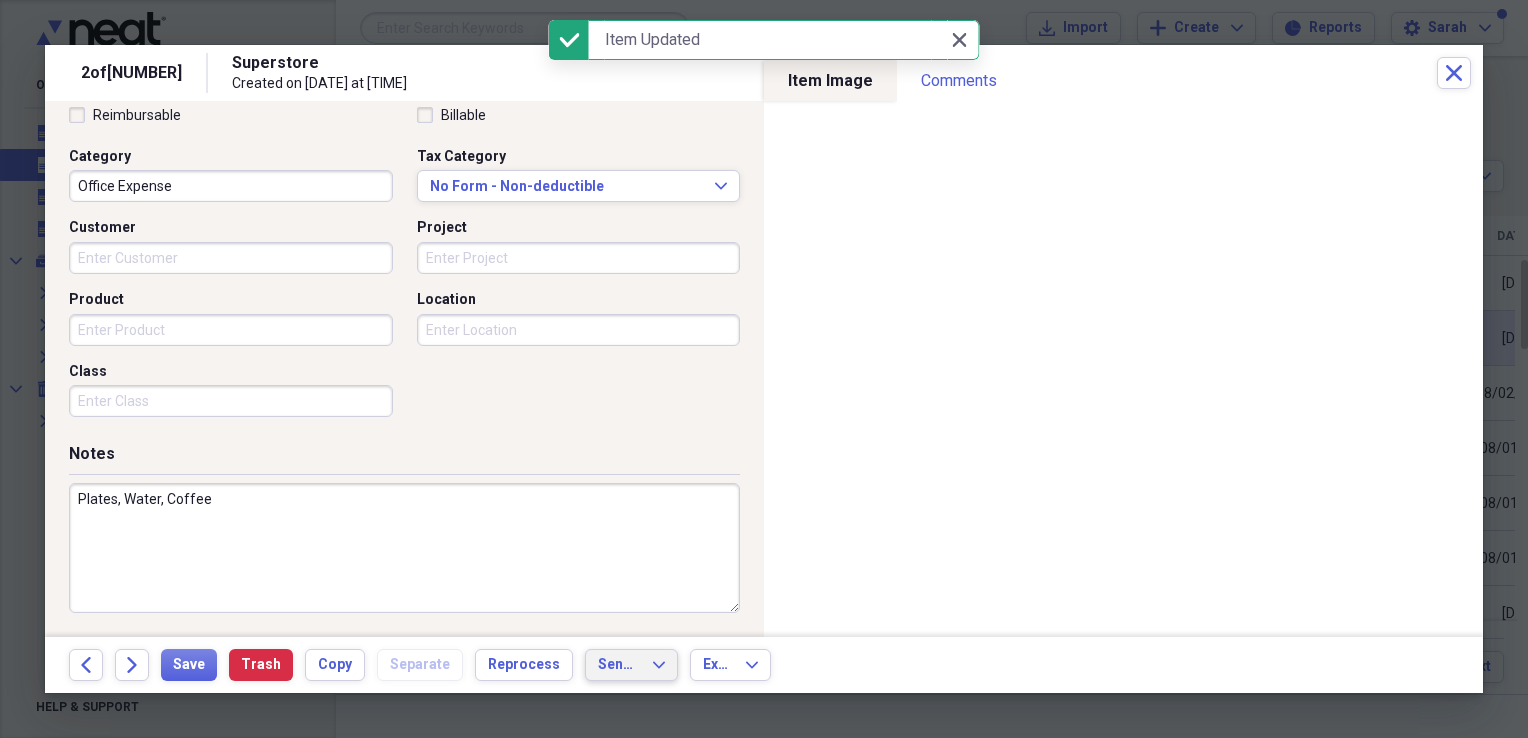 click on "Send To" at bounding box center [619, 665] 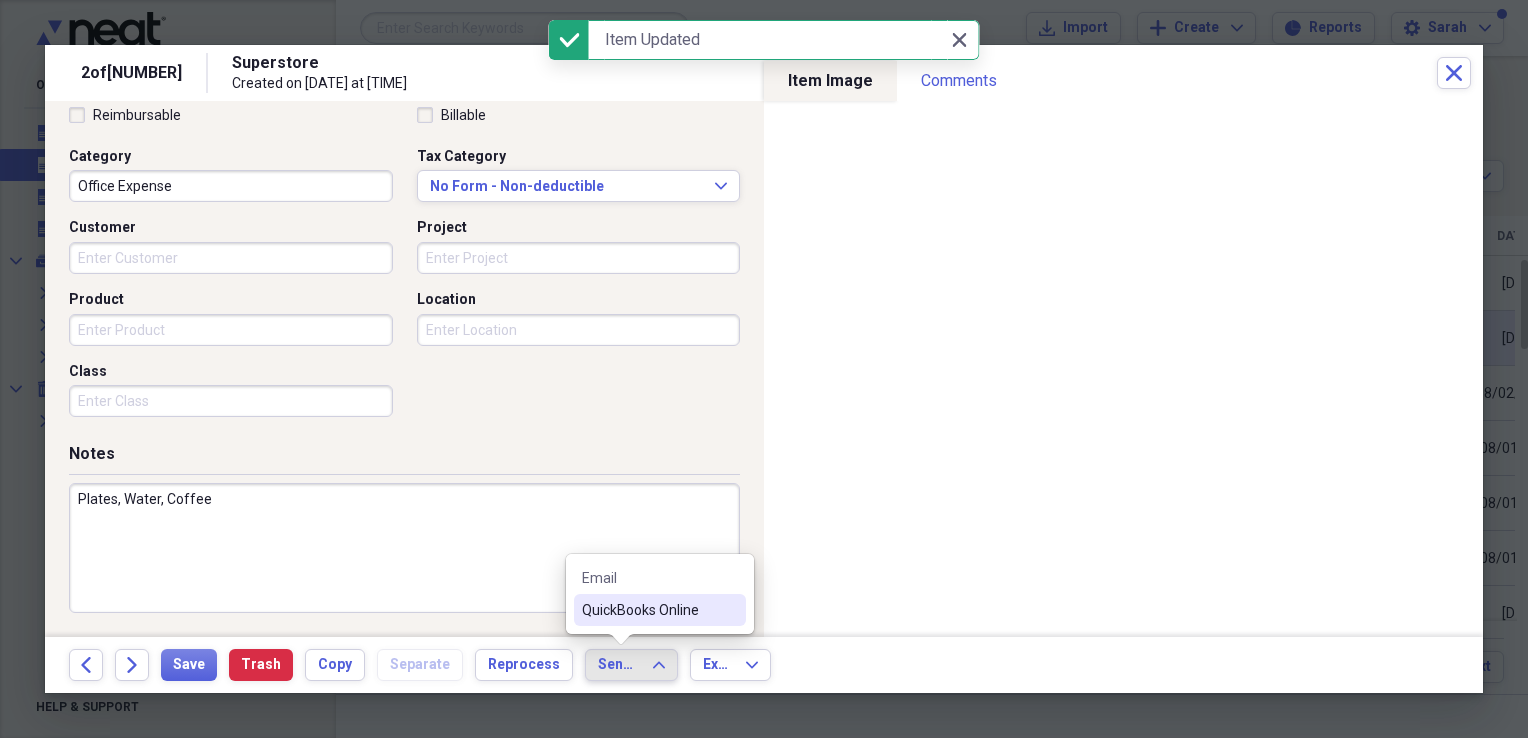 click on "QuickBooks Online" at bounding box center (648, 610) 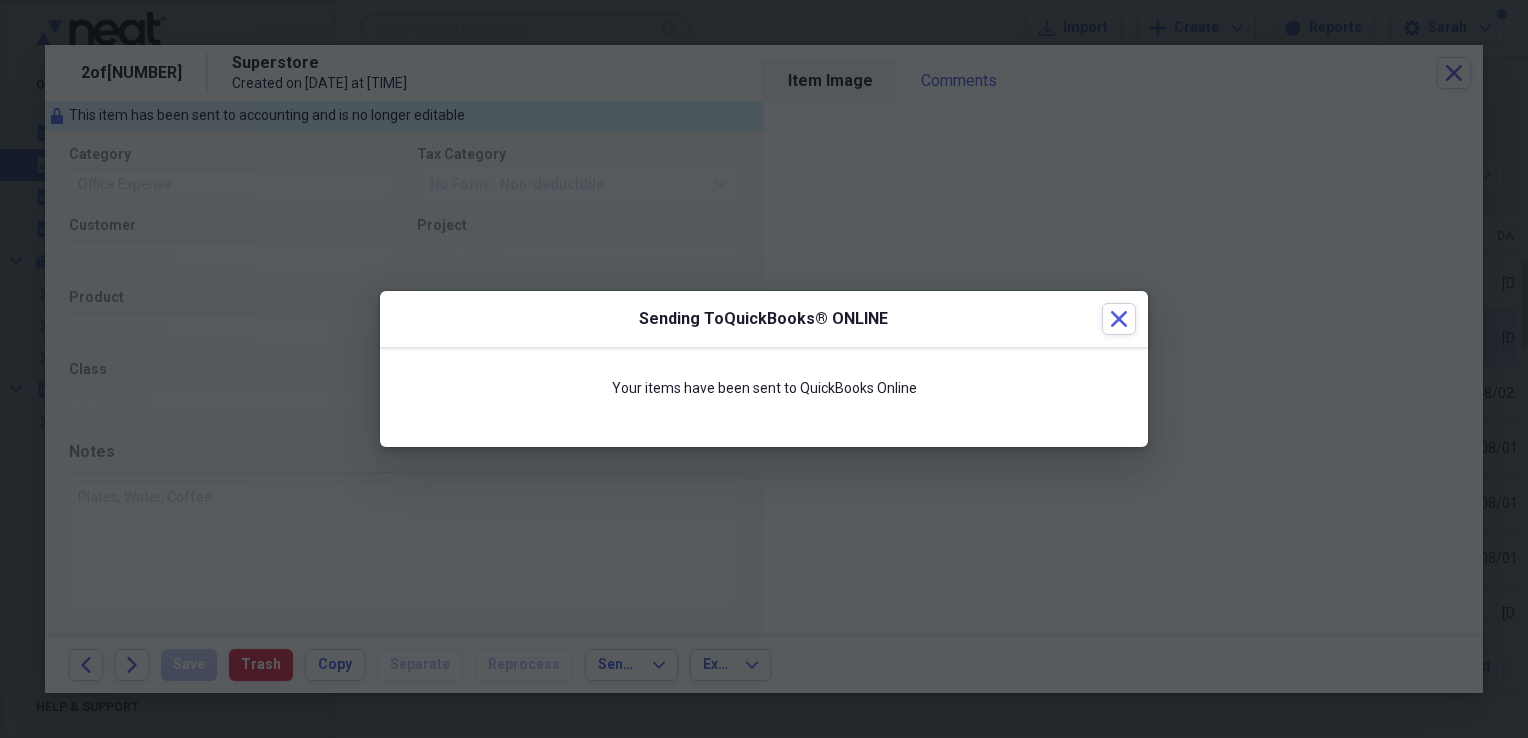 scroll, scrollTop: 467, scrollLeft: 0, axis: vertical 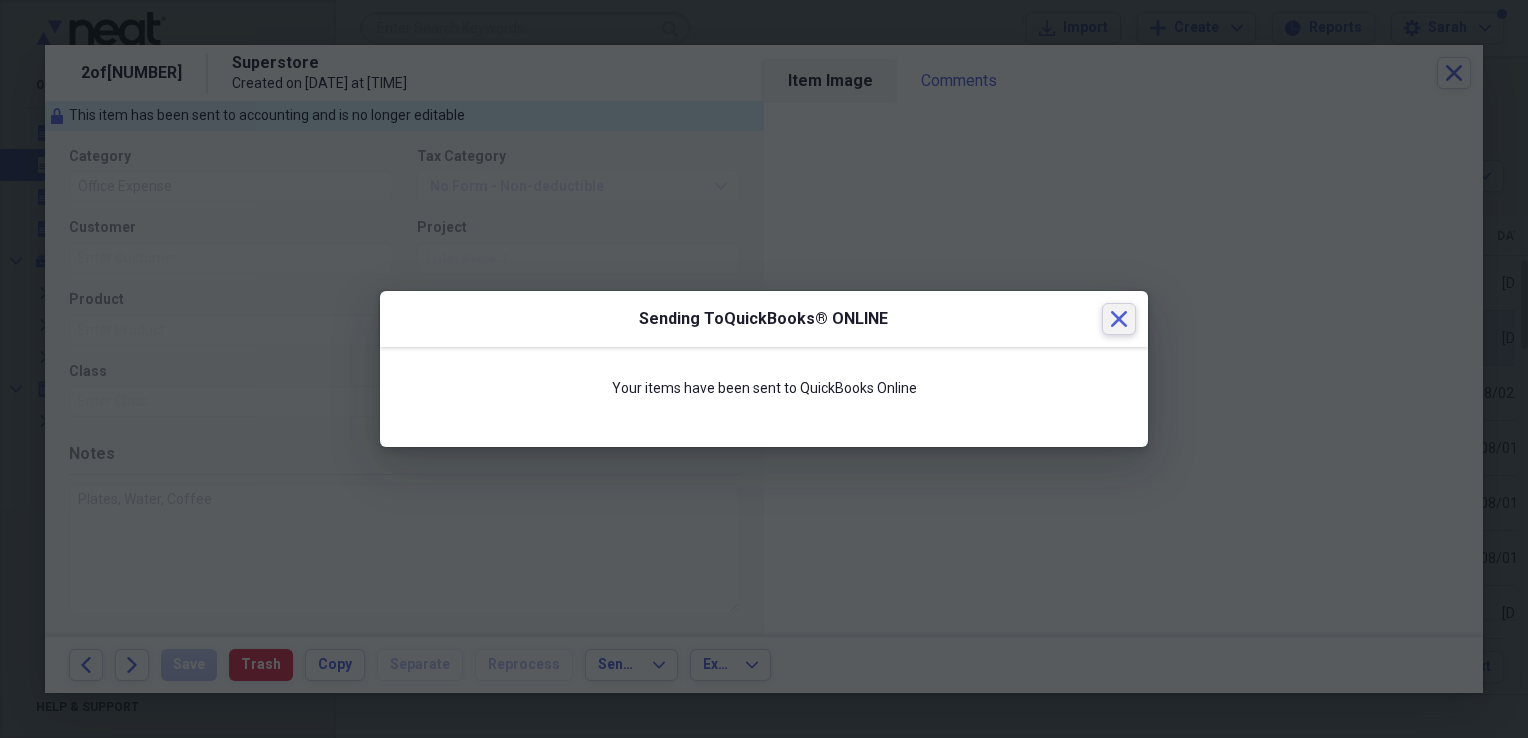 click 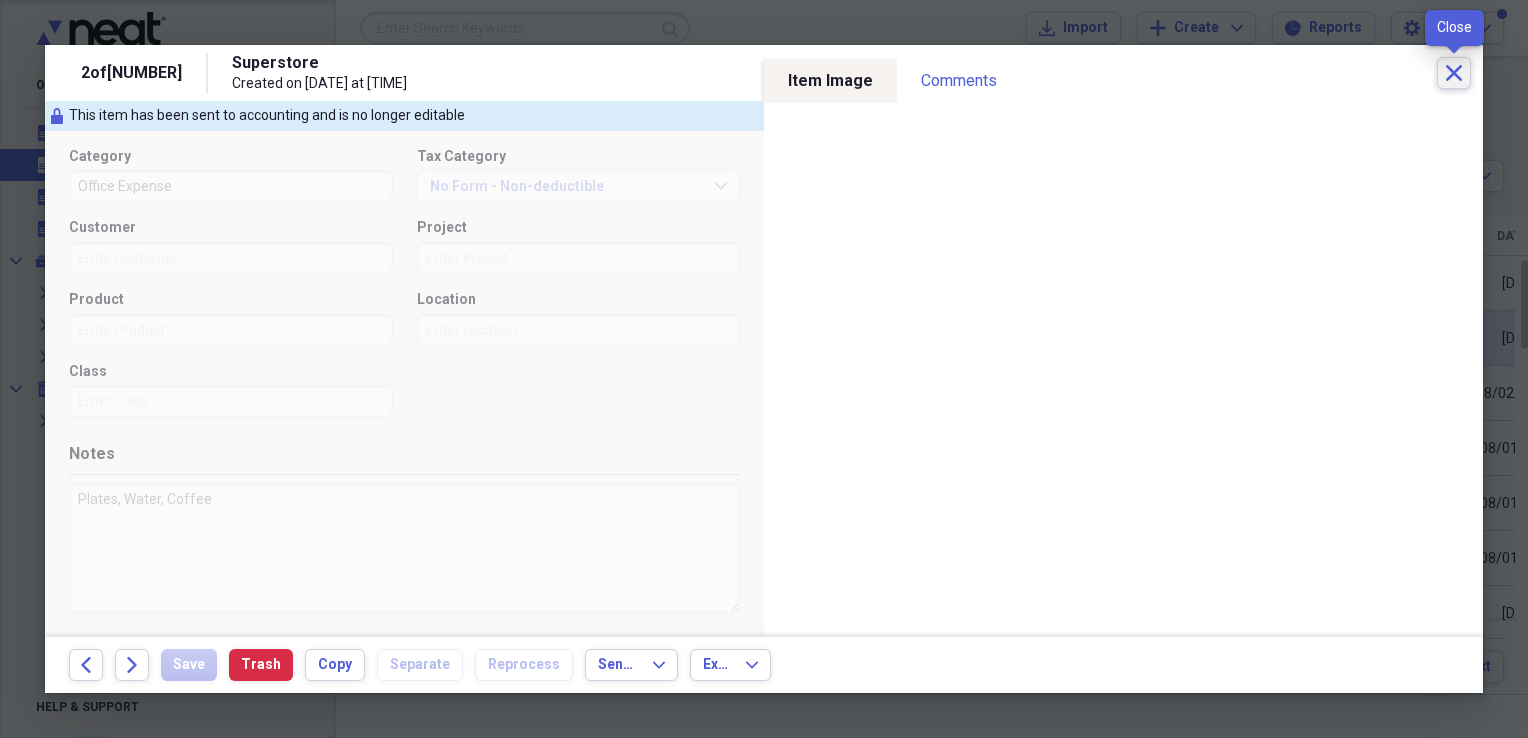 click on "Close" at bounding box center (1454, 73) 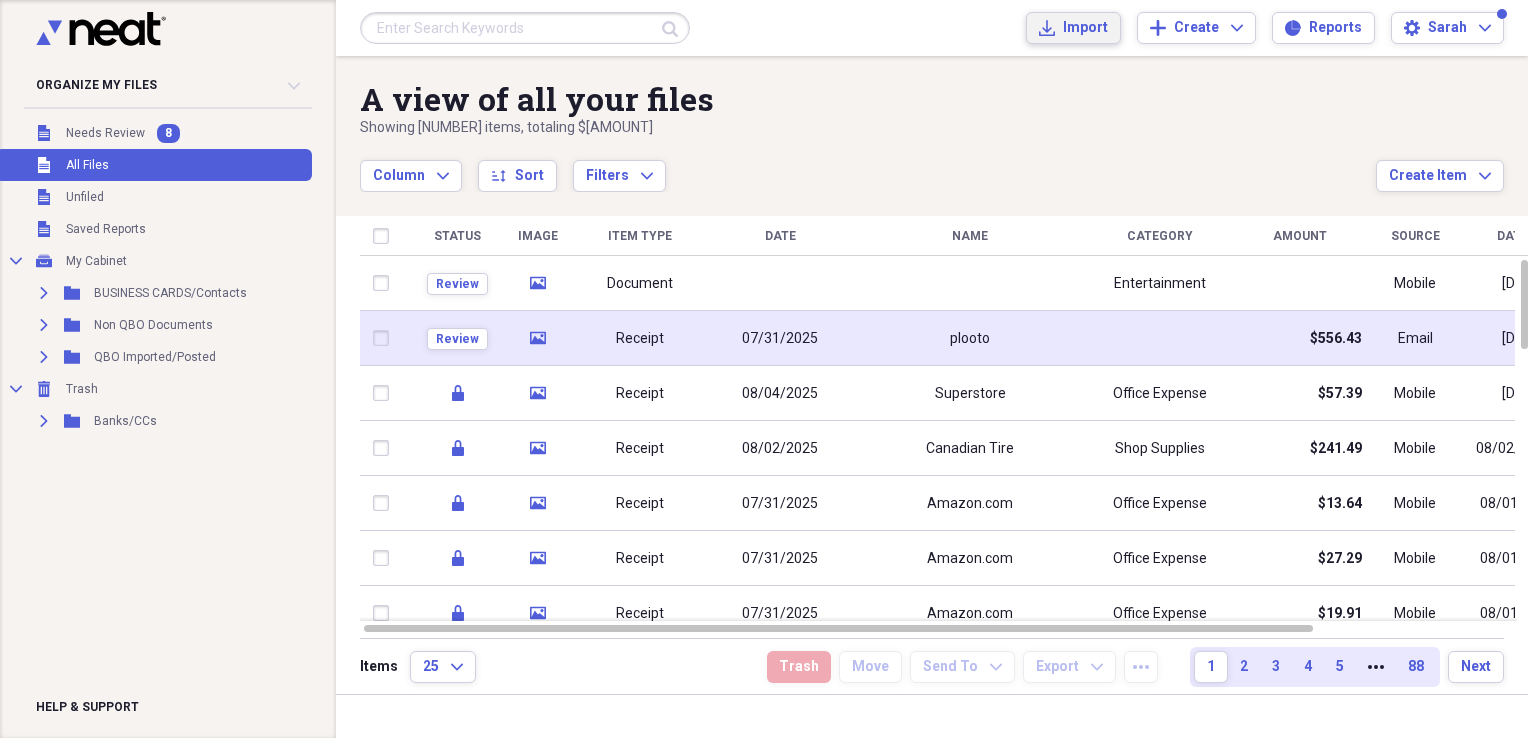 click on "Import" at bounding box center (1085, 28) 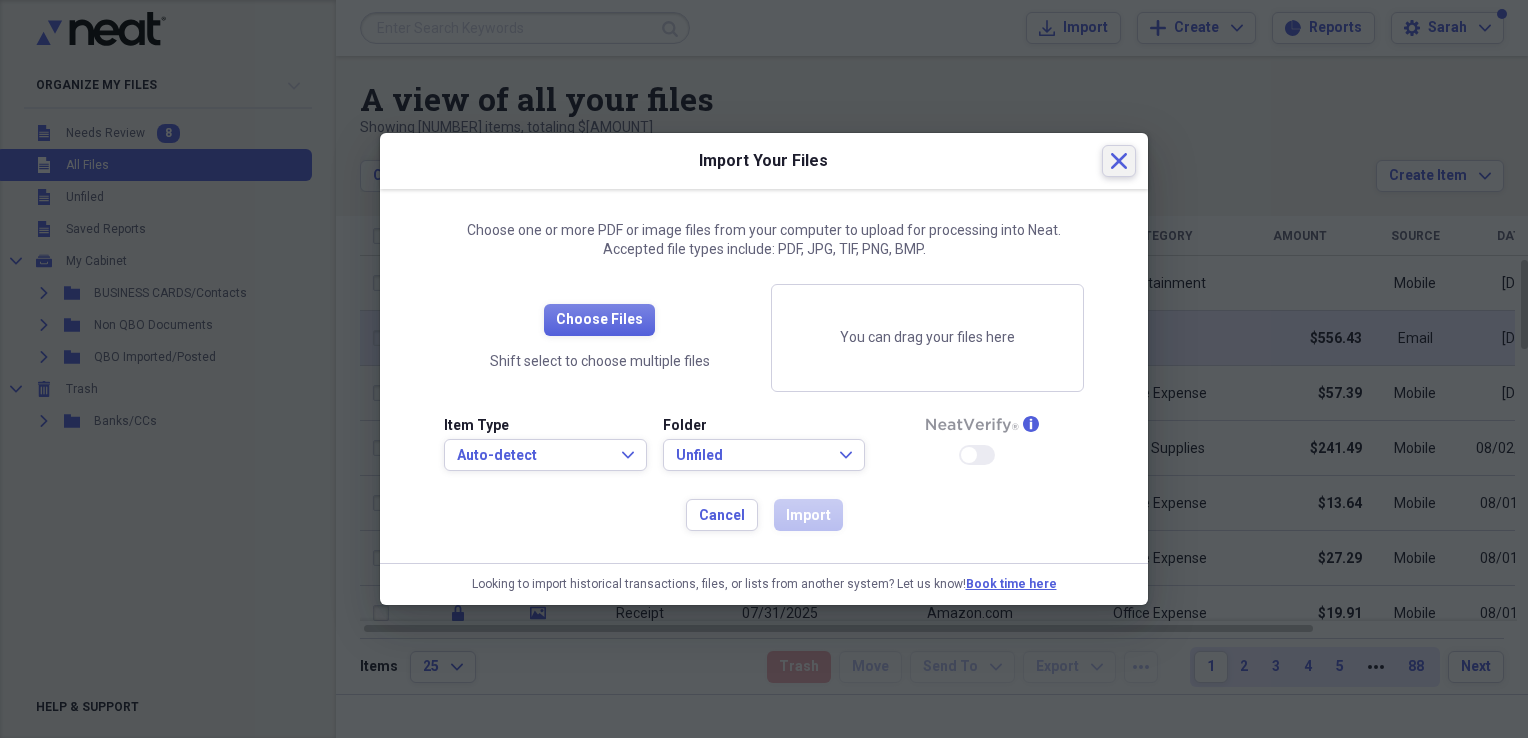 click 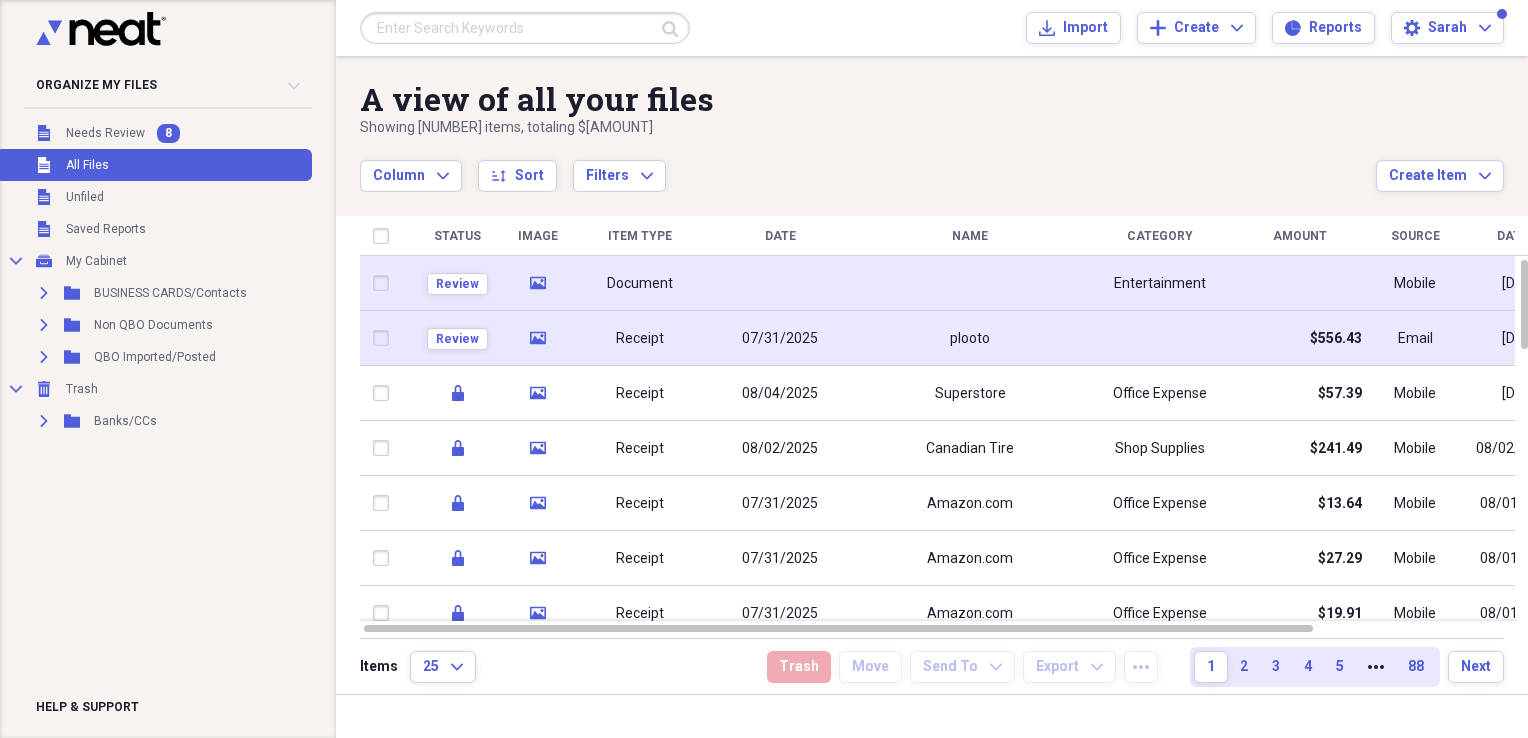 click on "media" 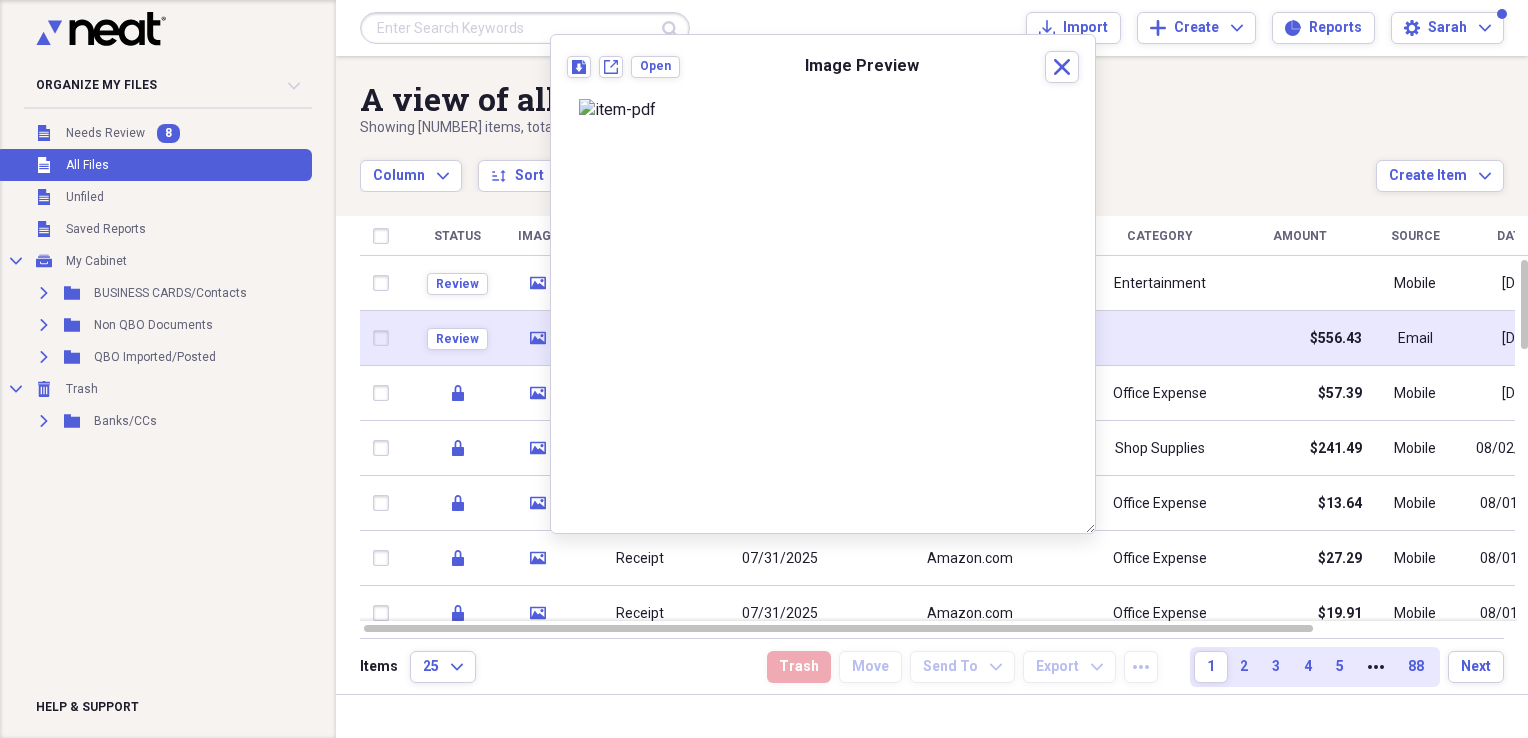 click on "A view of all your files Showing [NUMBER] items , totaling $[AMOUNT] Column Expand sort Sort Filters  Expand" at bounding box center [868, 136] 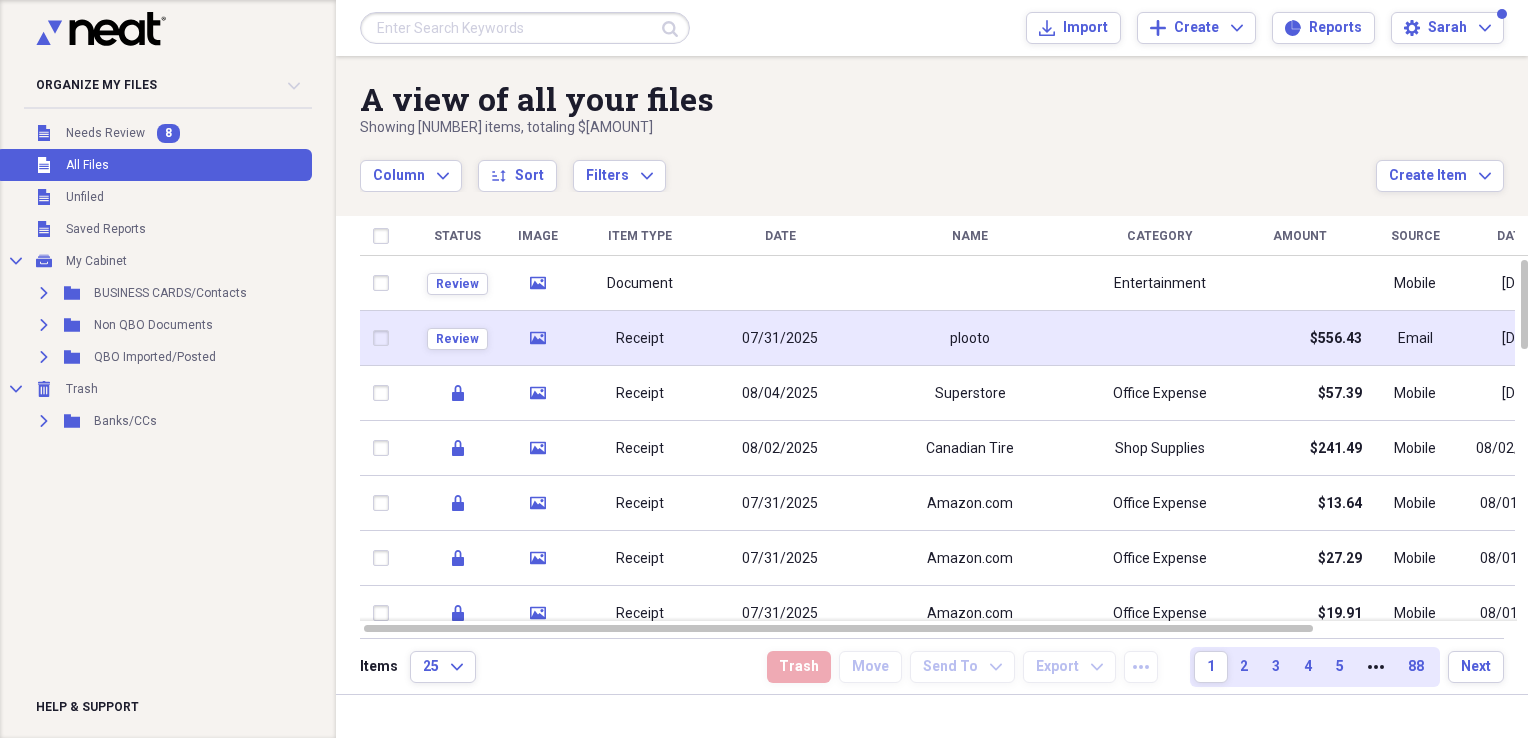 click on "media" 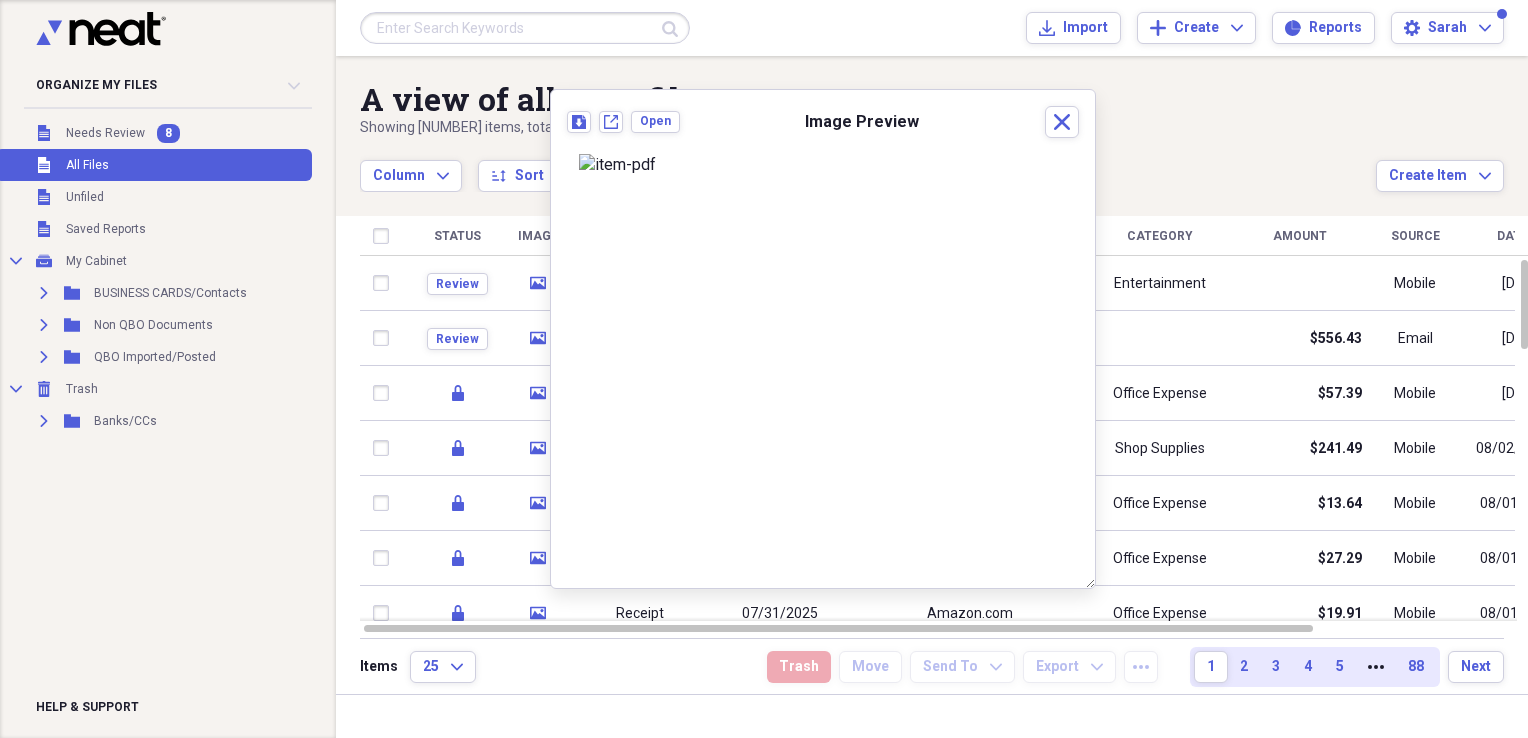 scroll, scrollTop: 0, scrollLeft: 0, axis: both 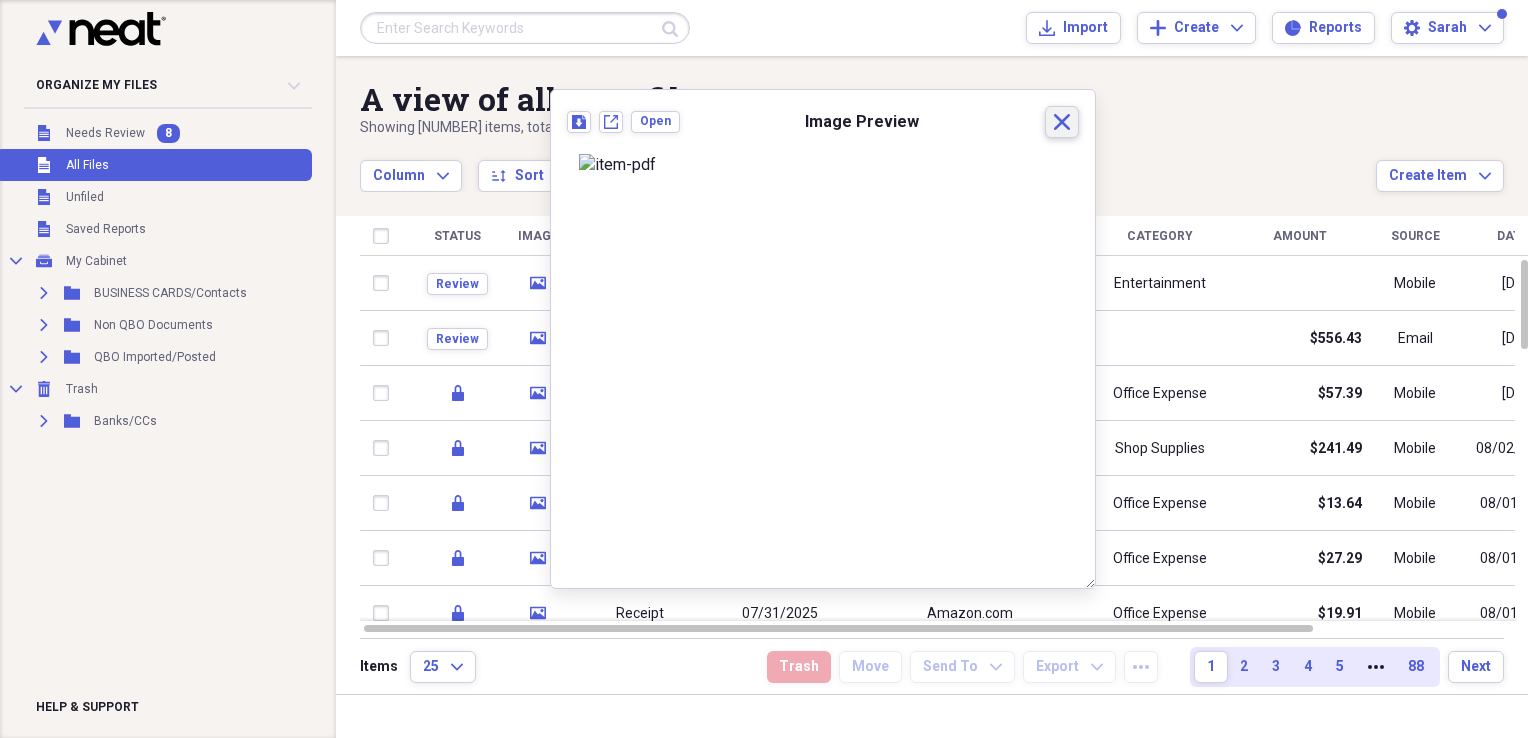 click 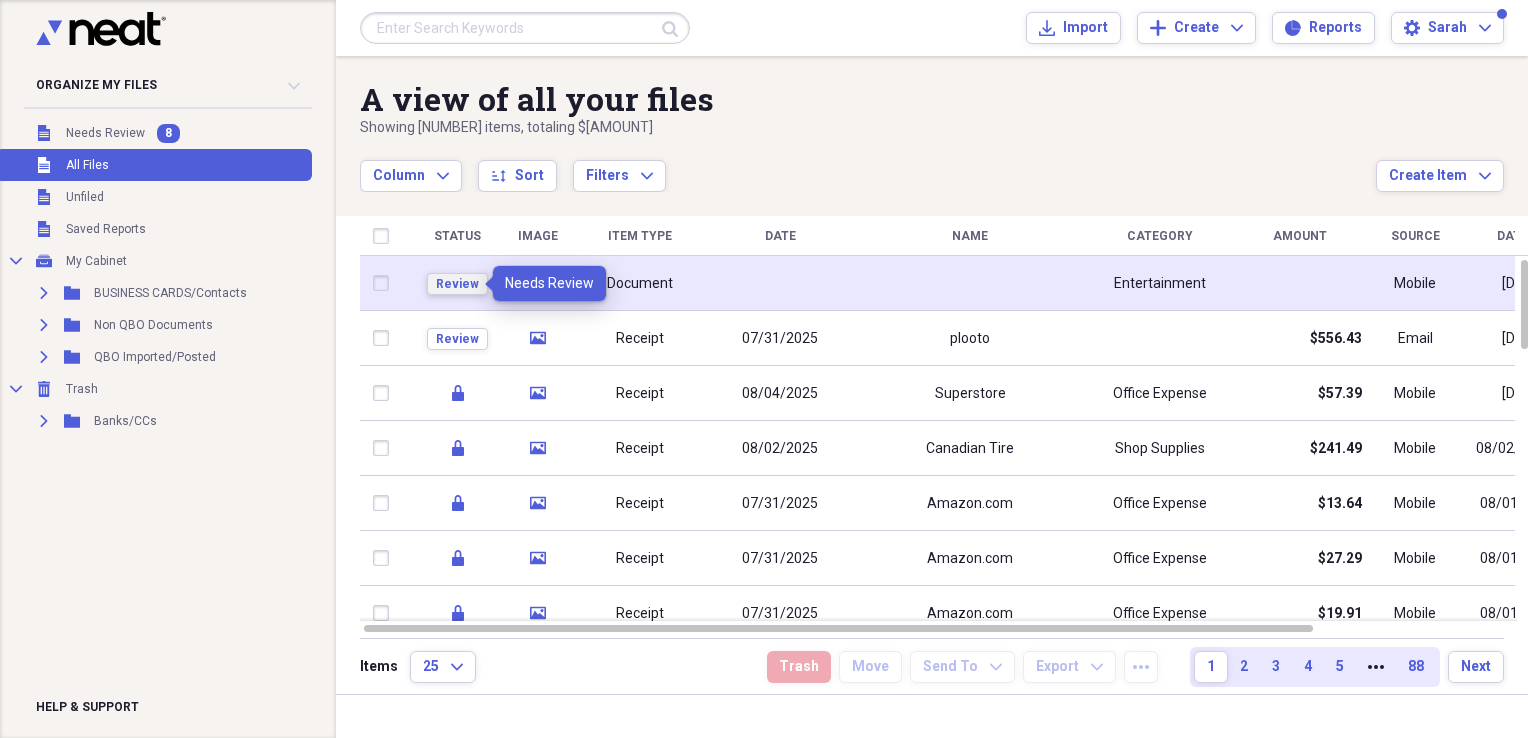 click on "Review" at bounding box center [457, 284] 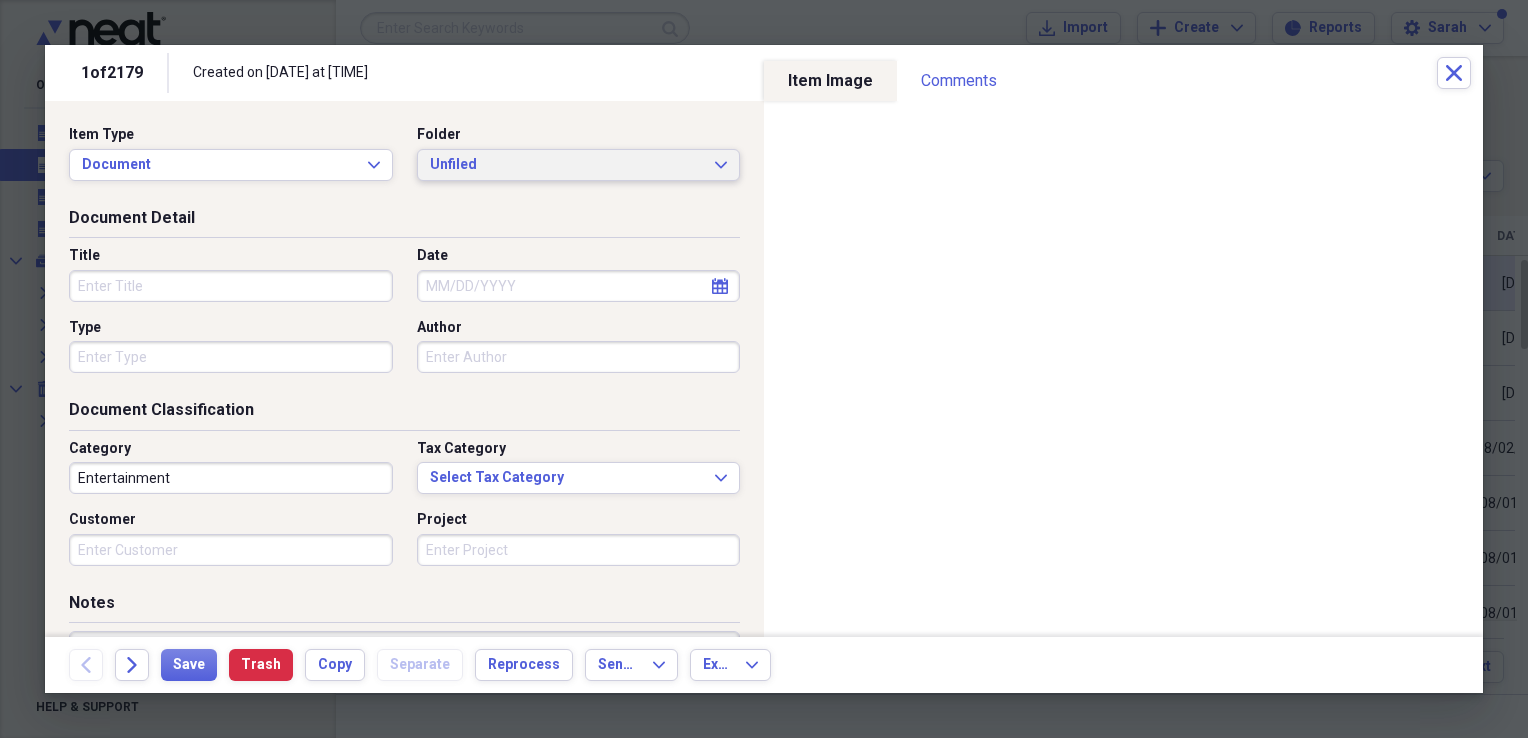 click on "Unfiled" at bounding box center [567, 165] 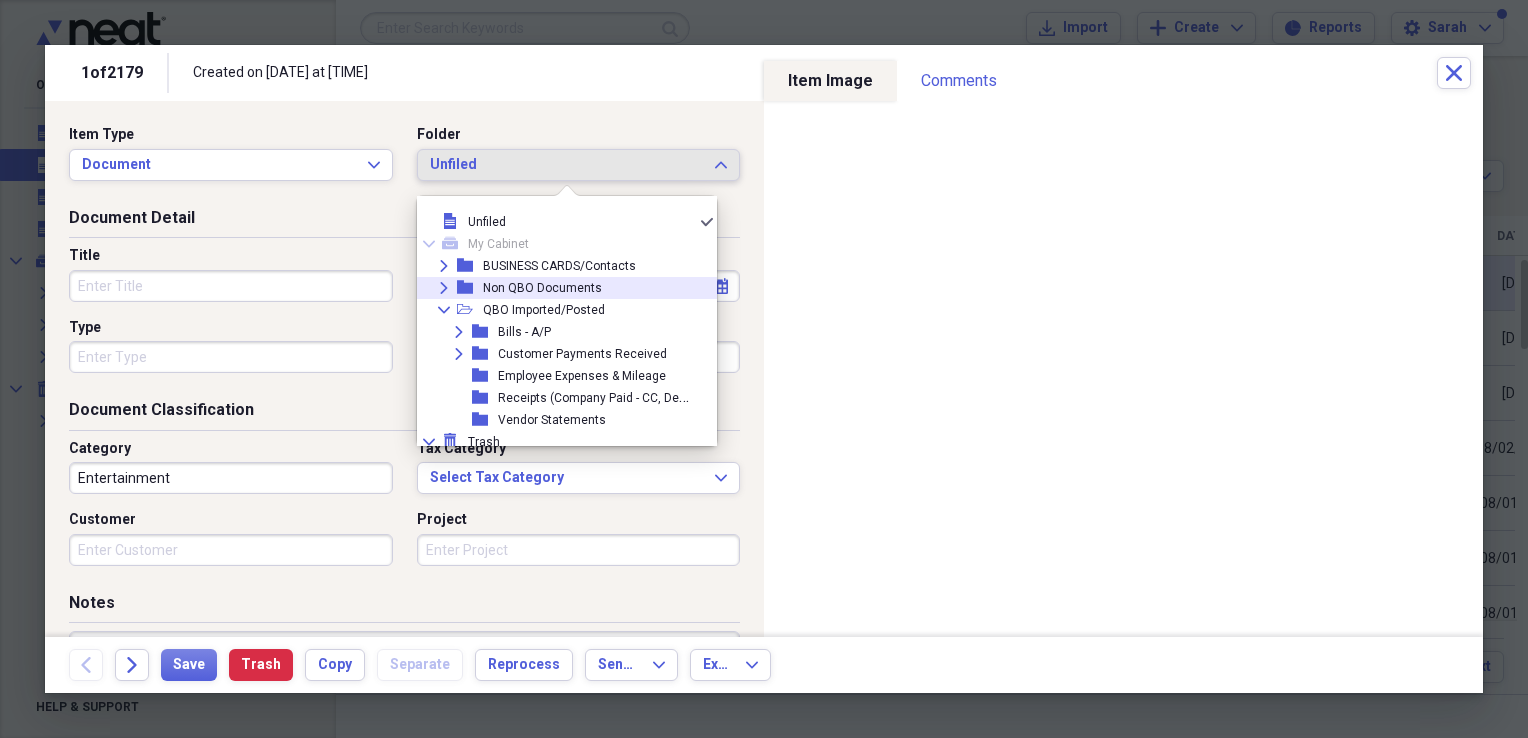 click 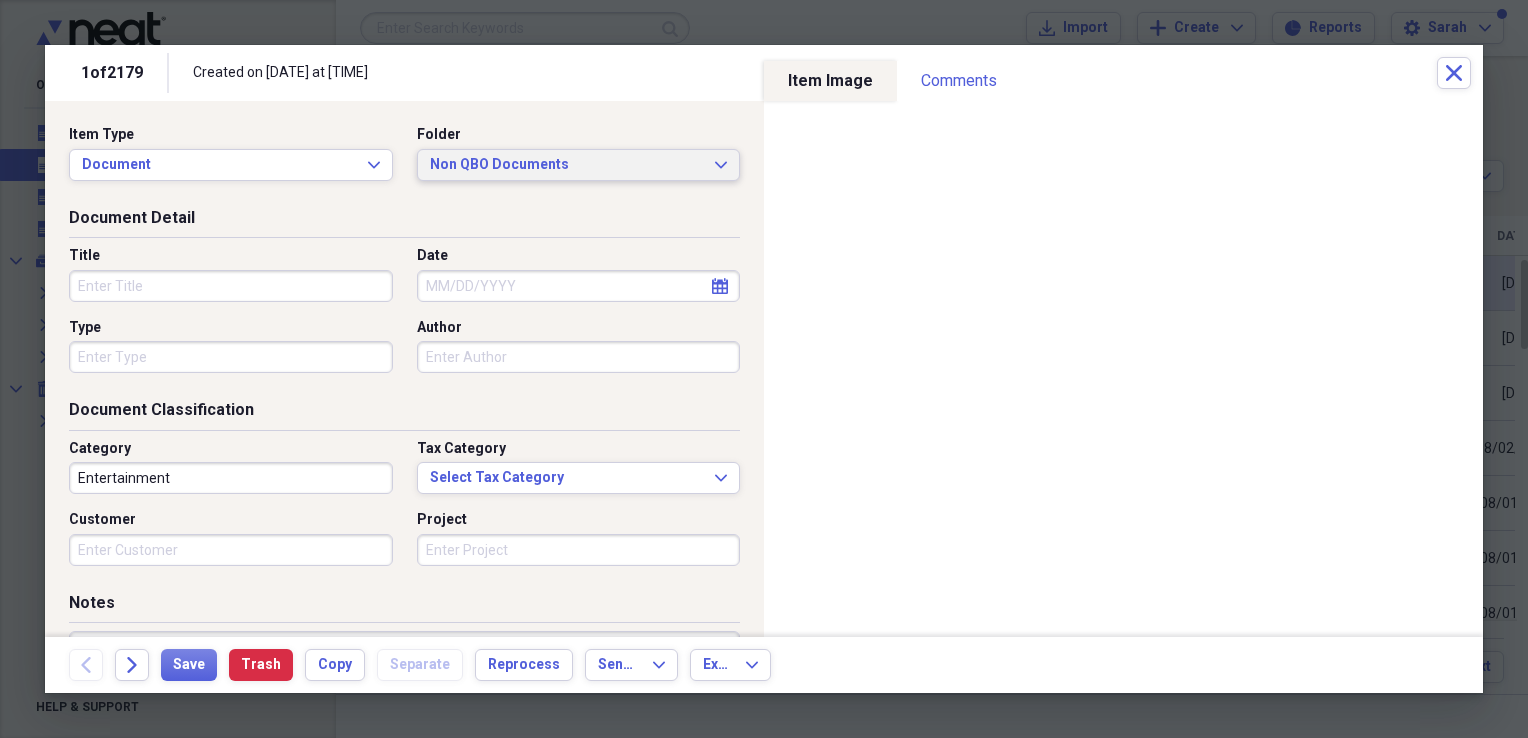 click on "Non QBO Documents" at bounding box center (567, 165) 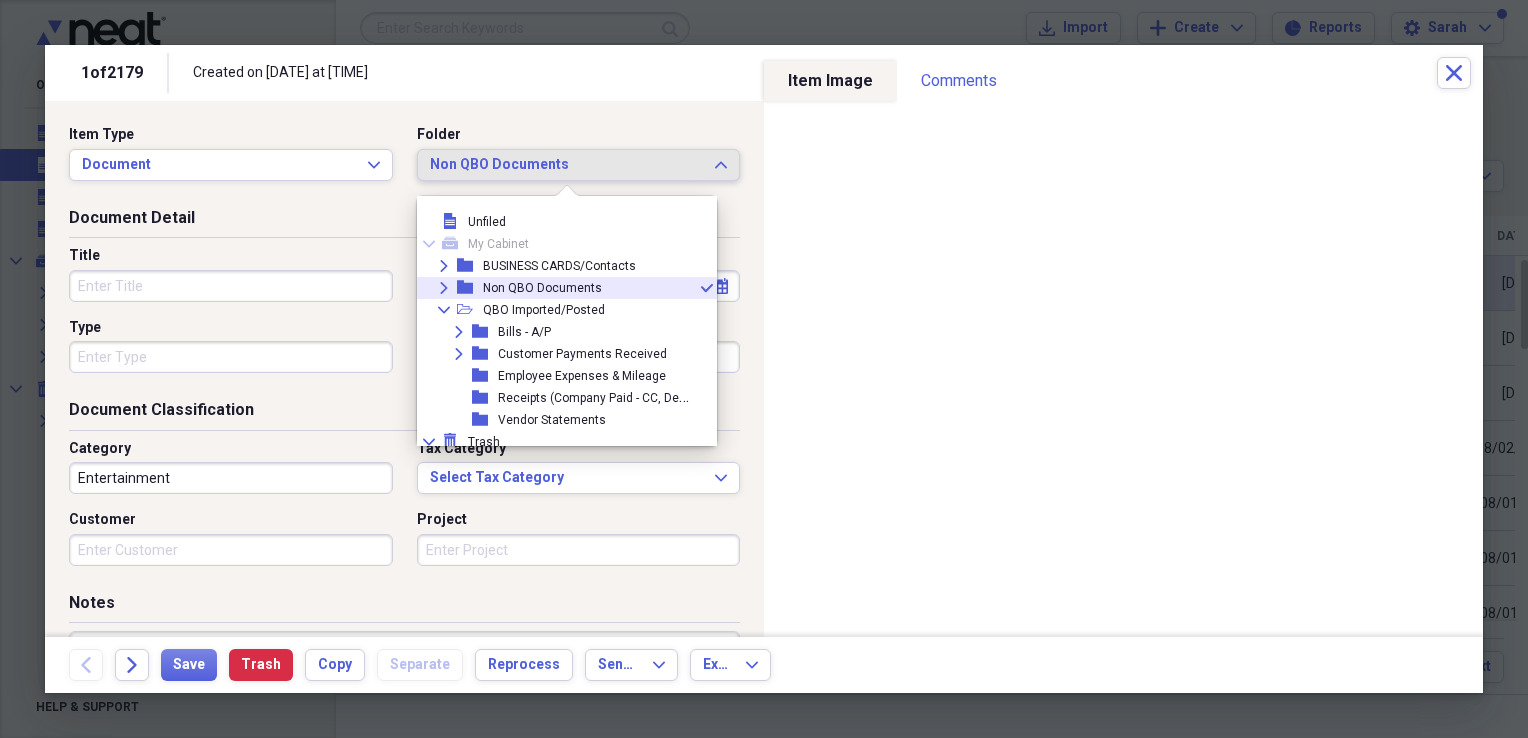 click on "Expand" 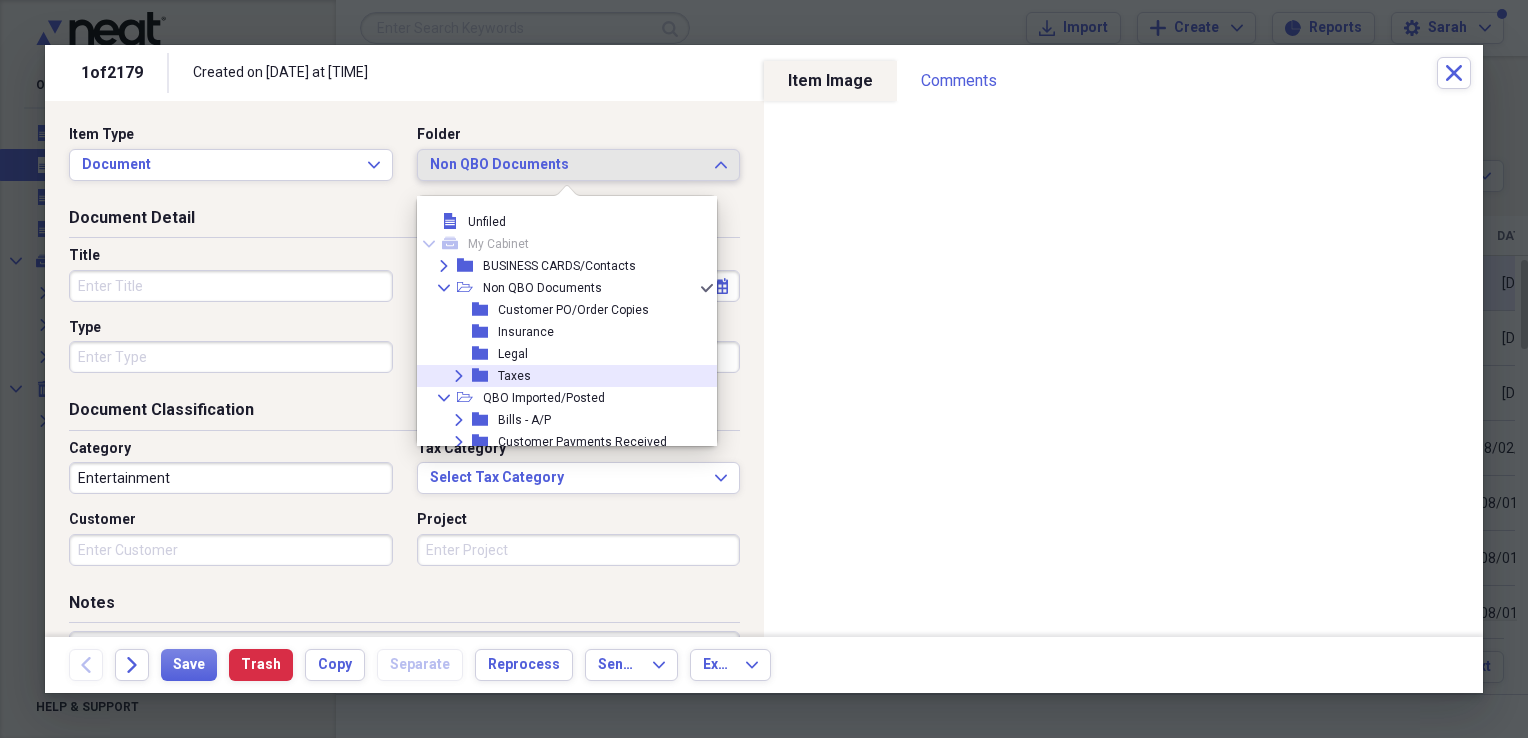 click 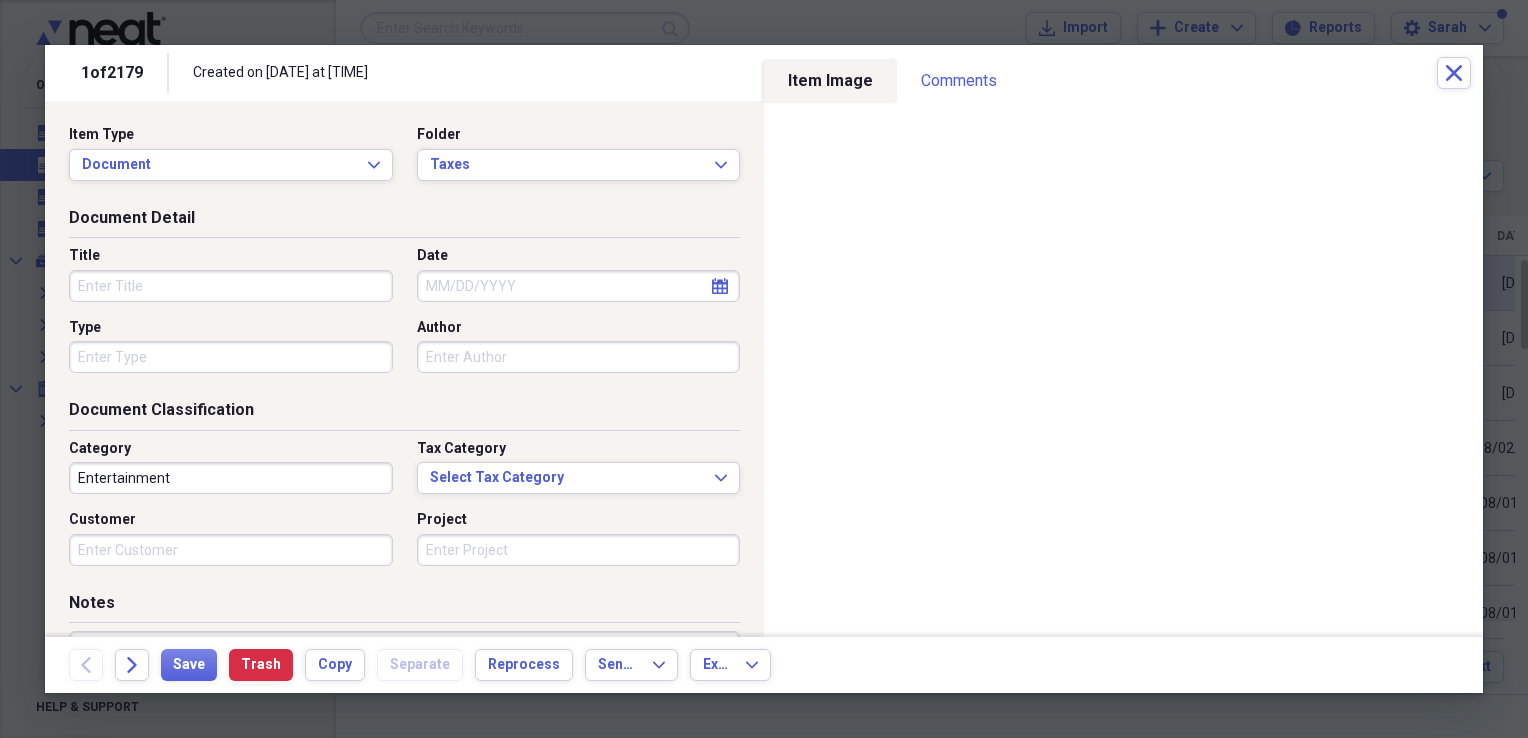 click on "Title" at bounding box center [231, 286] 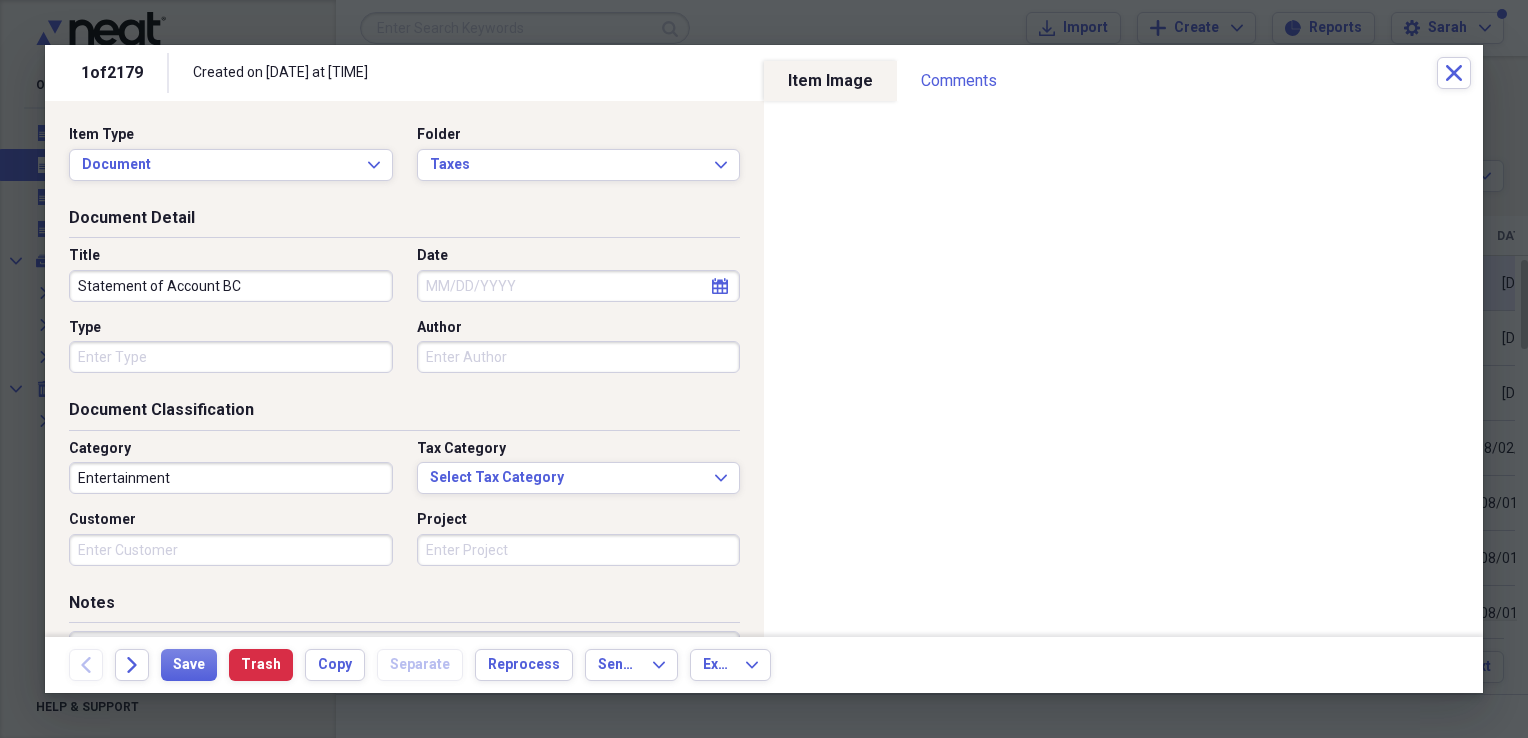 type on "Statement of Account BC" 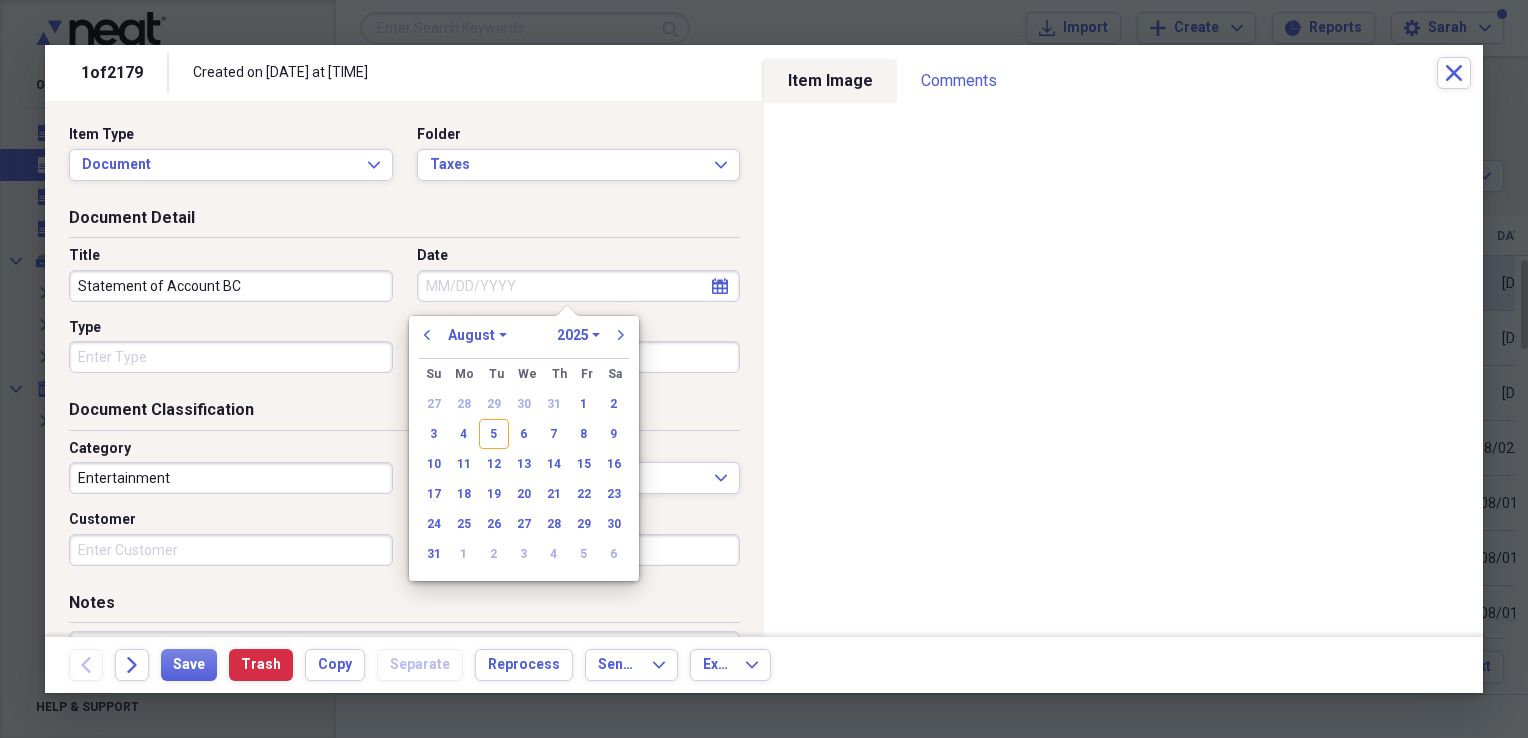 click on "previous" at bounding box center (427, 335) 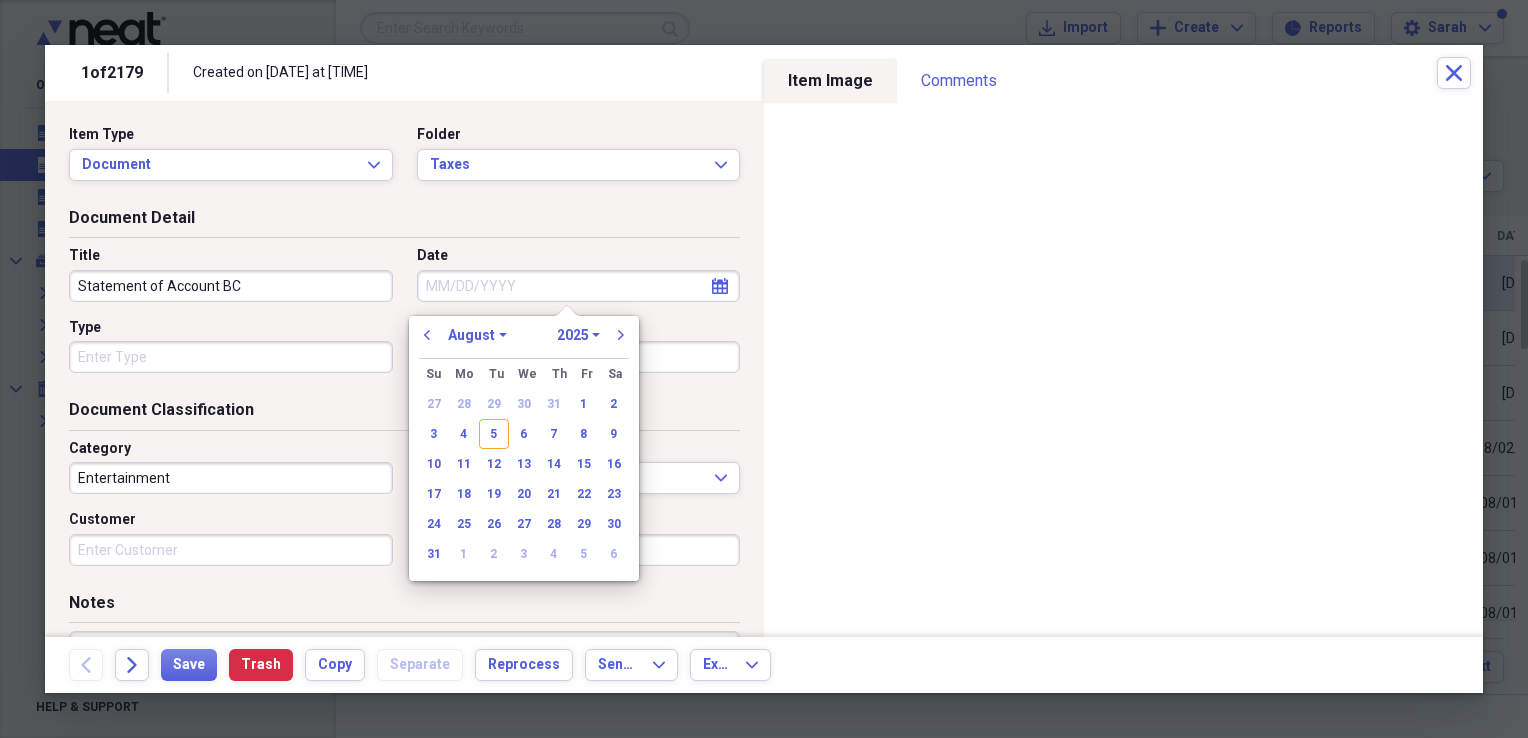 select on "6" 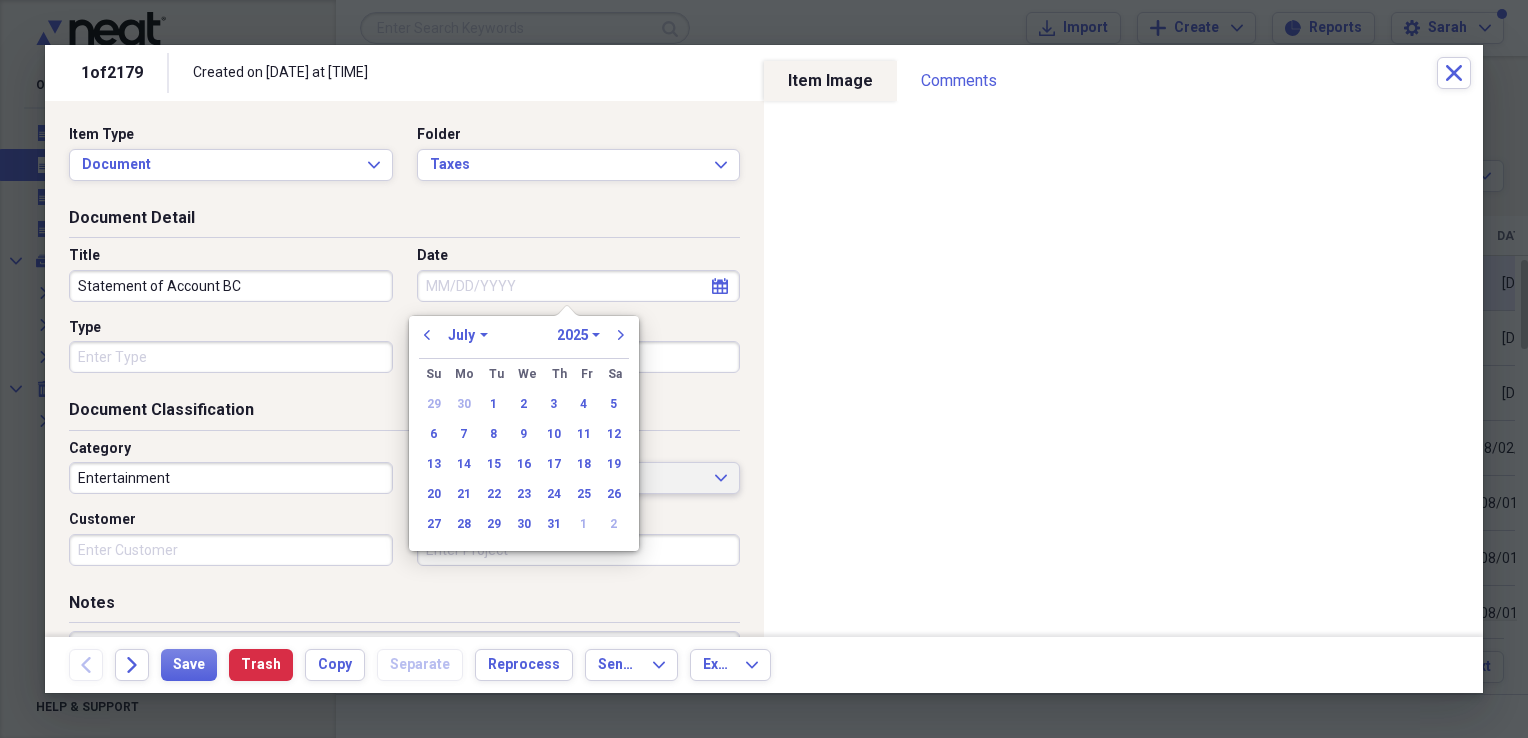 drag, startPoint x: 556, startPoint y: 489, endPoint x: 427, endPoint y: 462, distance: 131.7953 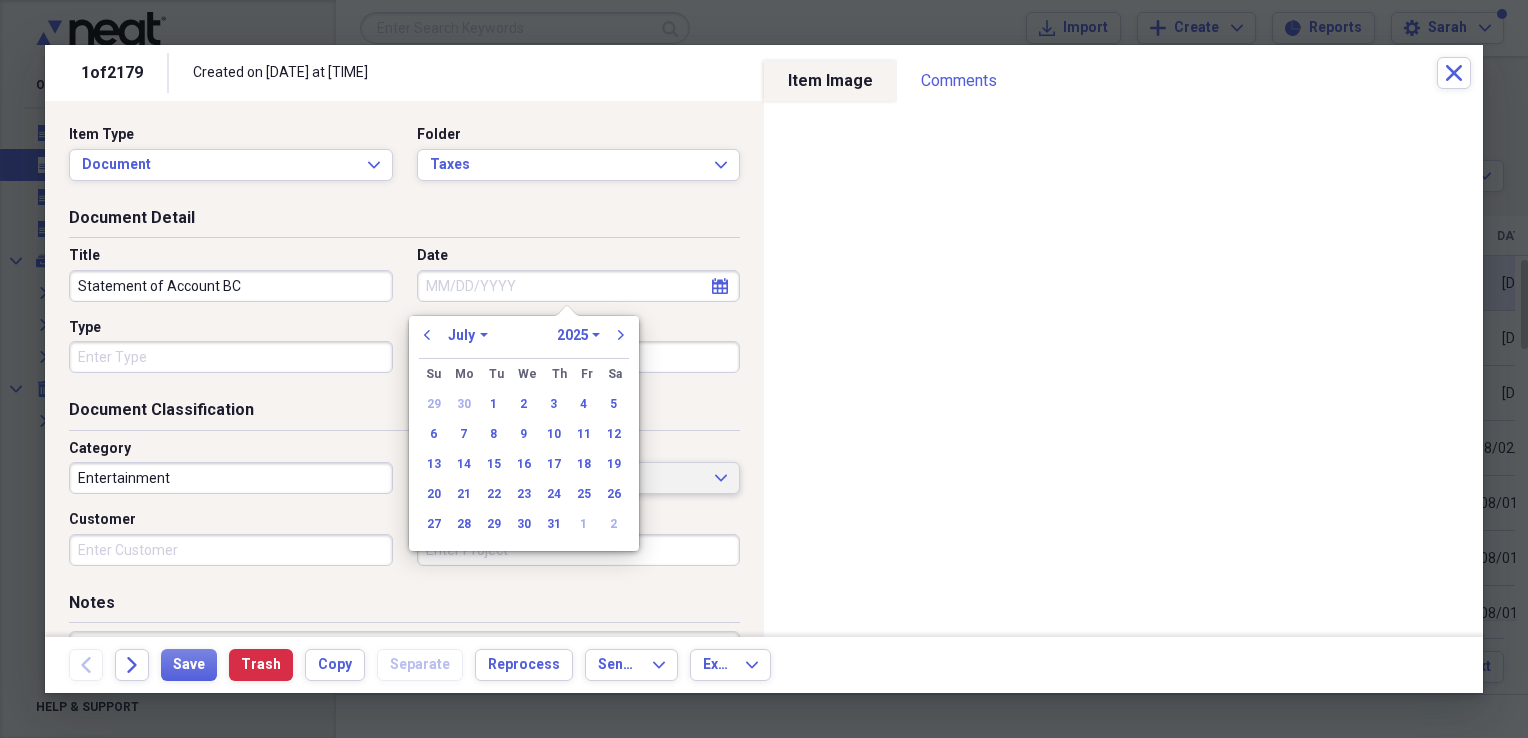 click on "24" at bounding box center [554, 494] 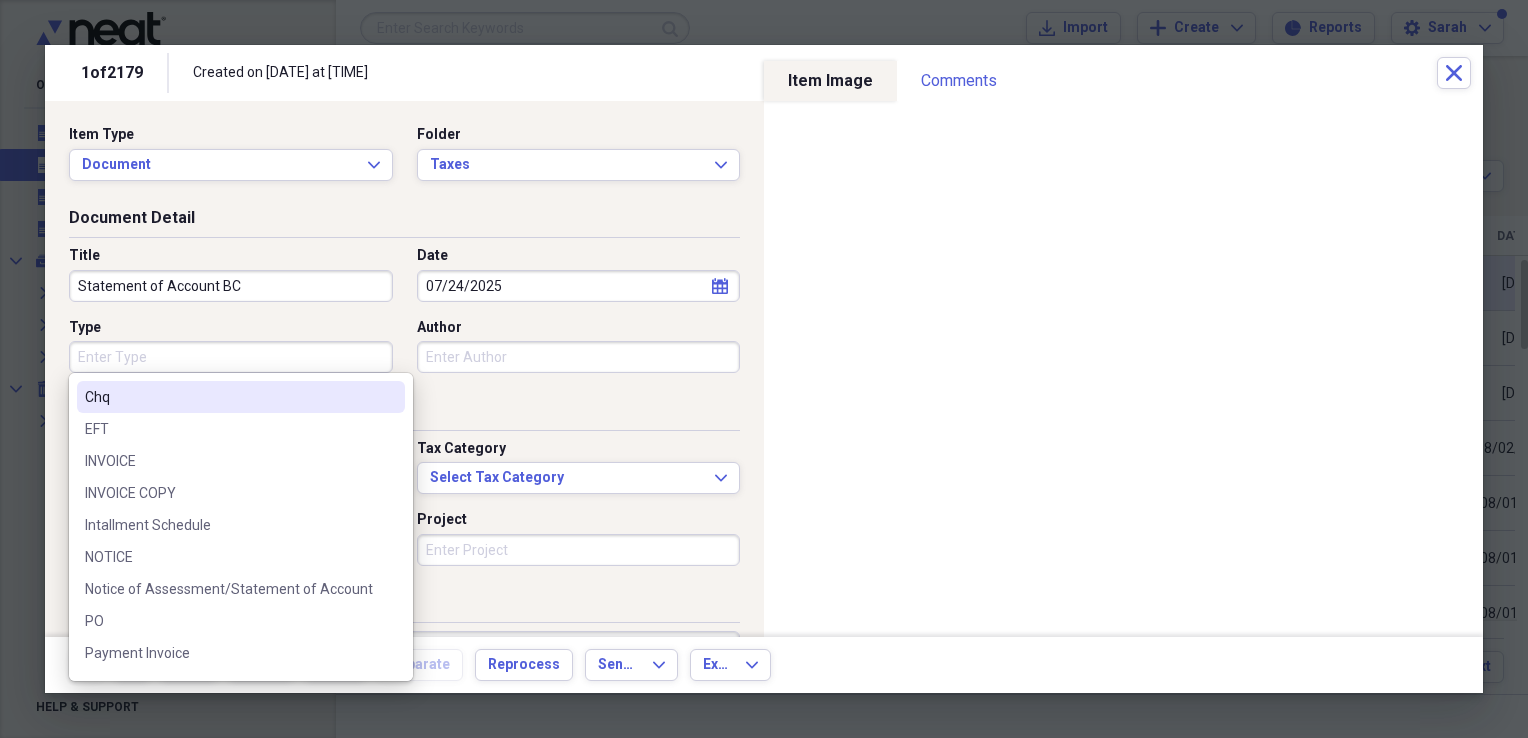 click on "Type" at bounding box center (231, 357) 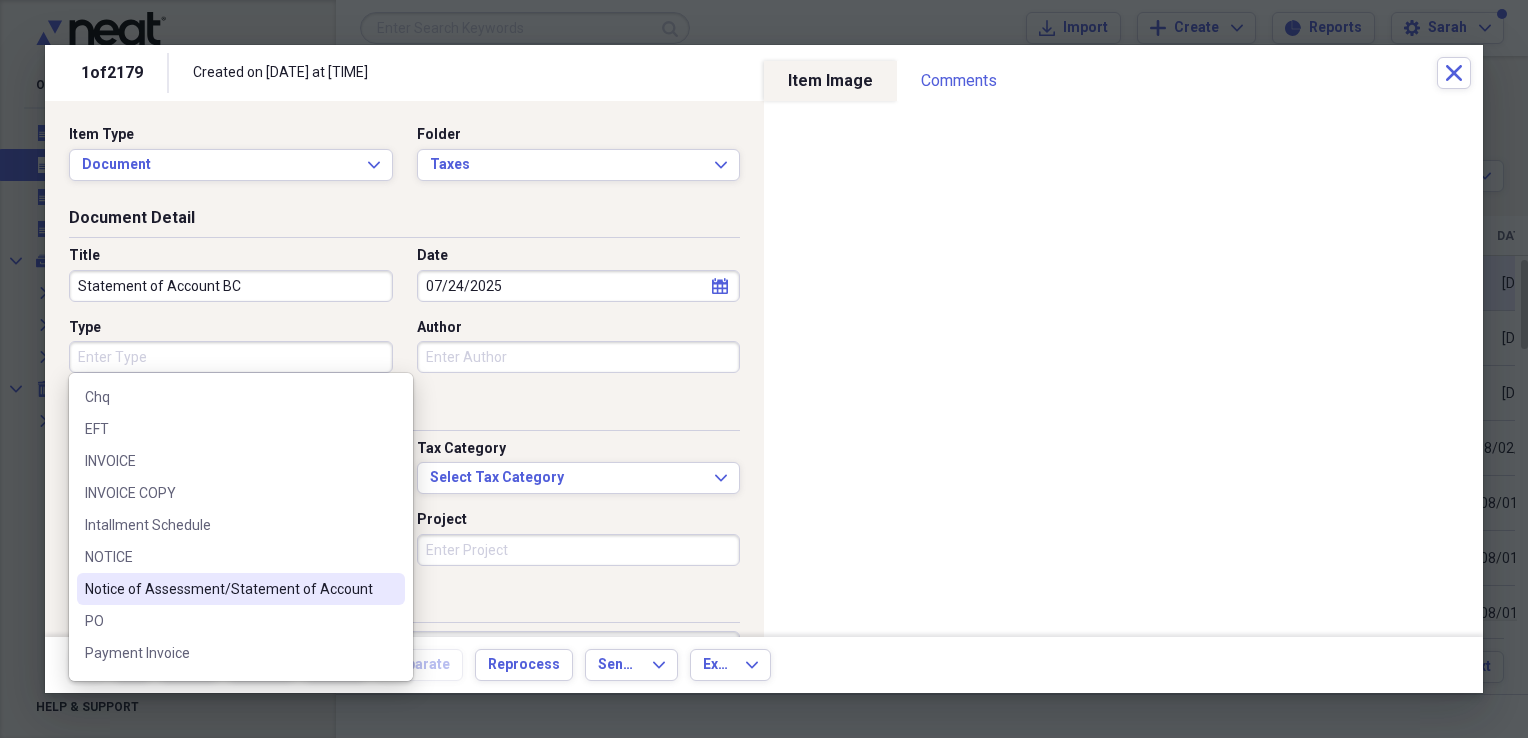 click on "Notice of Assessment/Statement of Account" at bounding box center (229, 589) 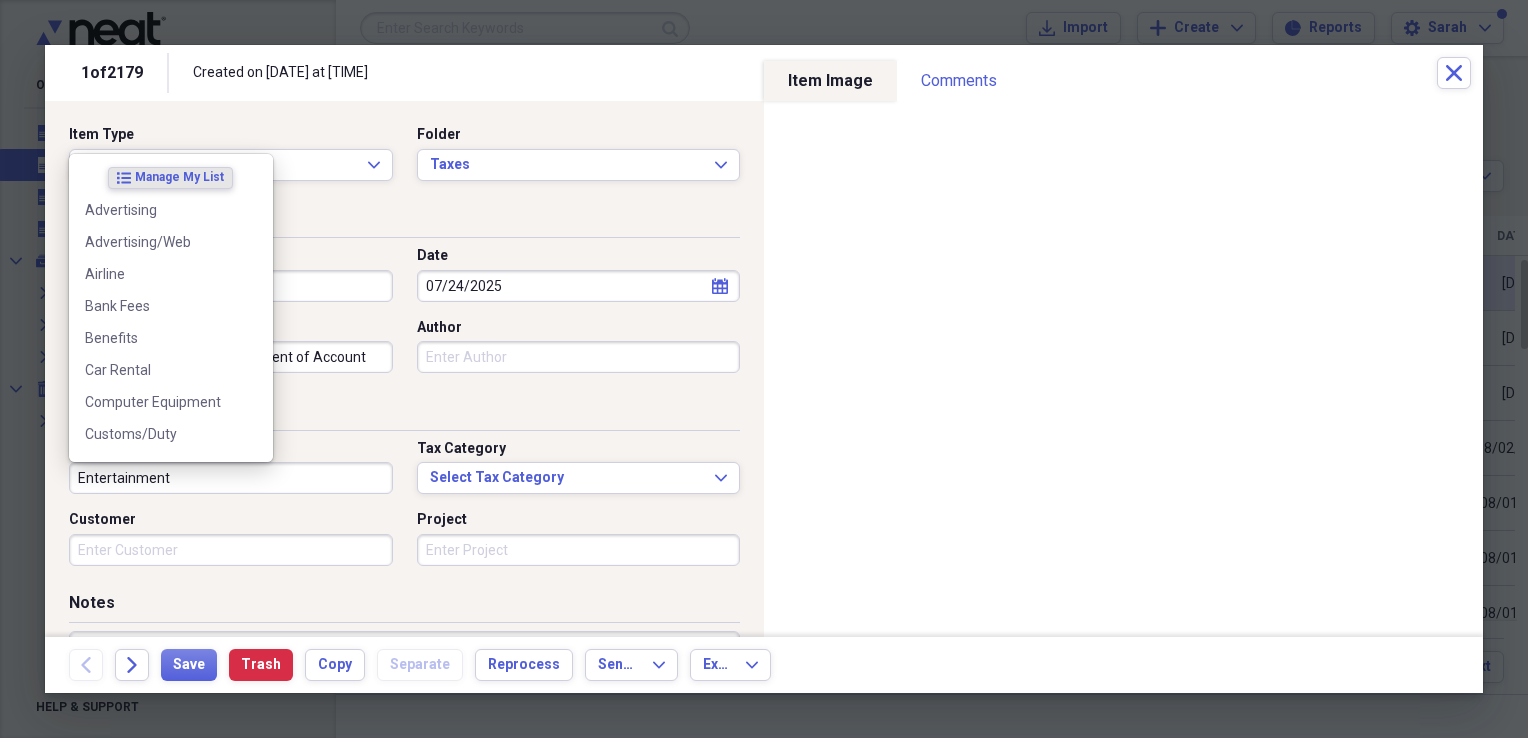 click on "Entertainment" at bounding box center [231, 478] 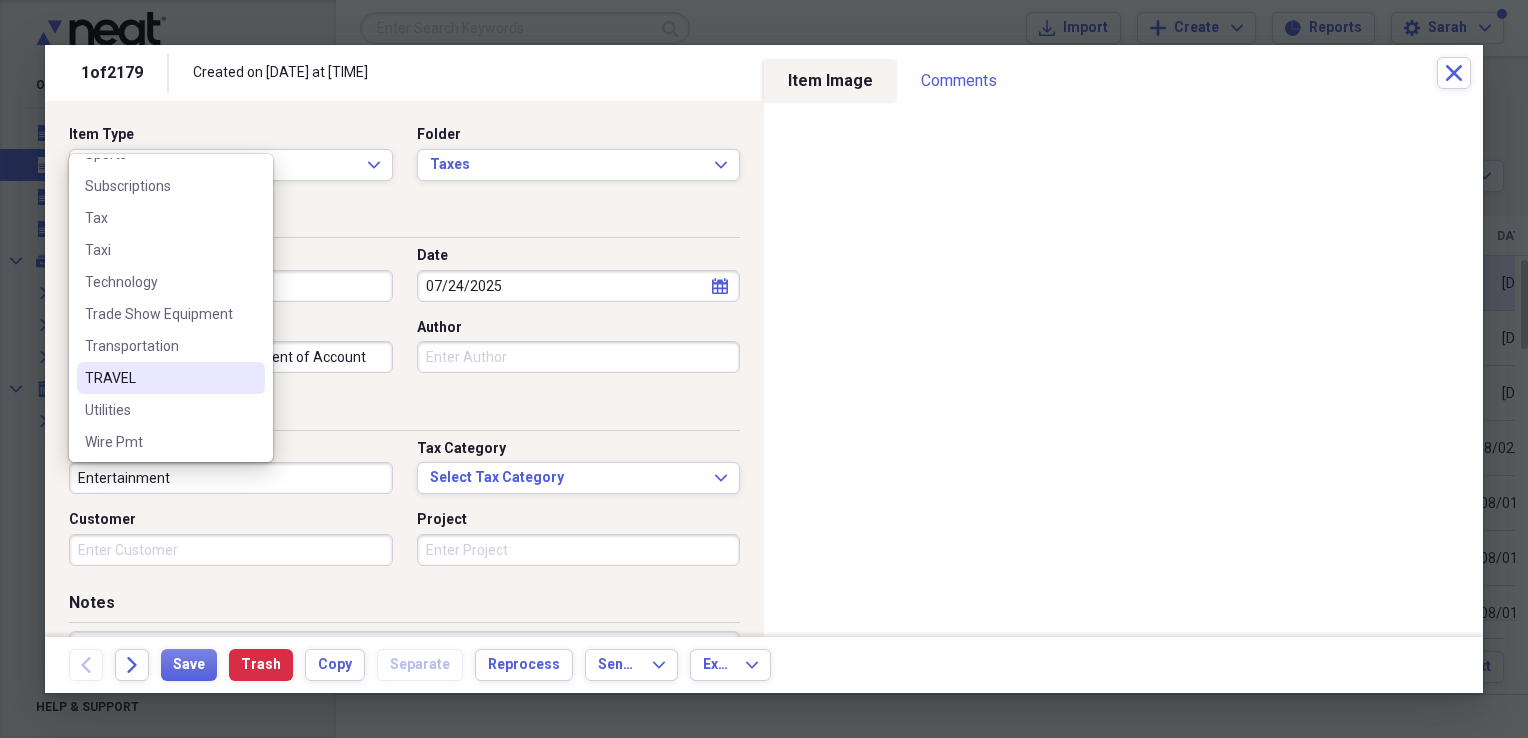 scroll, scrollTop: 1116, scrollLeft: 0, axis: vertical 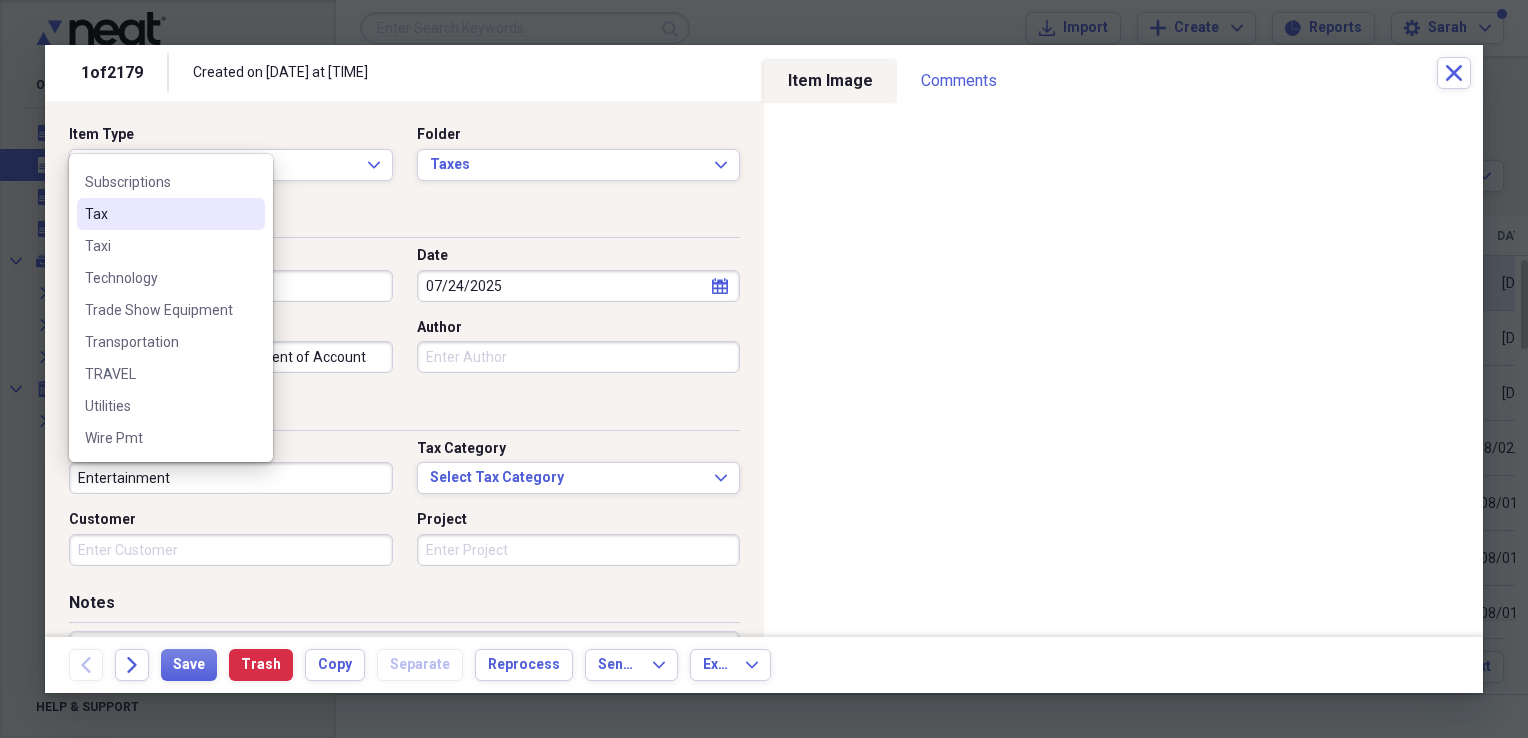 drag, startPoint x: 154, startPoint y: 216, endPoint x: 159, endPoint y: 227, distance: 12.083046 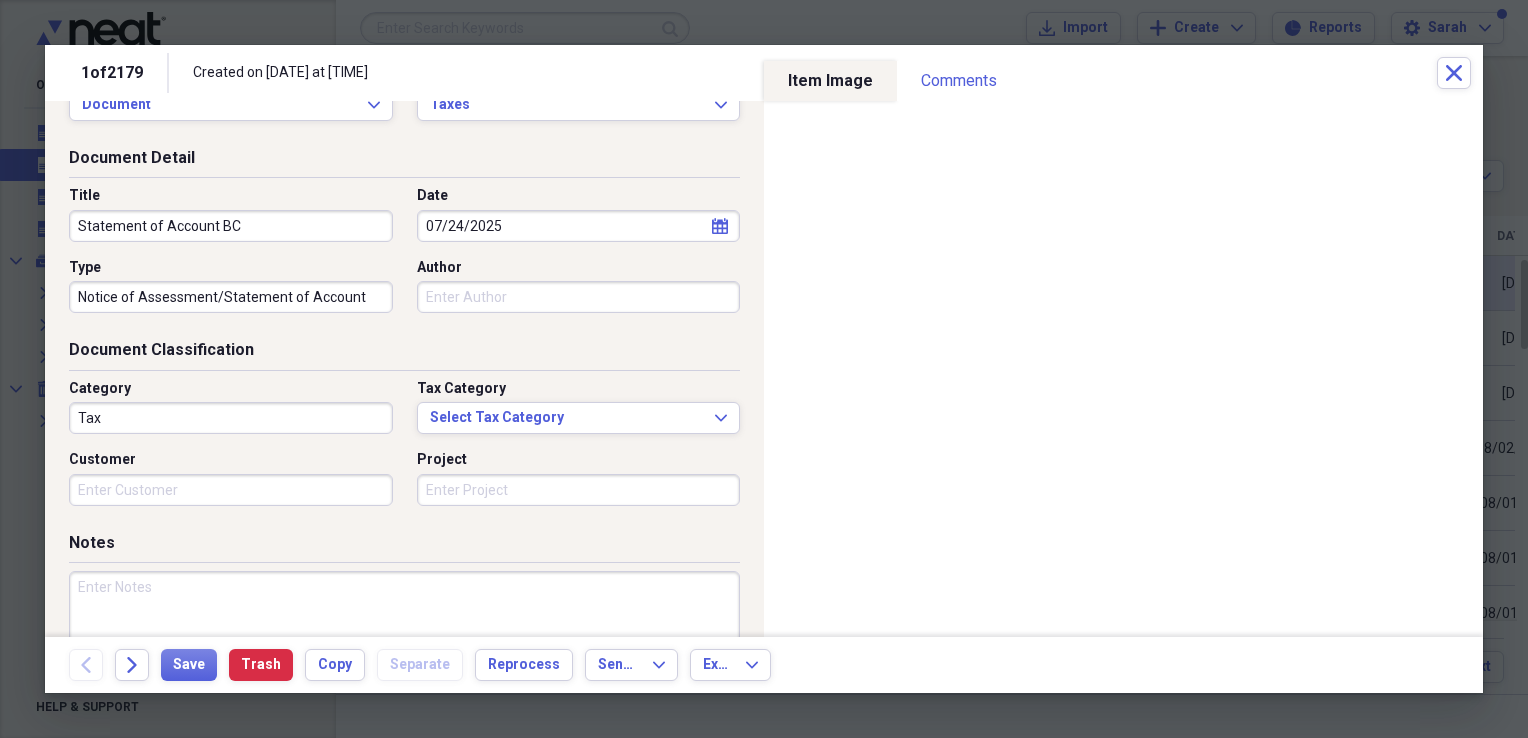 scroll, scrollTop: 197, scrollLeft: 0, axis: vertical 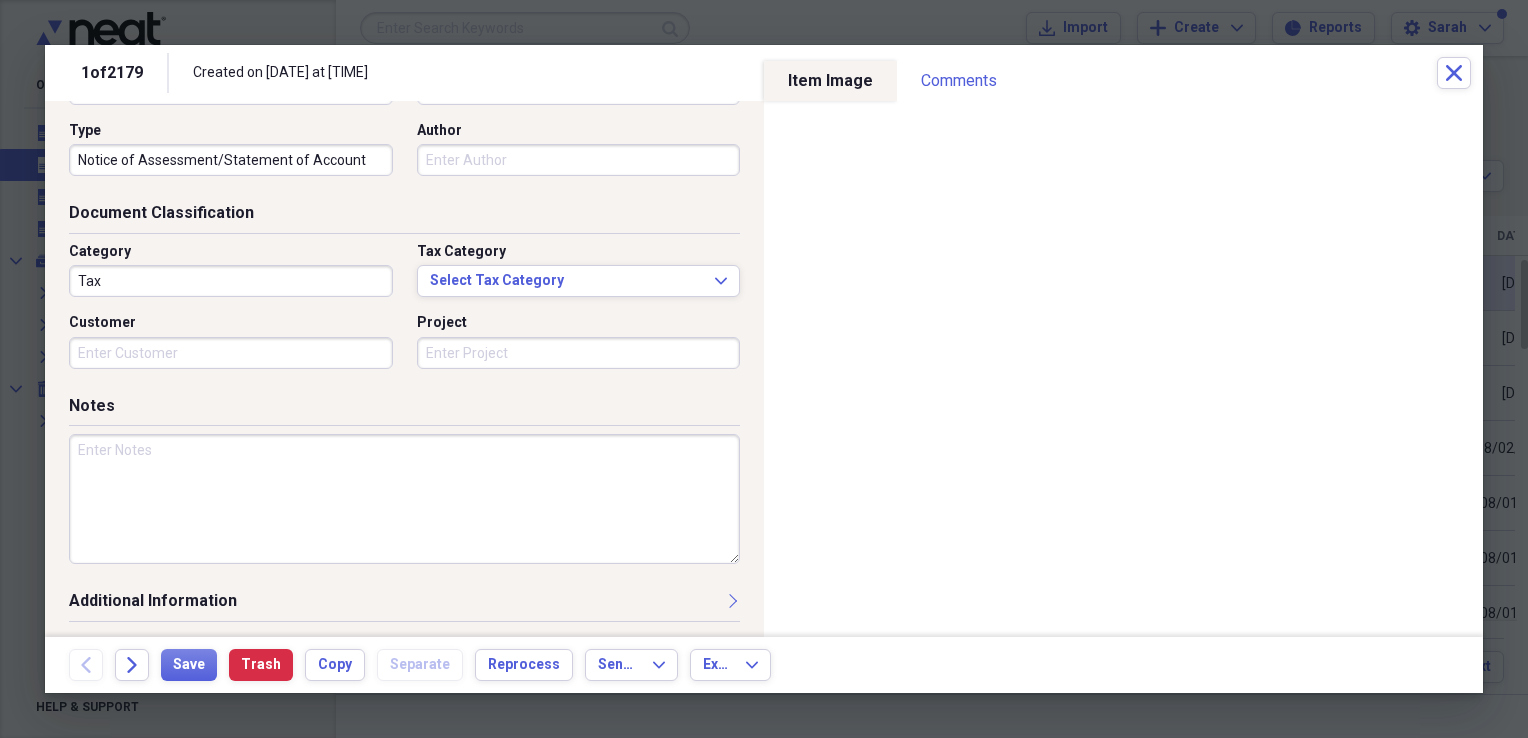 drag, startPoint x: 148, startPoint y: 494, endPoint x: 144, endPoint y: 477, distance: 17.464249 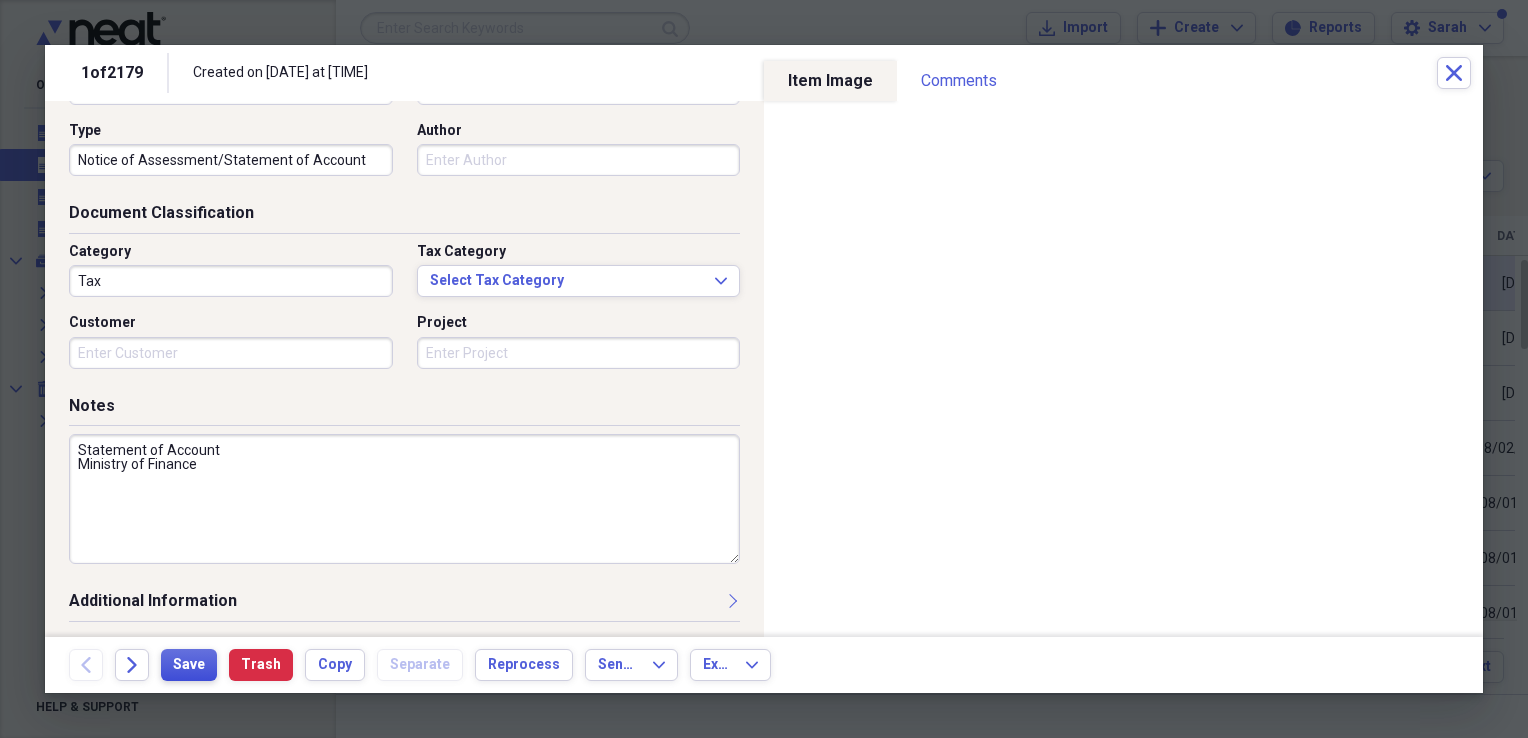 type on "Statement of Account
Ministry of Finance" 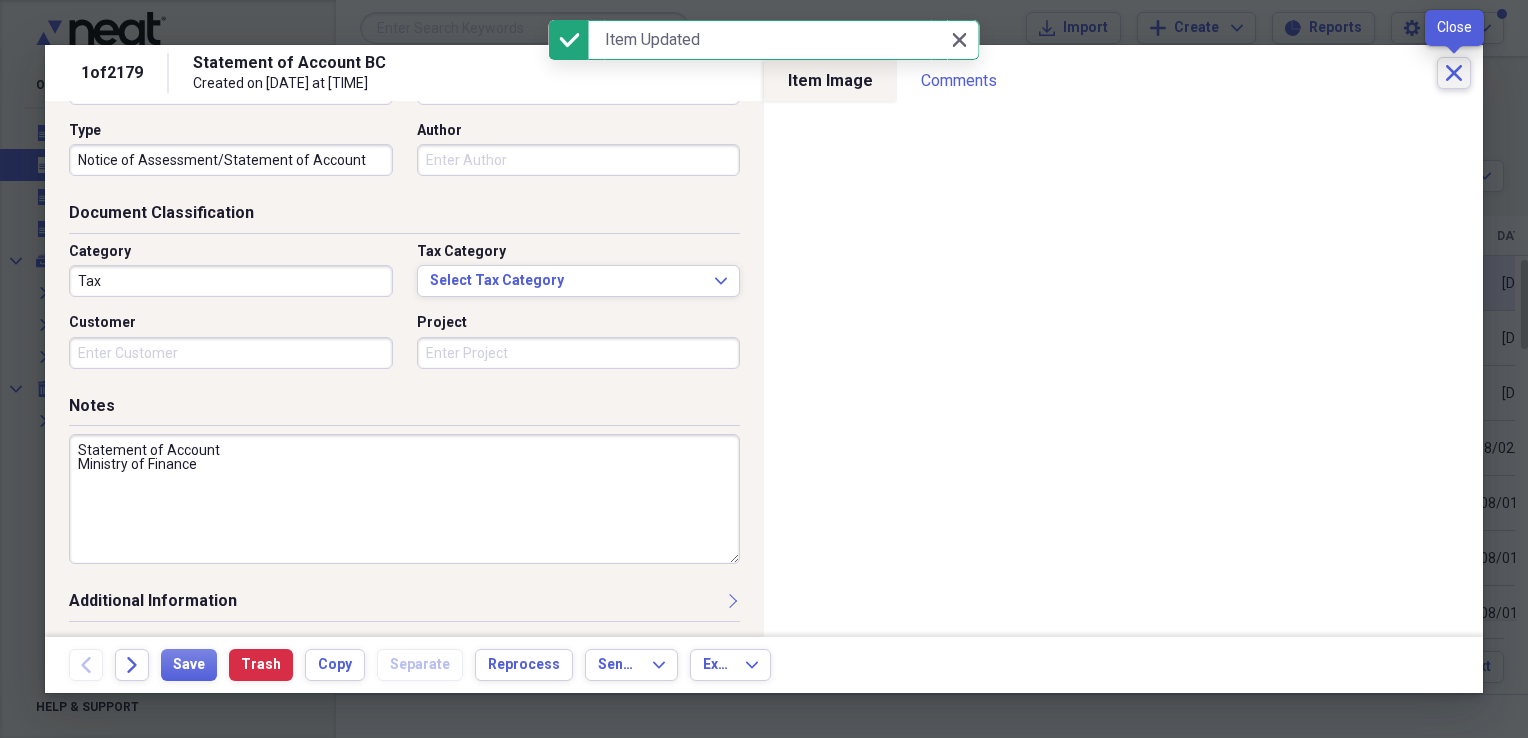 click 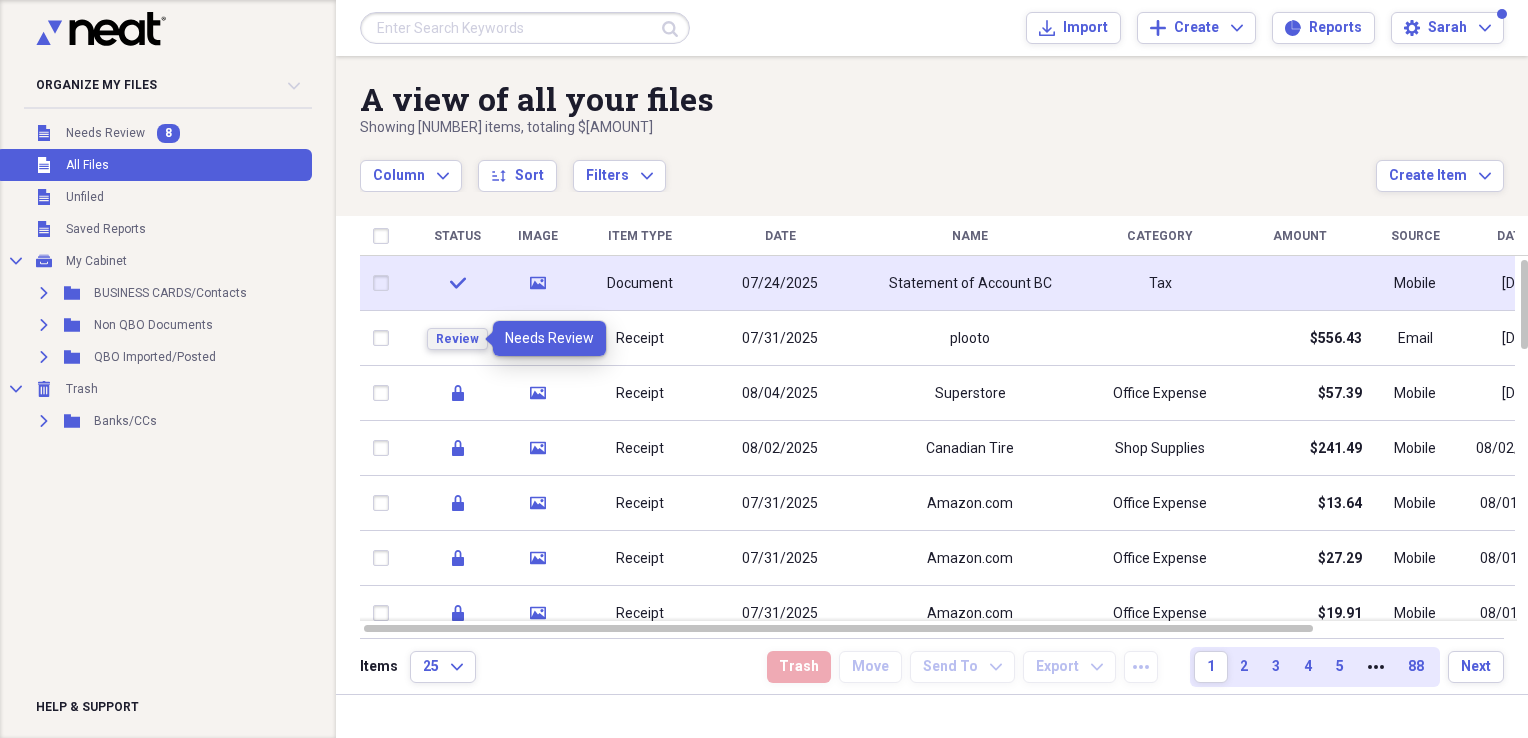 click on "Review" at bounding box center [457, 339] 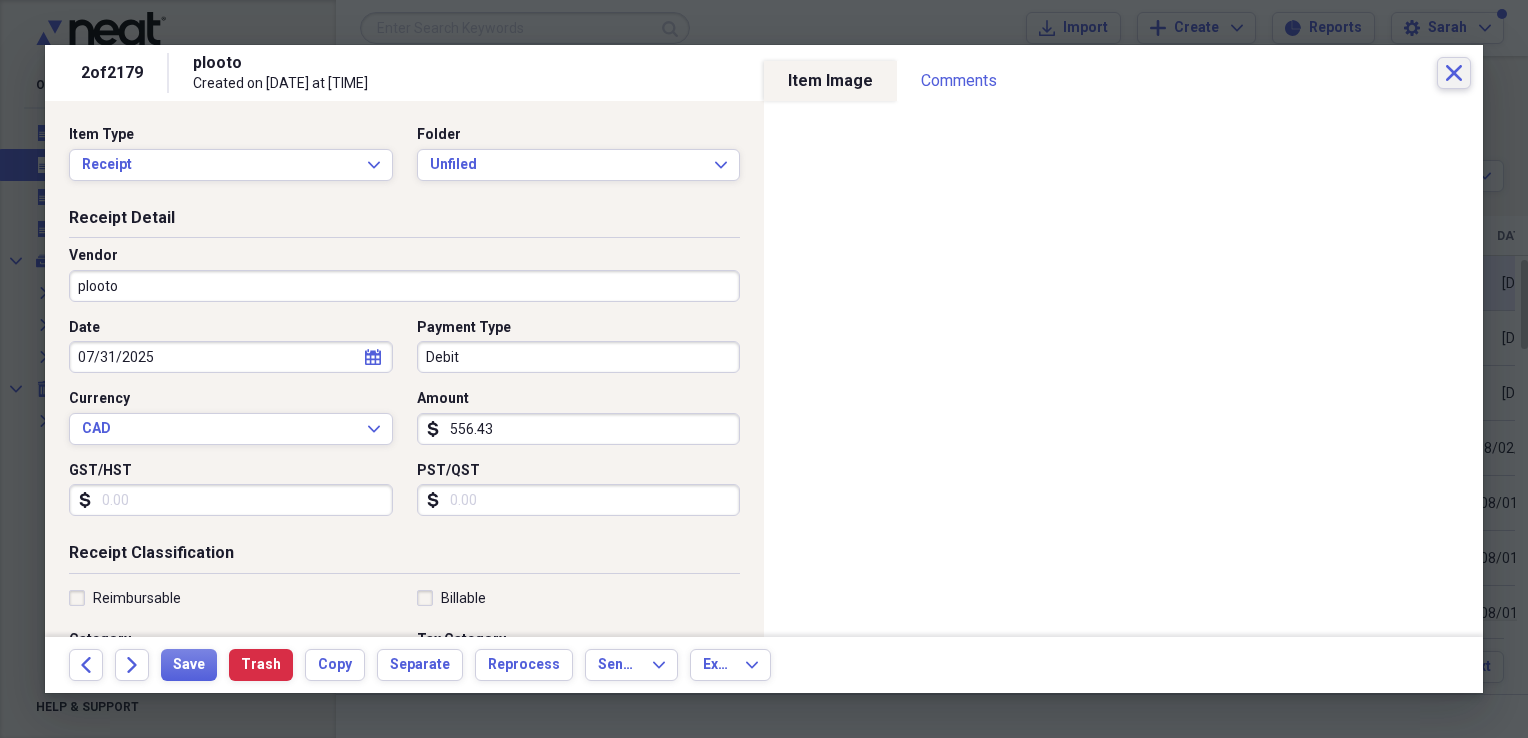 click on "Close" 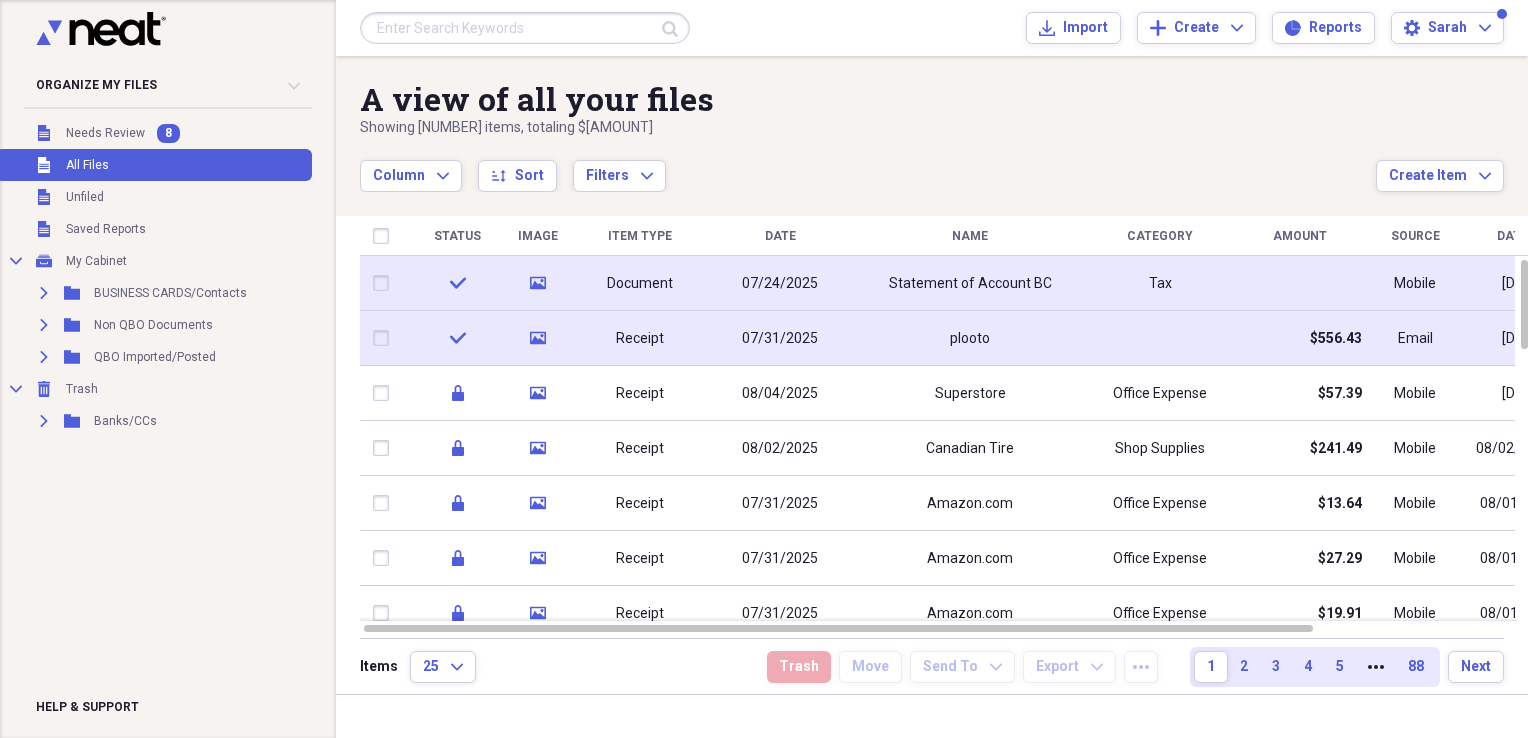 click at bounding box center [385, 338] 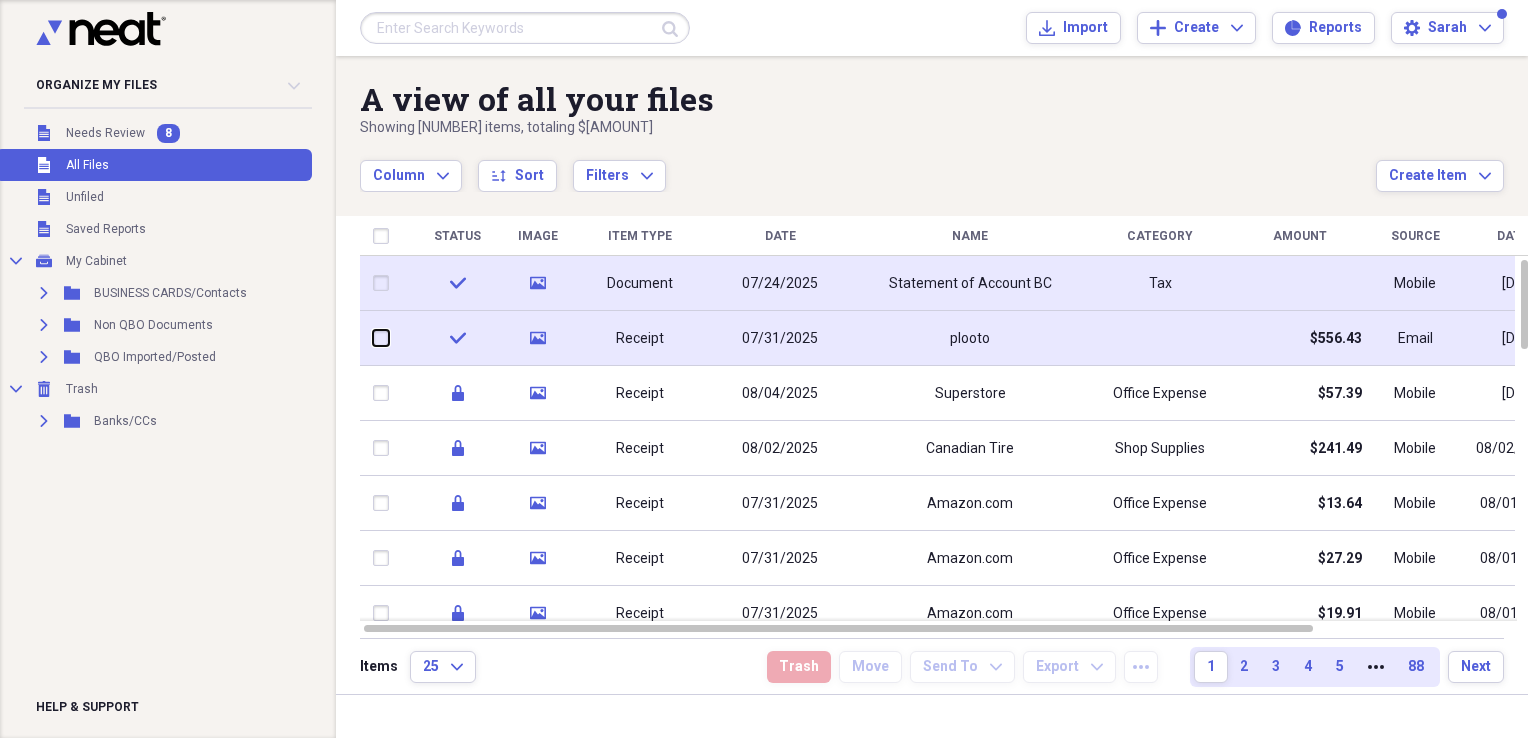 click at bounding box center [373, 338] 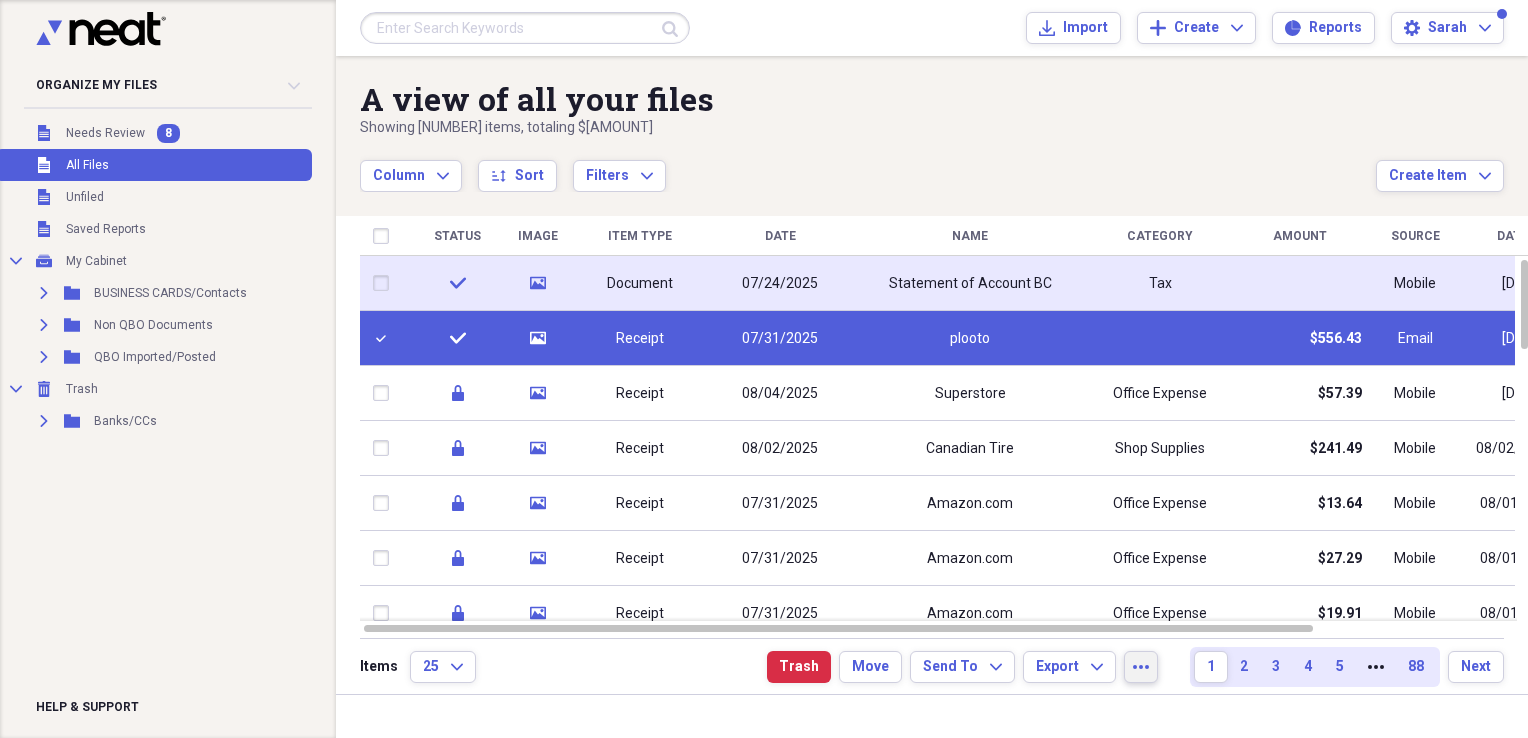 click on "more" 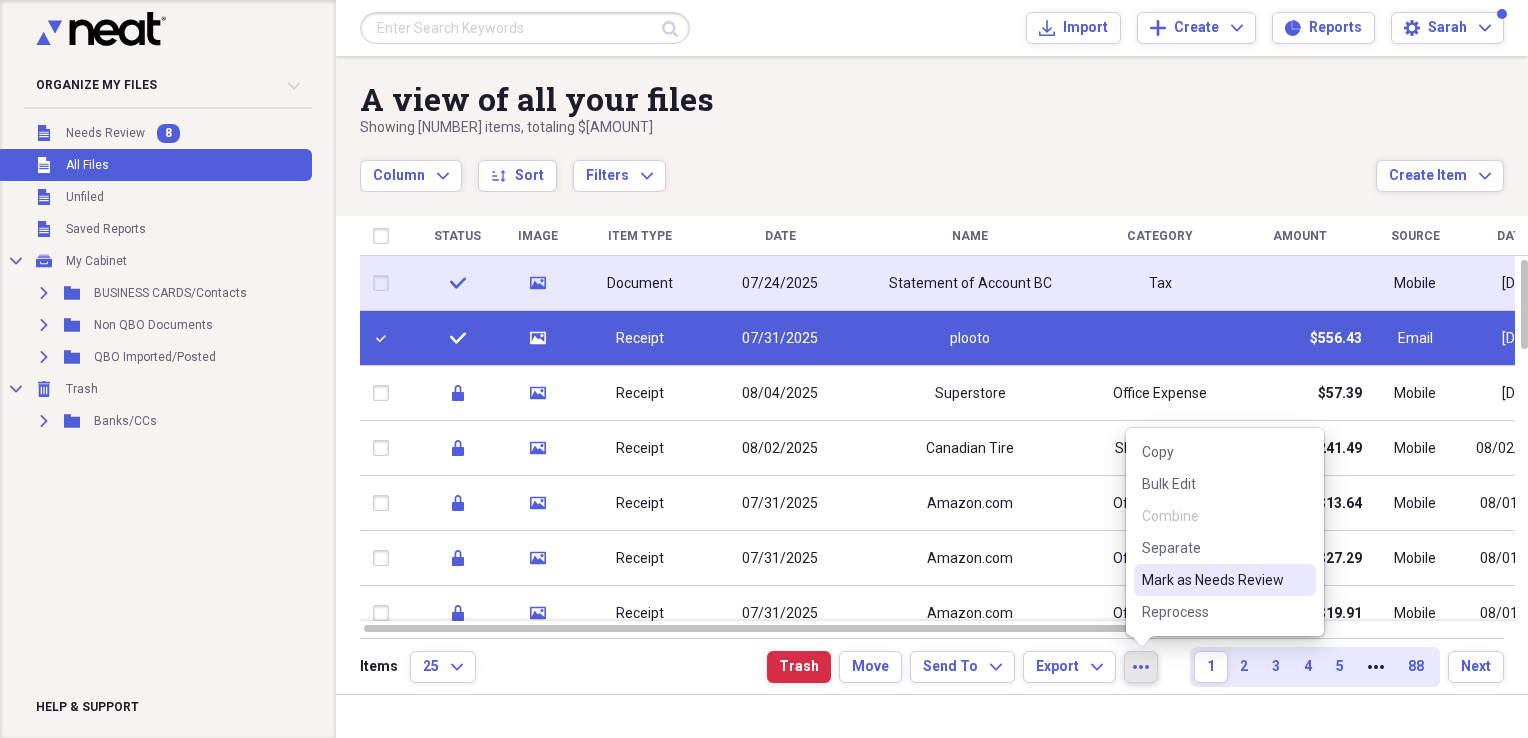 click on "Mark as Needs Review" at bounding box center (1213, 580) 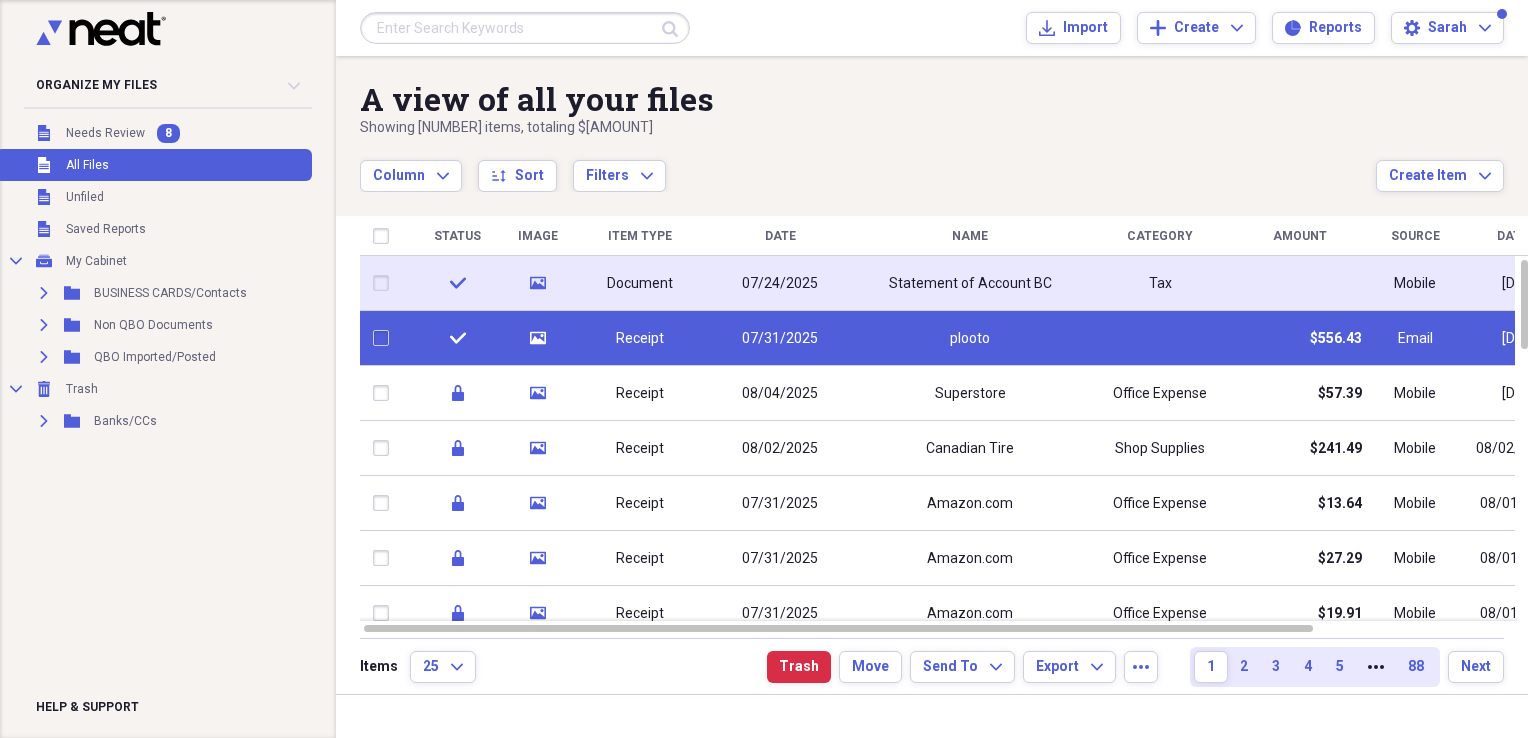 checkbox on "false" 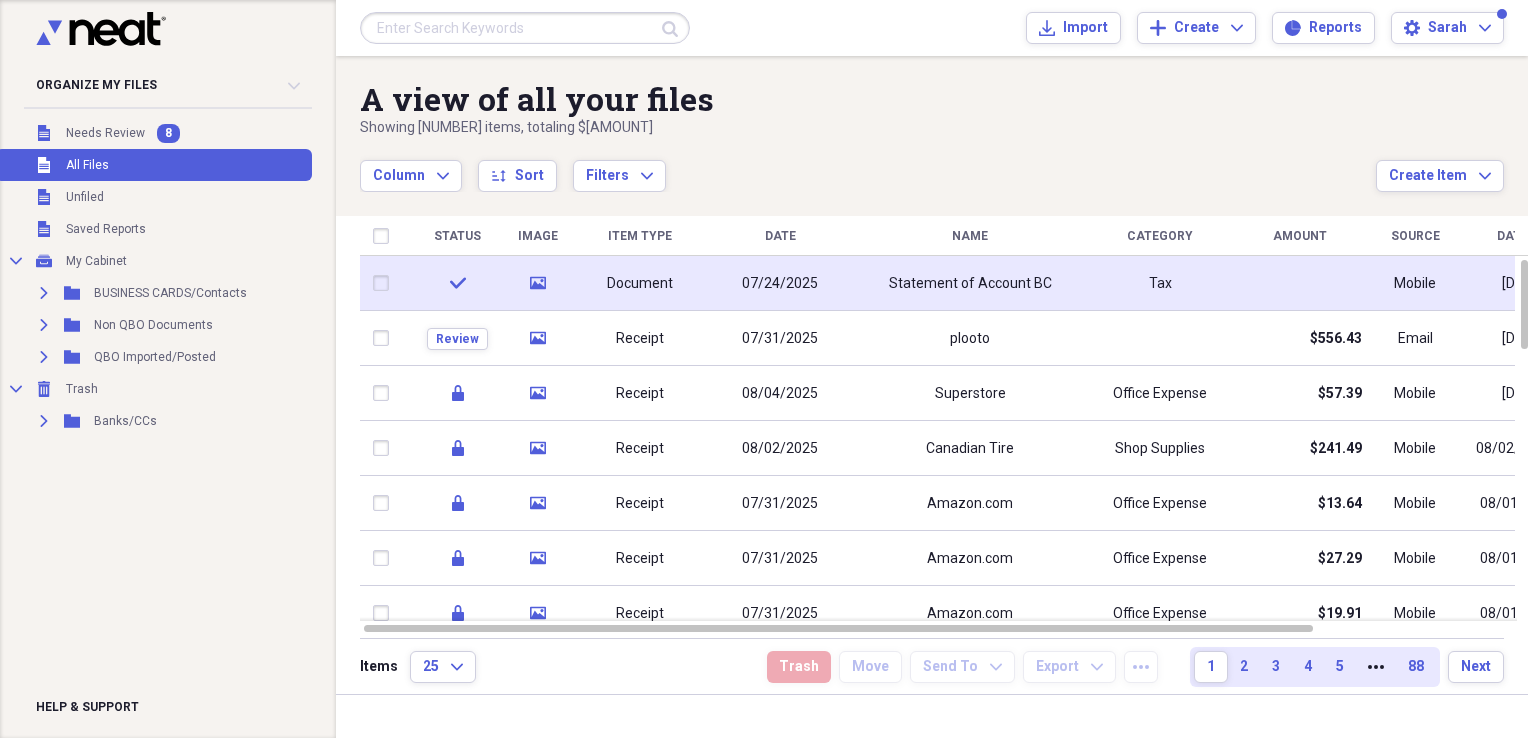 click at bounding box center (932, 716) 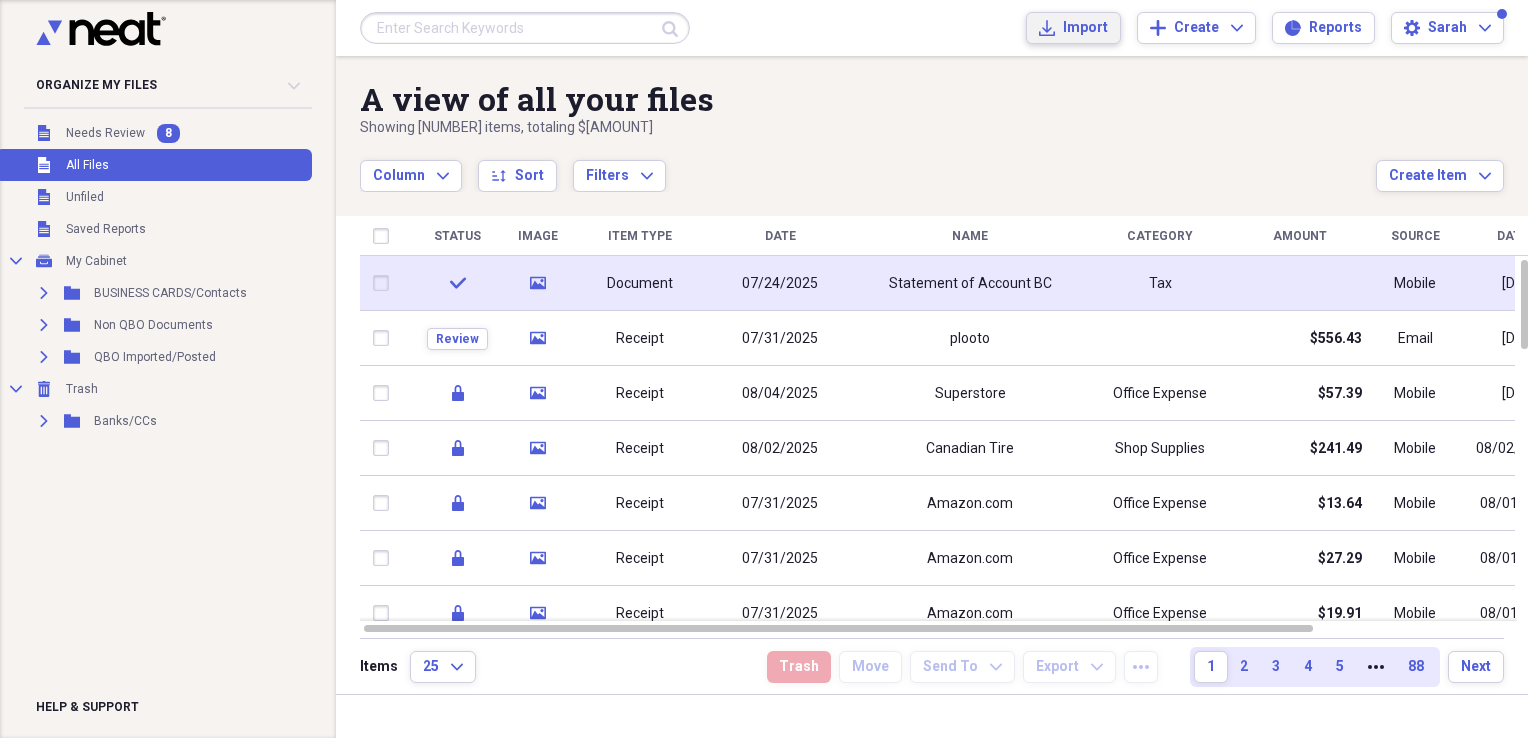click on "Import" at bounding box center (1085, 28) 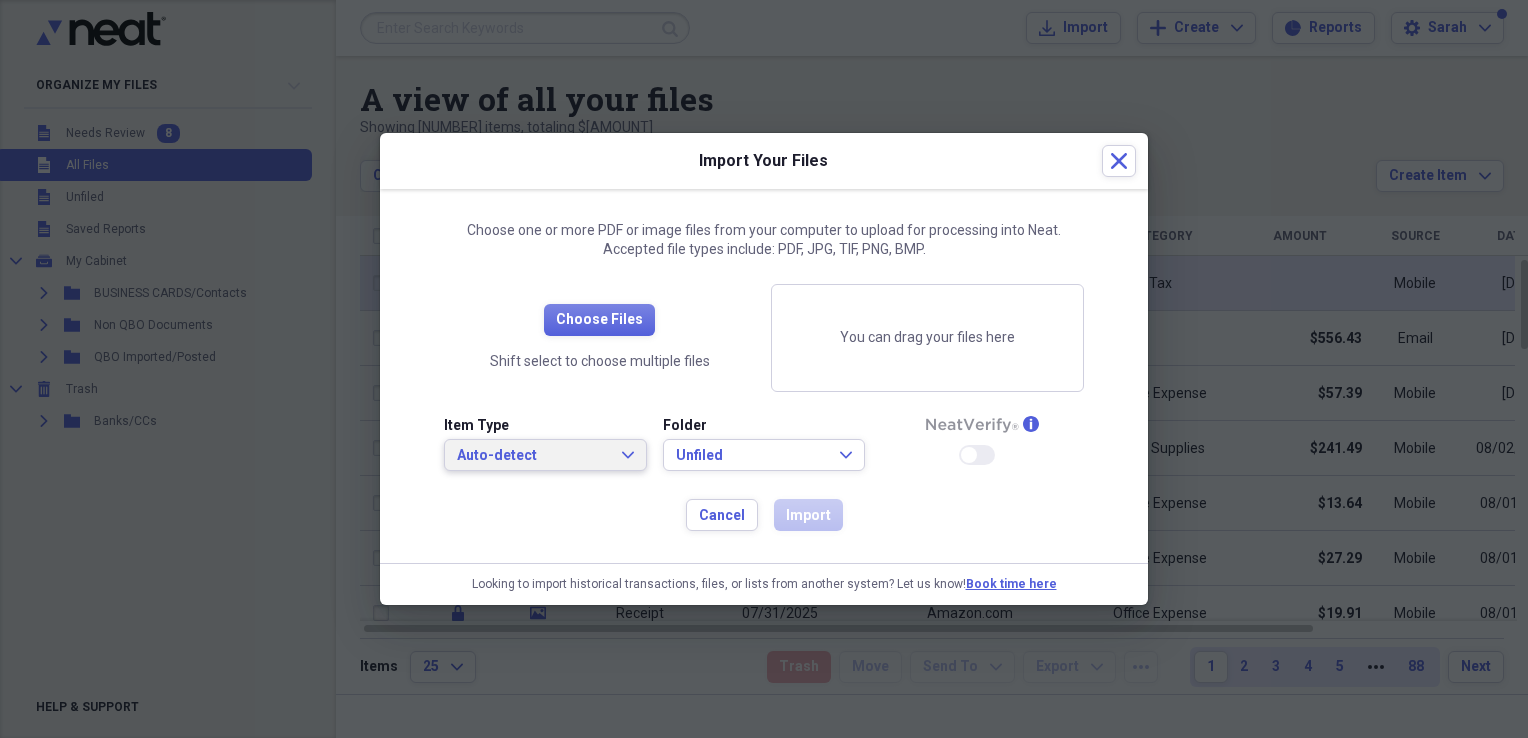 click on "Auto-detect" at bounding box center [533, 456] 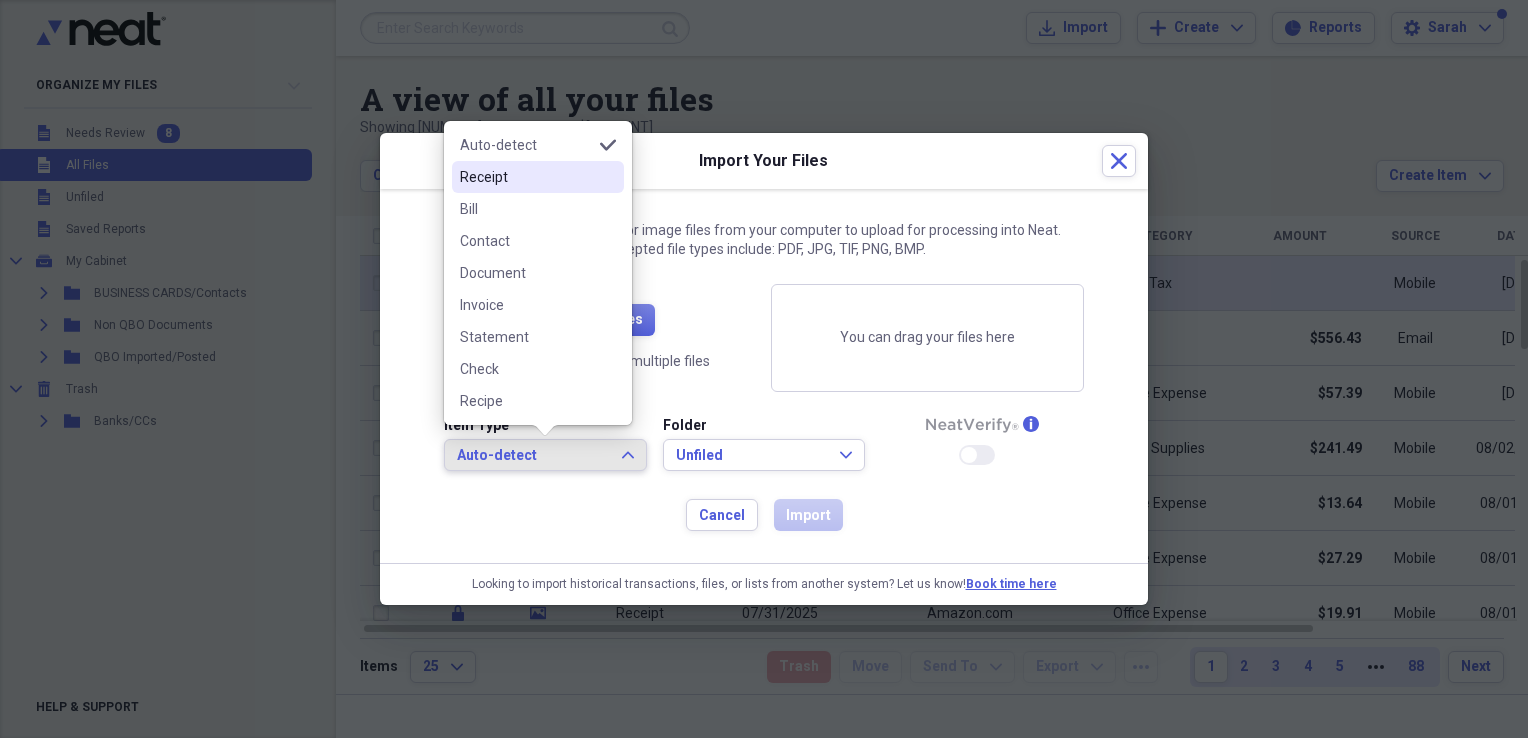 click on "Receipt" at bounding box center (526, 177) 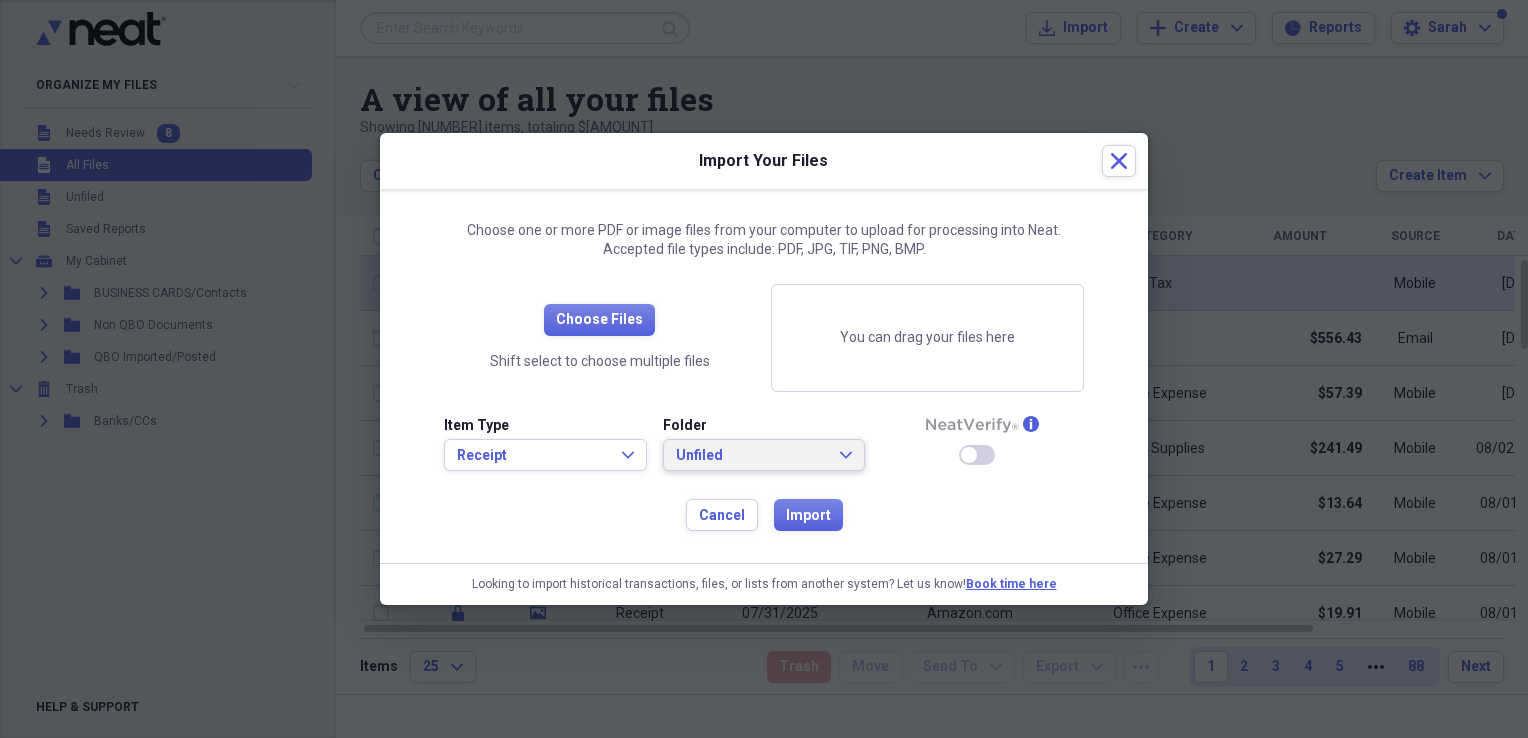 click on "Unfiled" at bounding box center (752, 456) 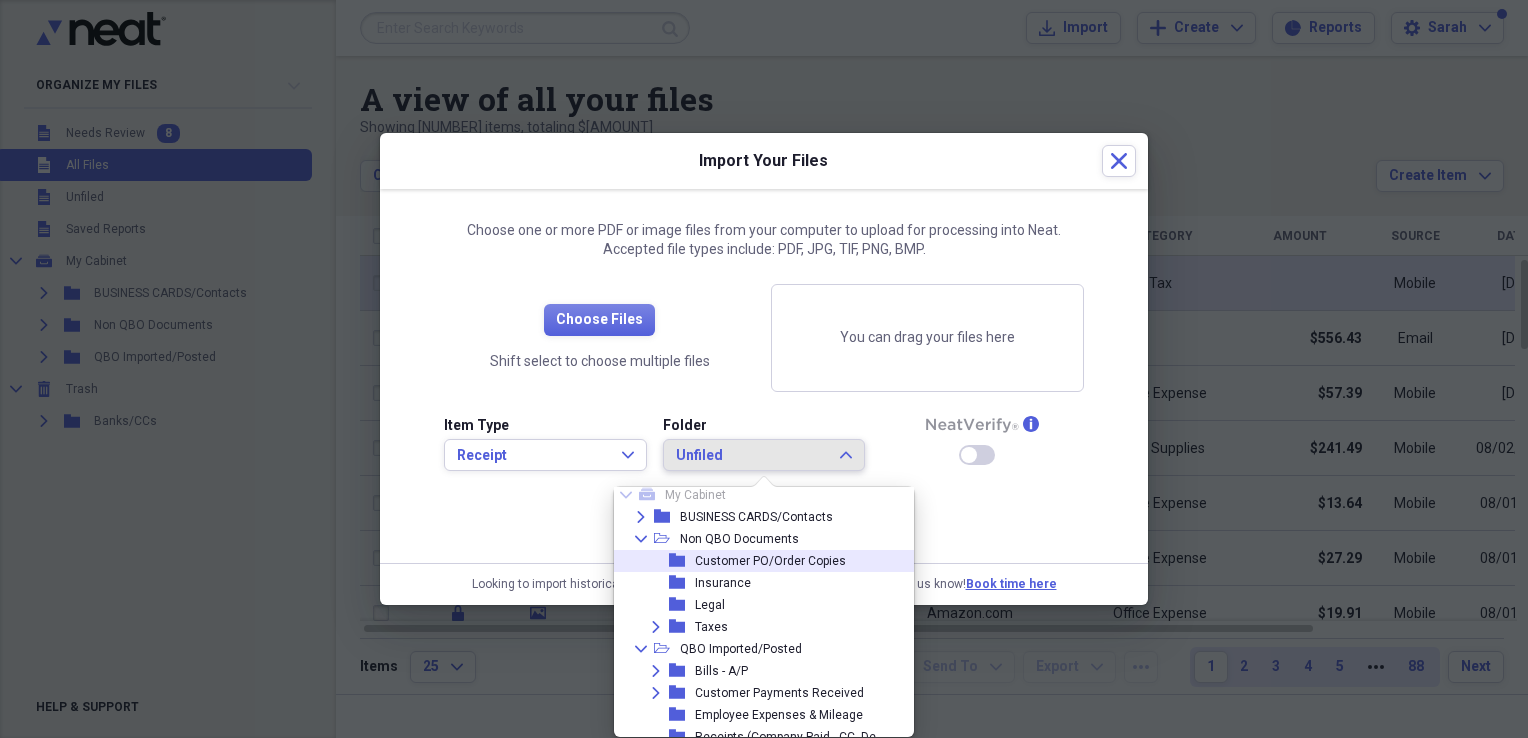 scroll, scrollTop: 72, scrollLeft: 0, axis: vertical 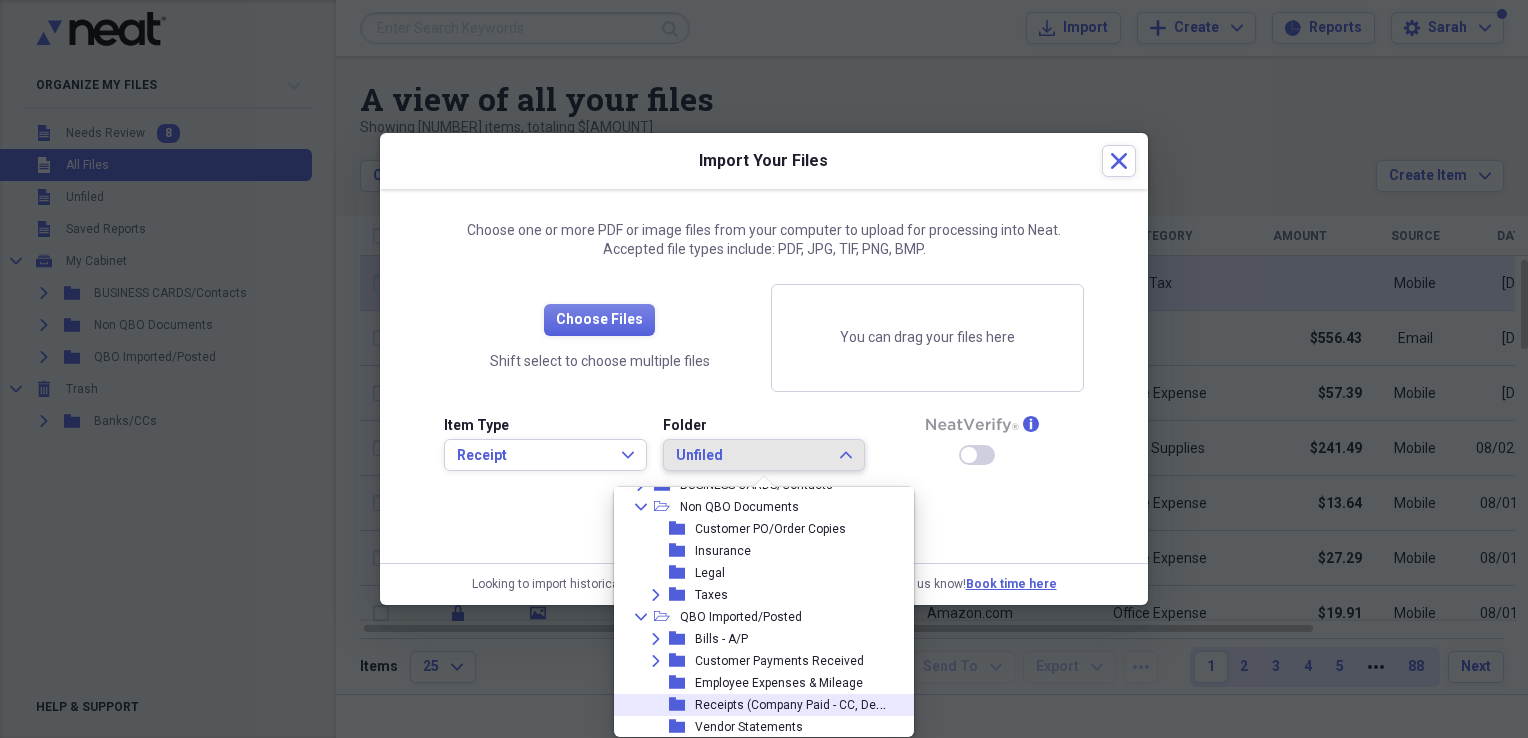 drag, startPoint x: 668, startPoint y: 706, endPoint x: 746, endPoint y: 585, distance: 143.9618 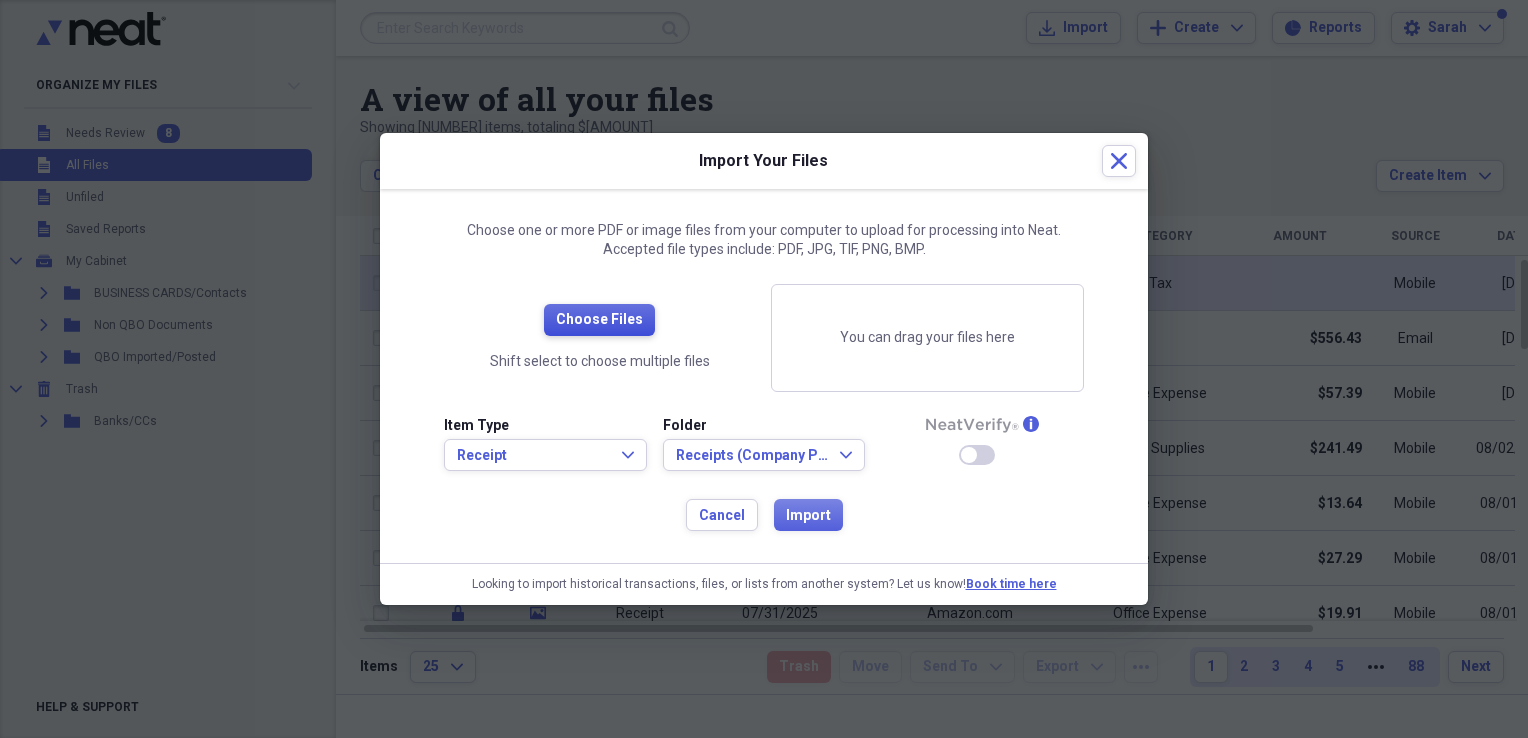 click on "Choose Files" at bounding box center (599, 320) 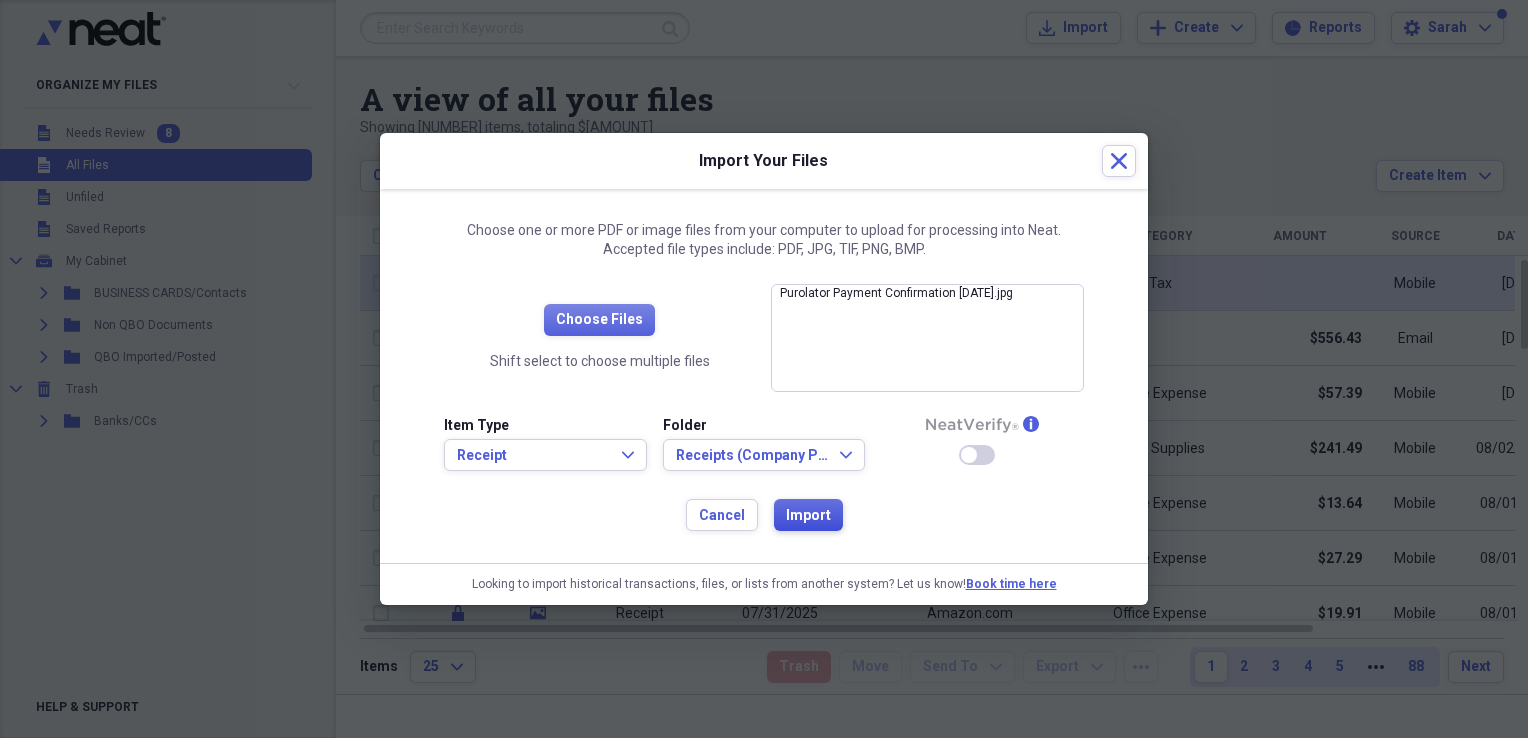 click on "Import" at bounding box center [808, 516] 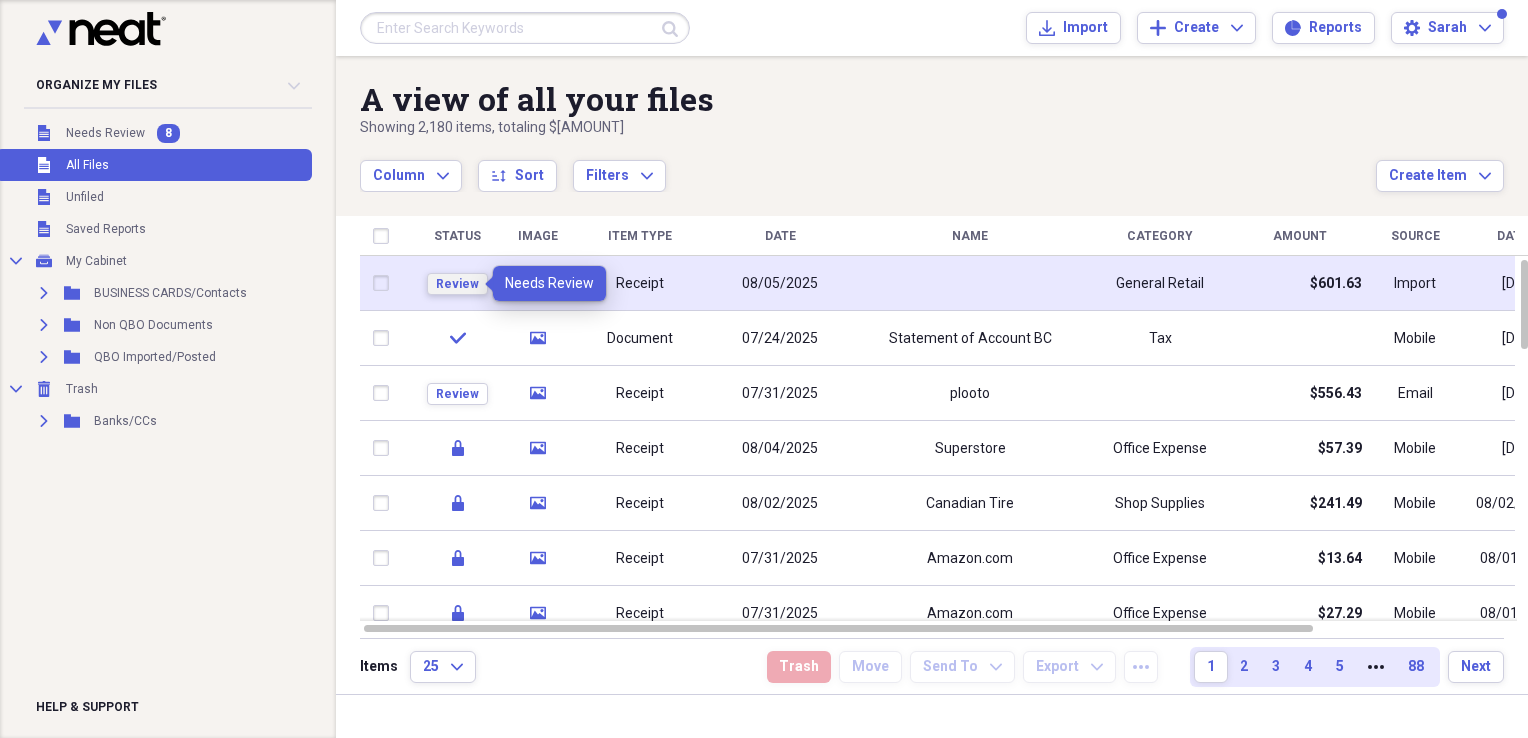 click on "Review" at bounding box center (457, 284) 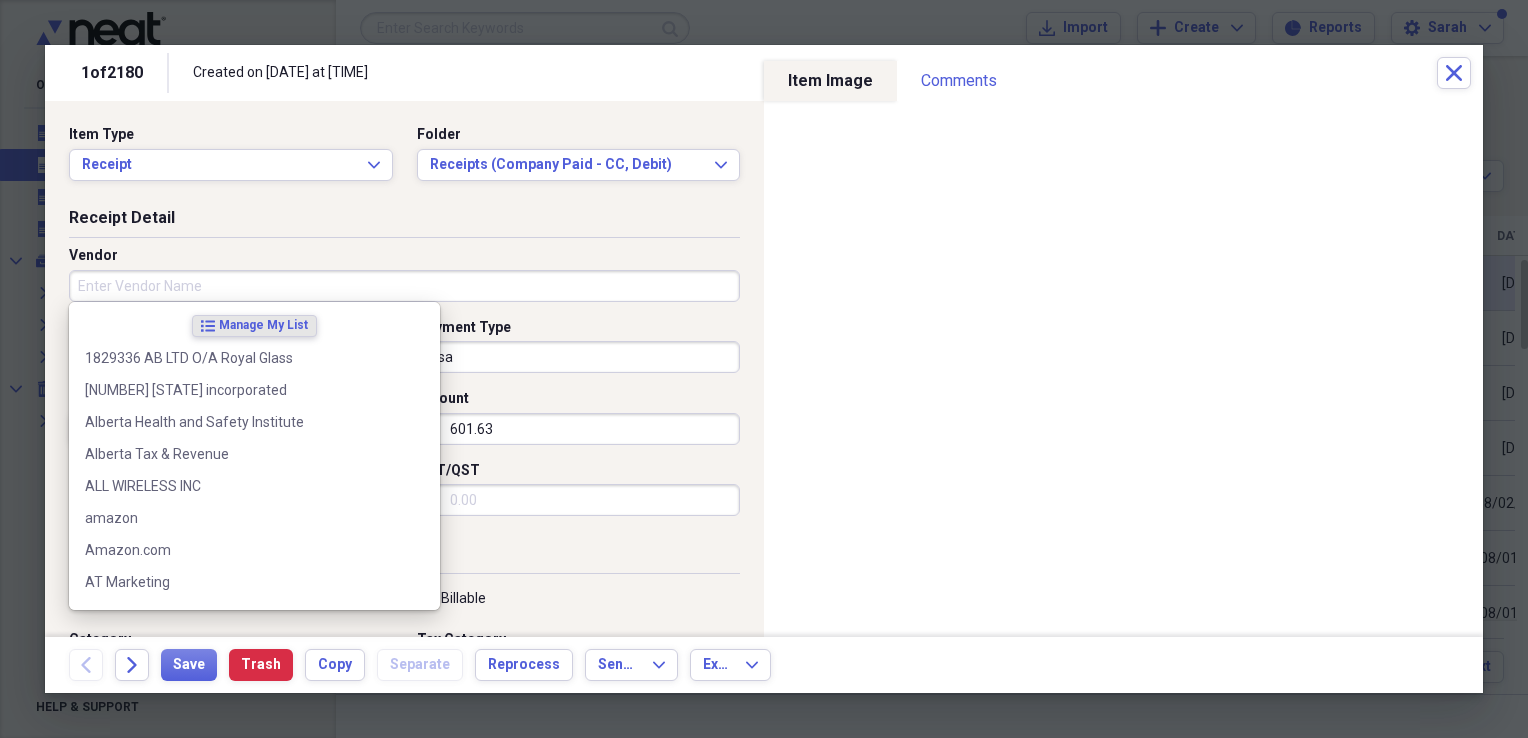 click on "Vendor" at bounding box center (404, 286) 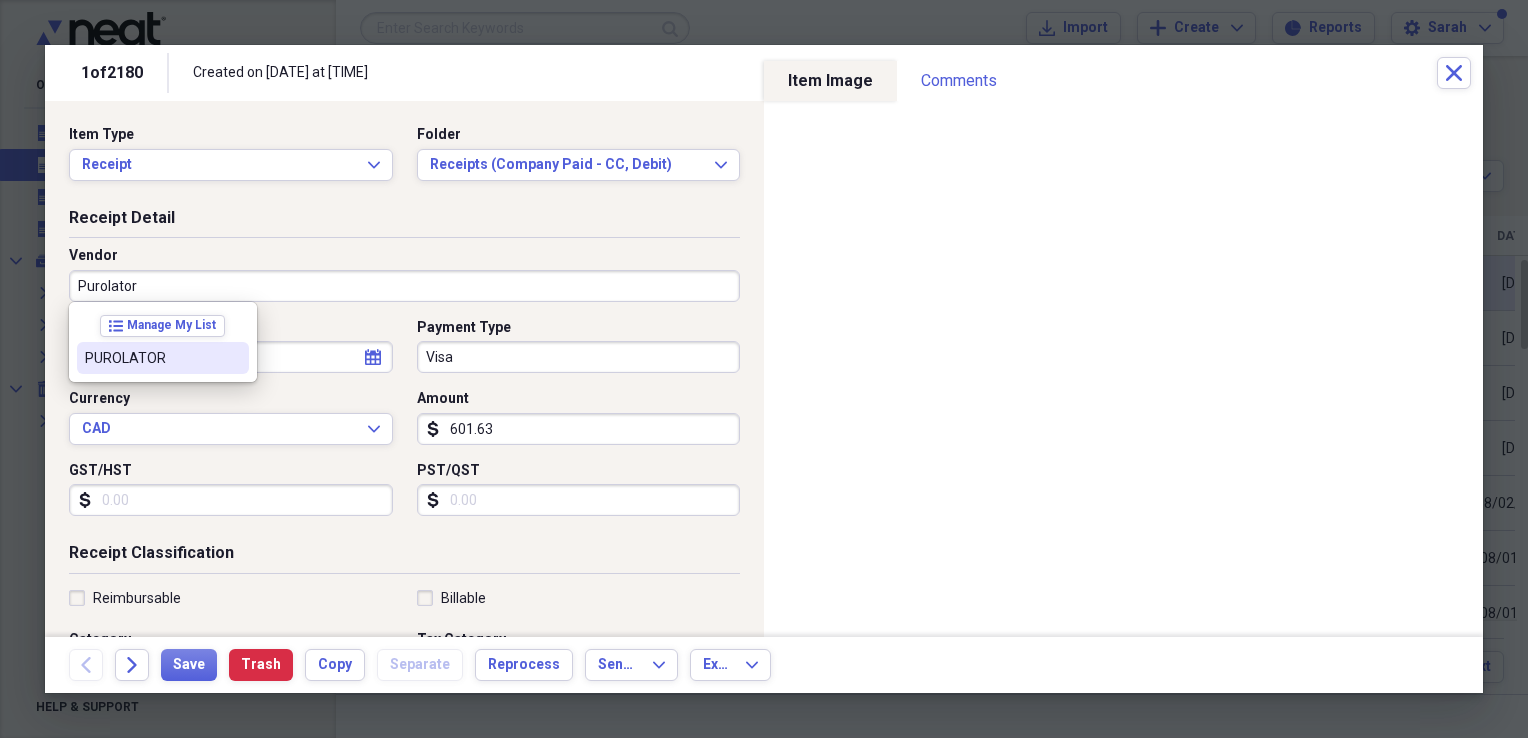 click on "PUROLATOR" at bounding box center (151, 358) 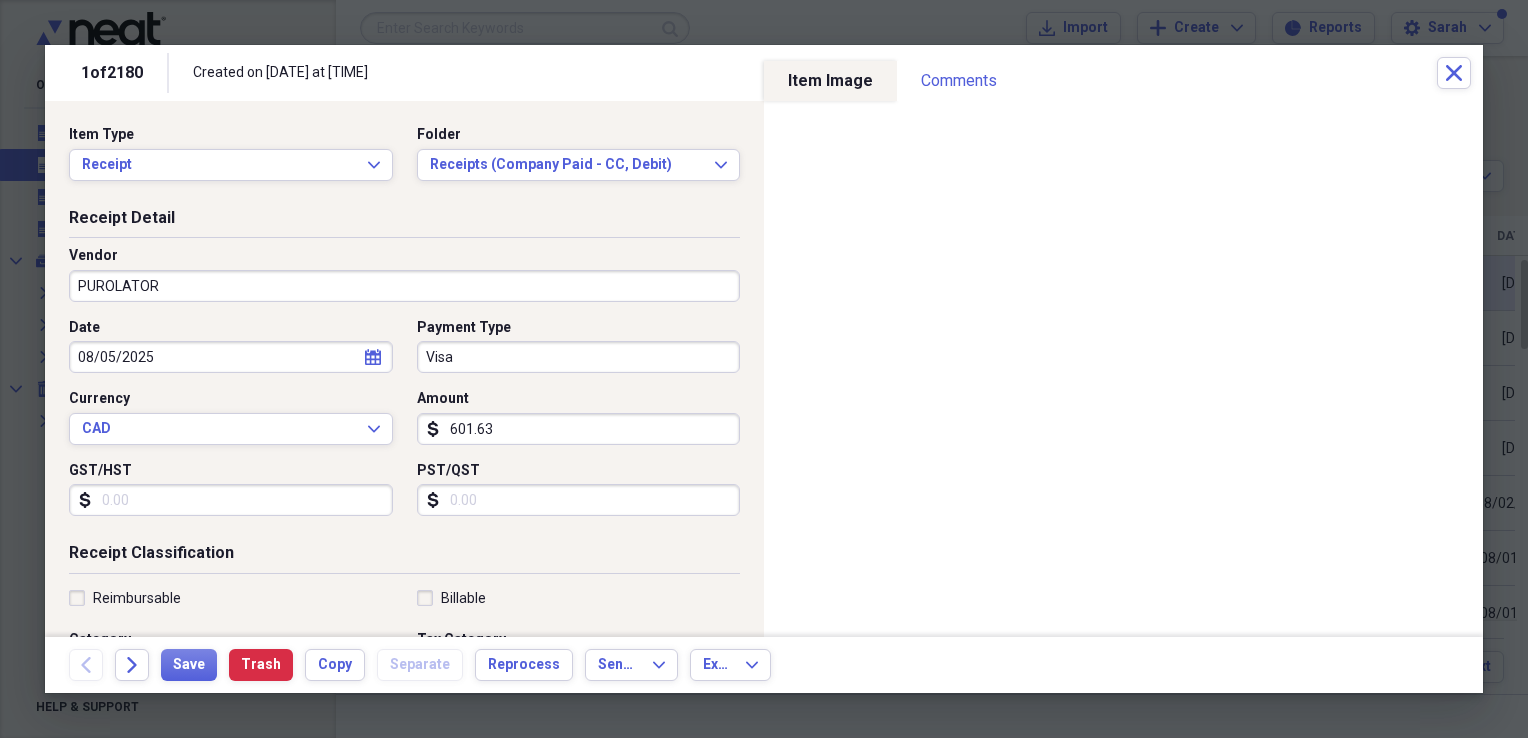 type on "Postal/Shipping" 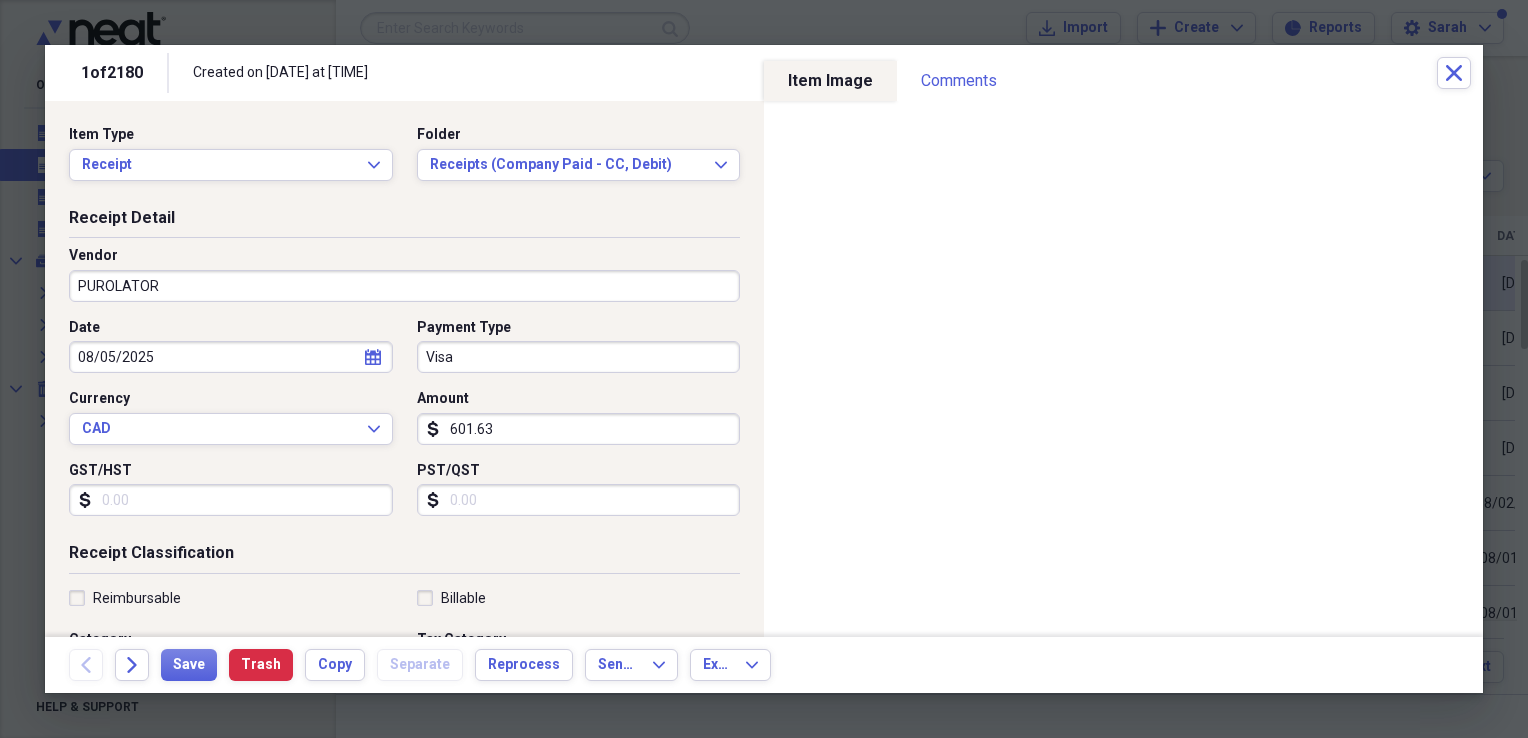 click on "Visa" at bounding box center (579, 357) 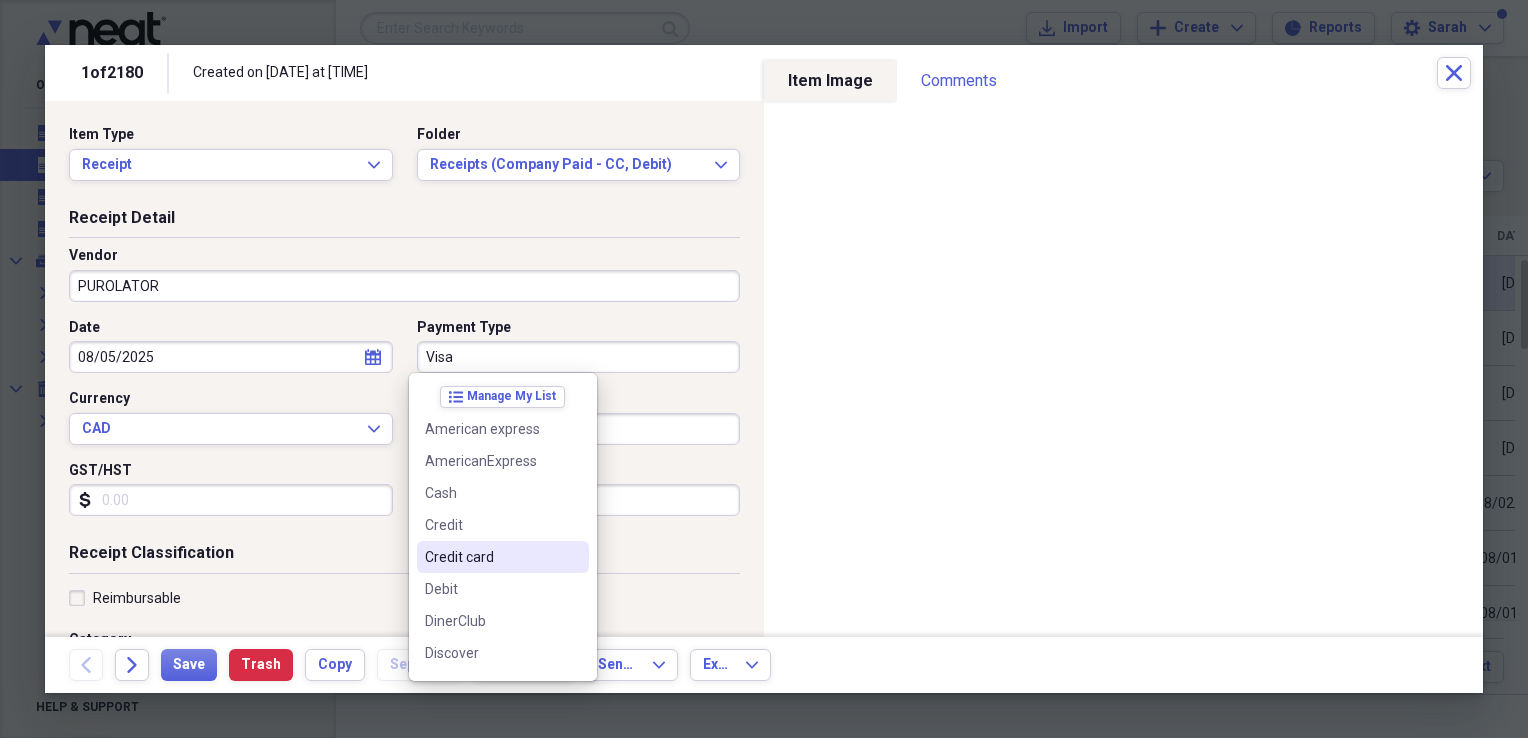 click on "Credit card" at bounding box center (503, 557) 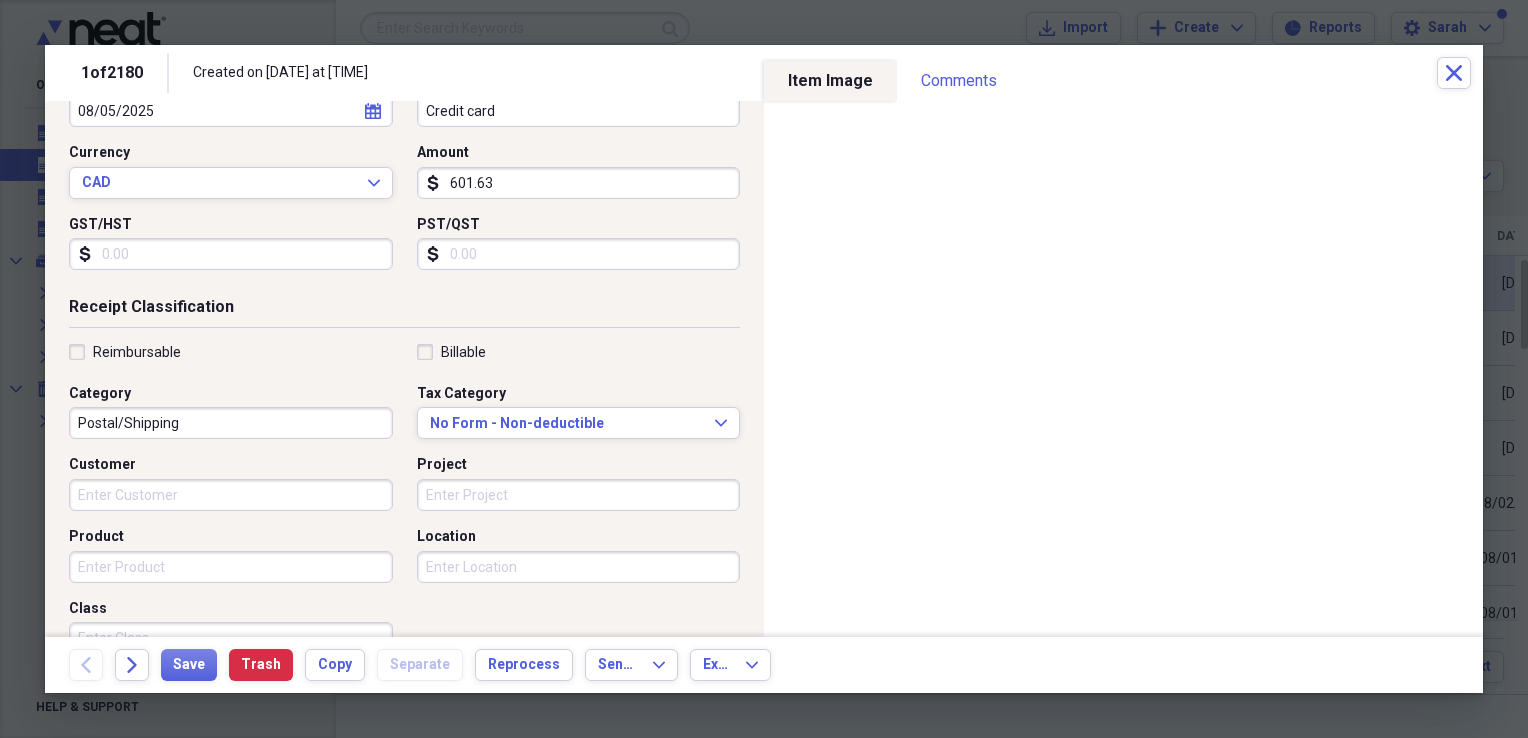 scroll, scrollTop: 400, scrollLeft: 0, axis: vertical 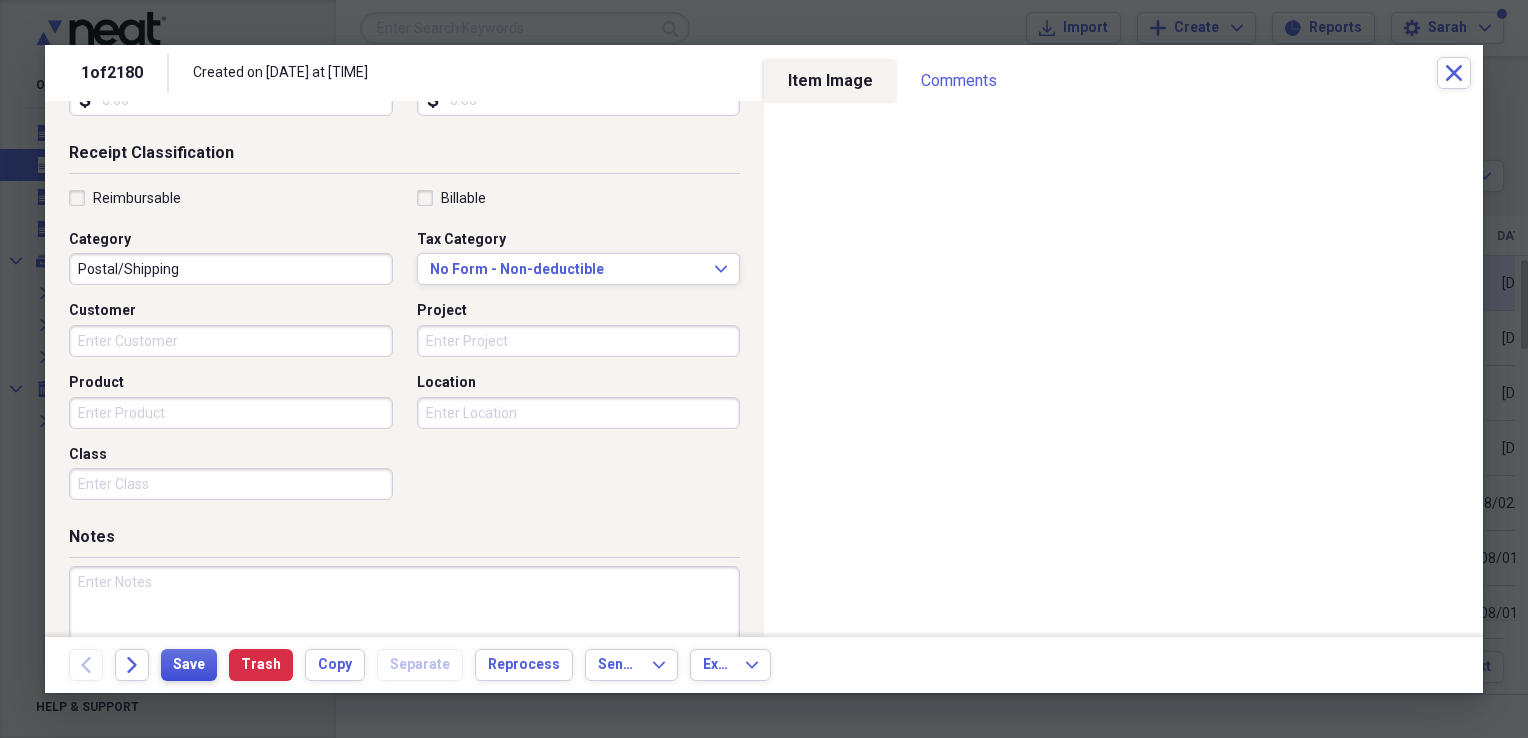 click on "Save" at bounding box center (189, 665) 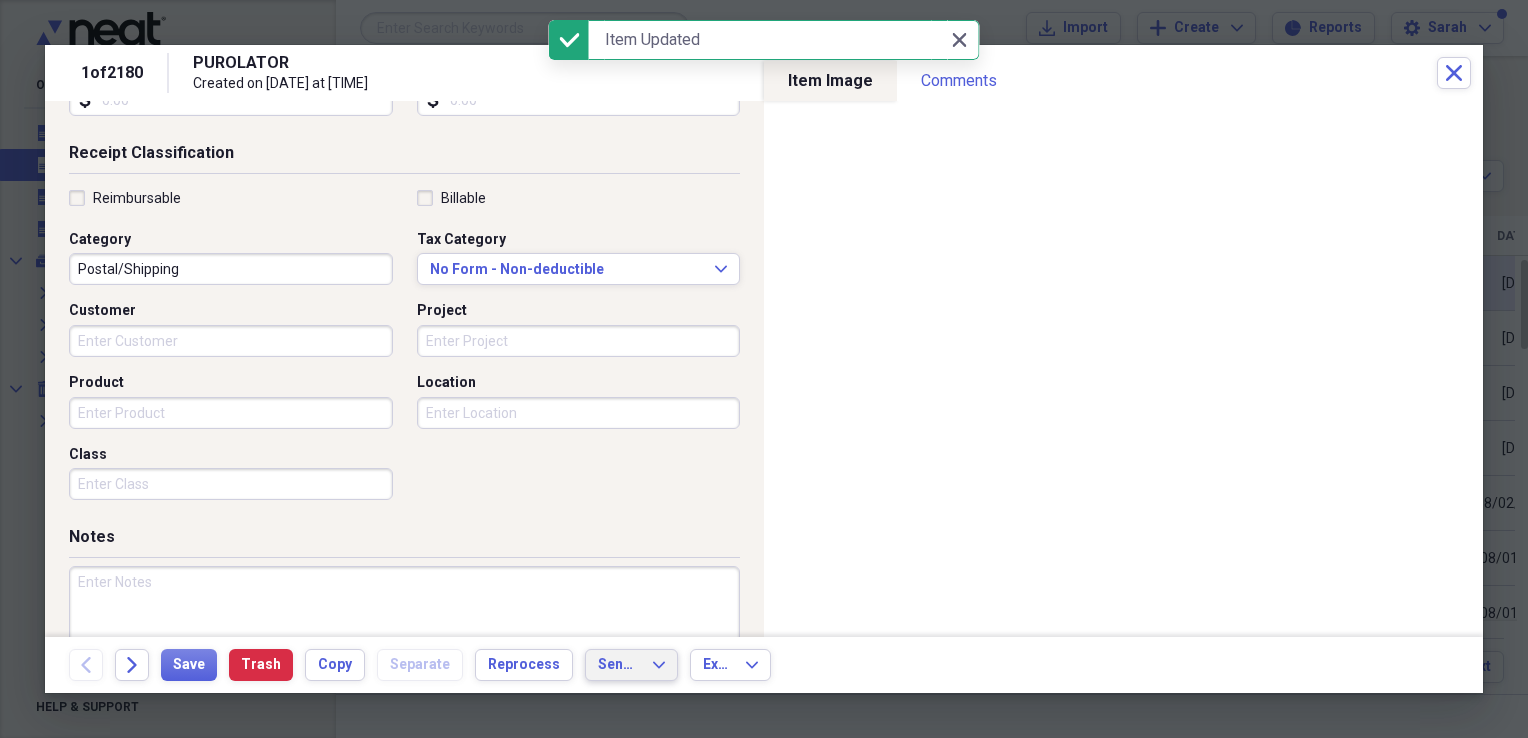 click on "Send To Expand" at bounding box center [631, 665] 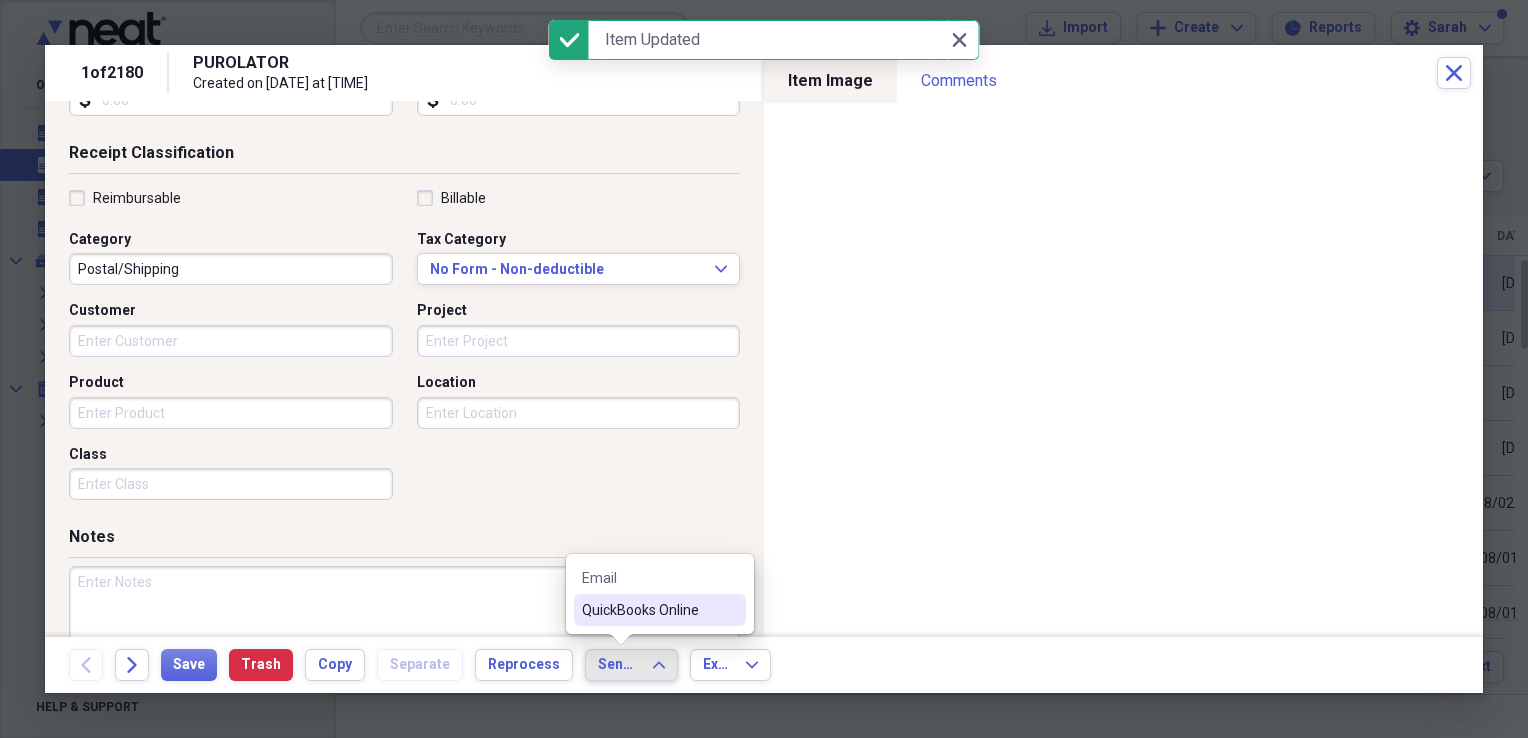 click on "QuickBooks Online" at bounding box center [648, 610] 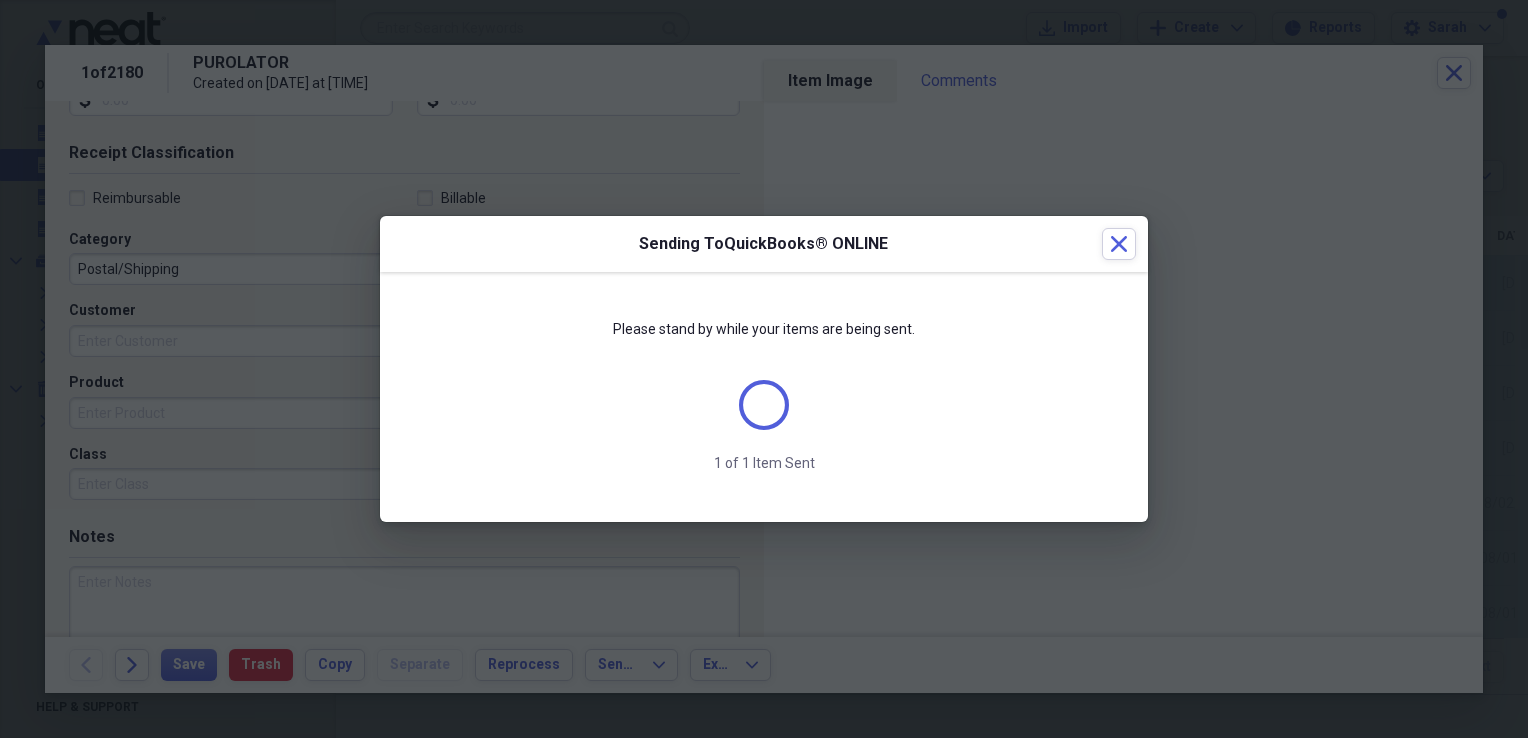 scroll, scrollTop: 384, scrollLeft: 0, axis: vertical 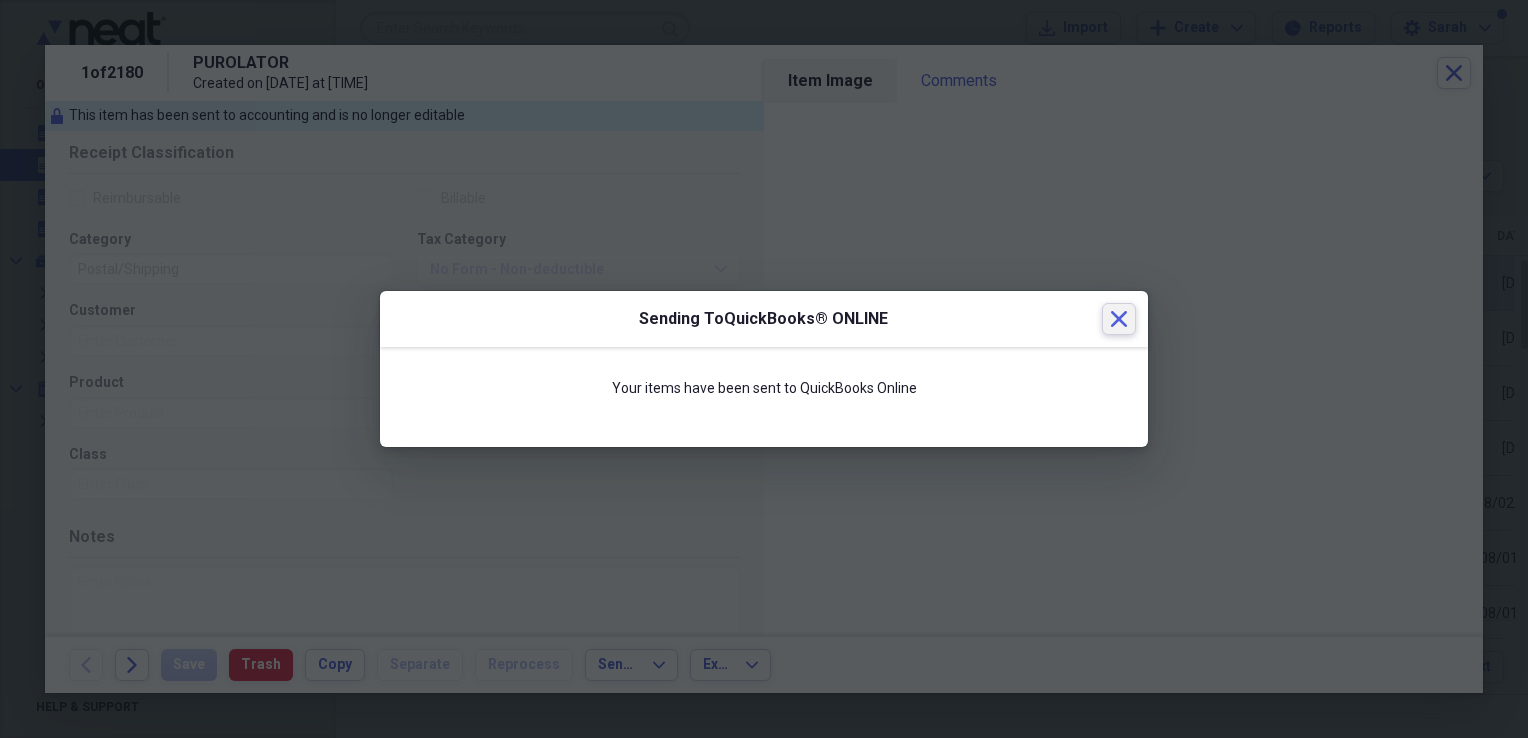 click on "Close" 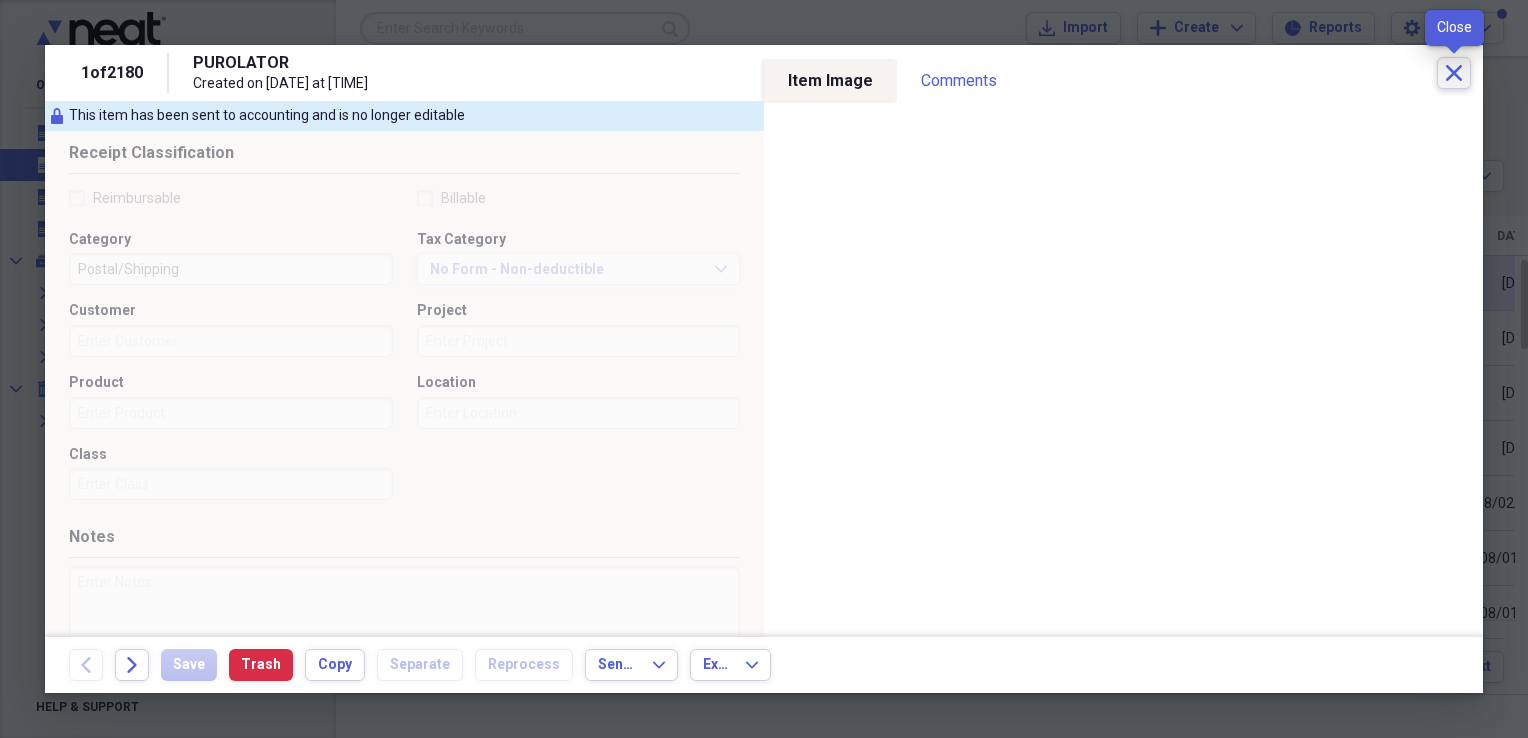 click 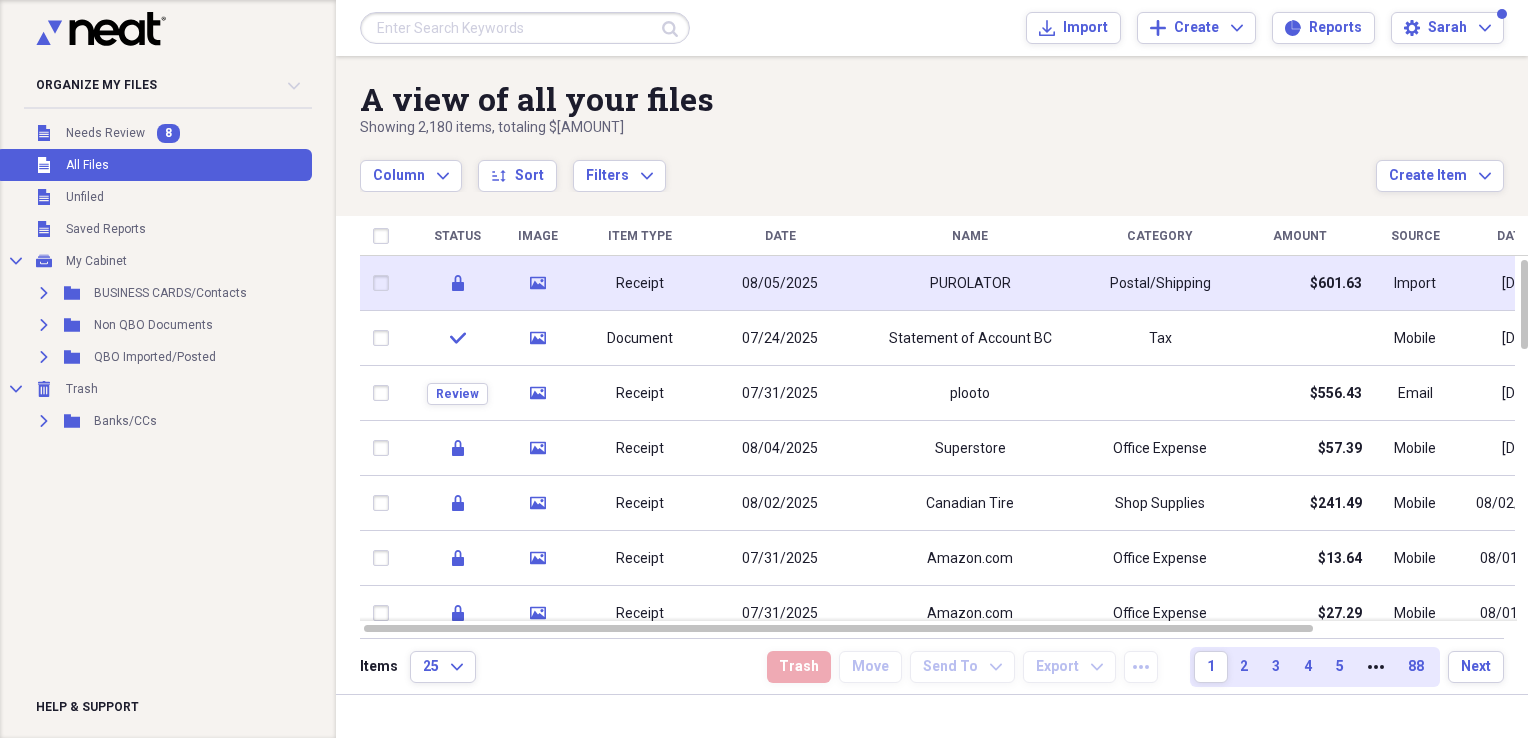 click on "08/05/2025" at bounding box center (780, 283) 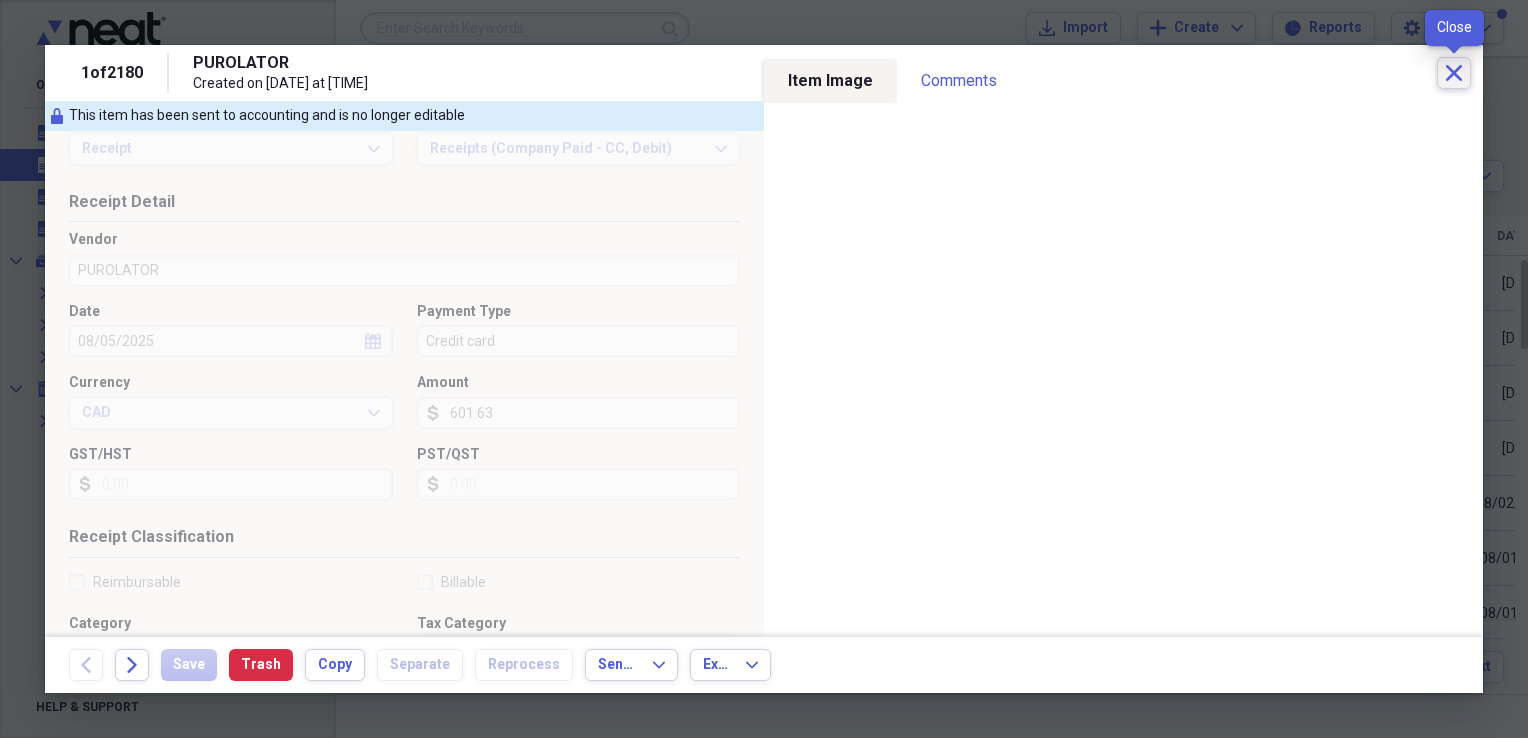 click on "Close" 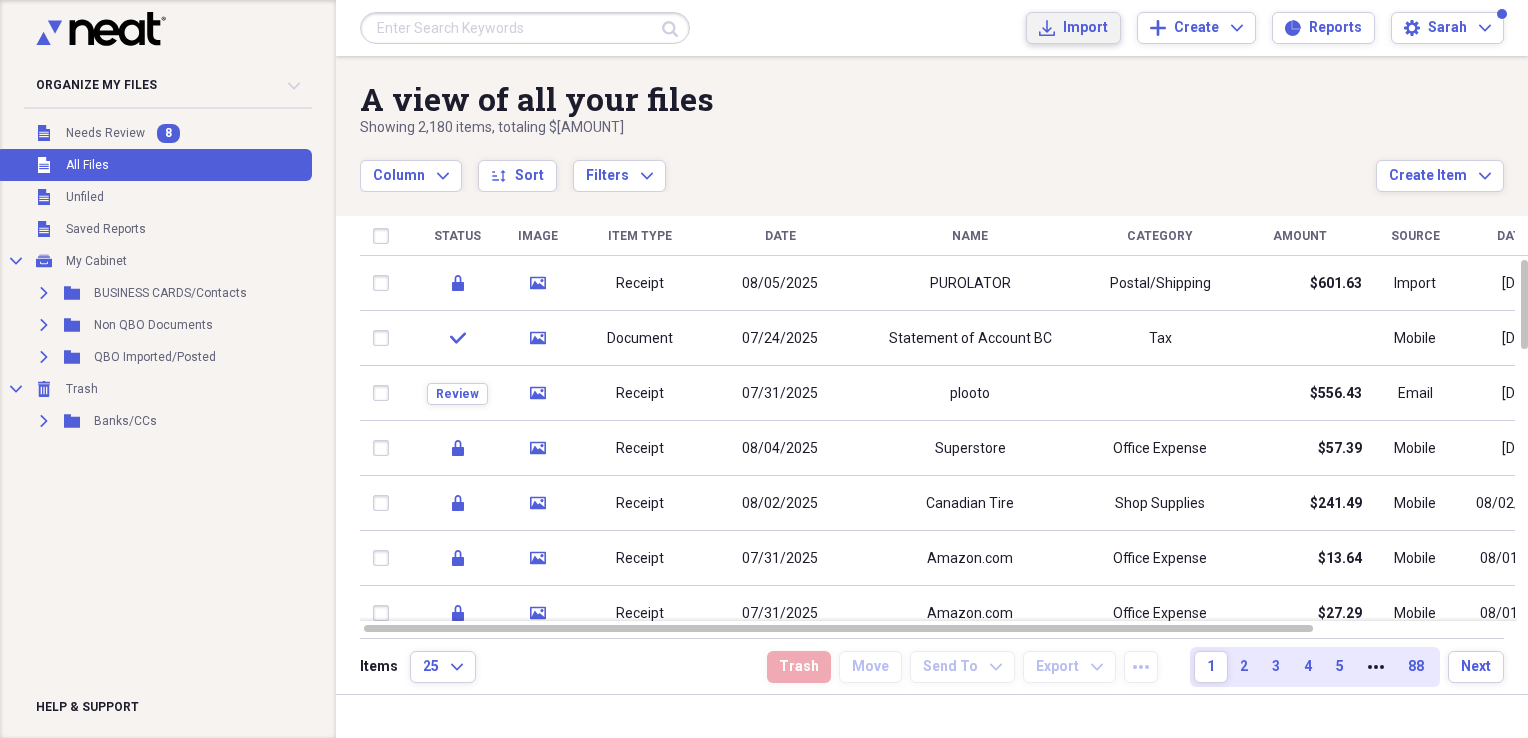 click on "Import" 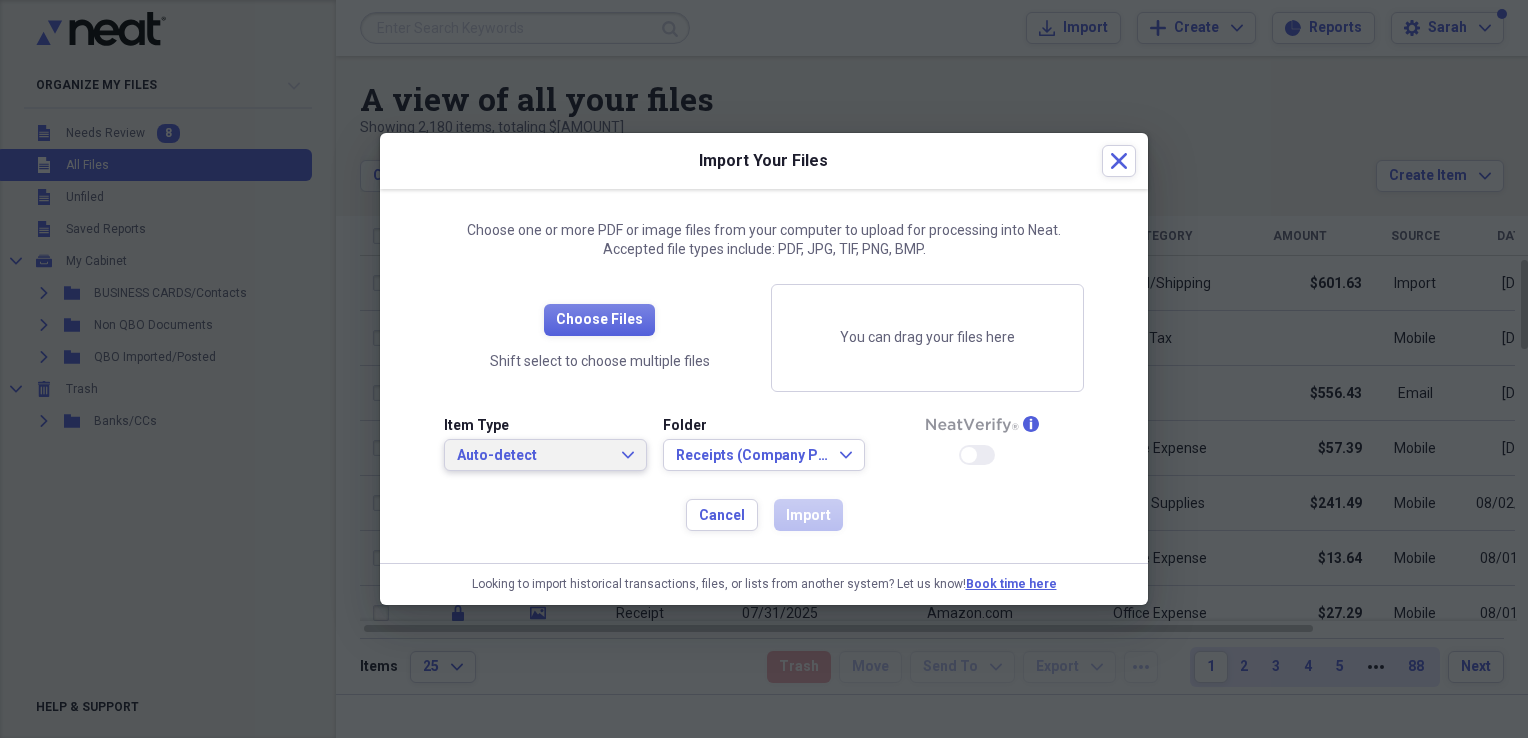 click on "Auto-detect" at bounding box center (533, 456) 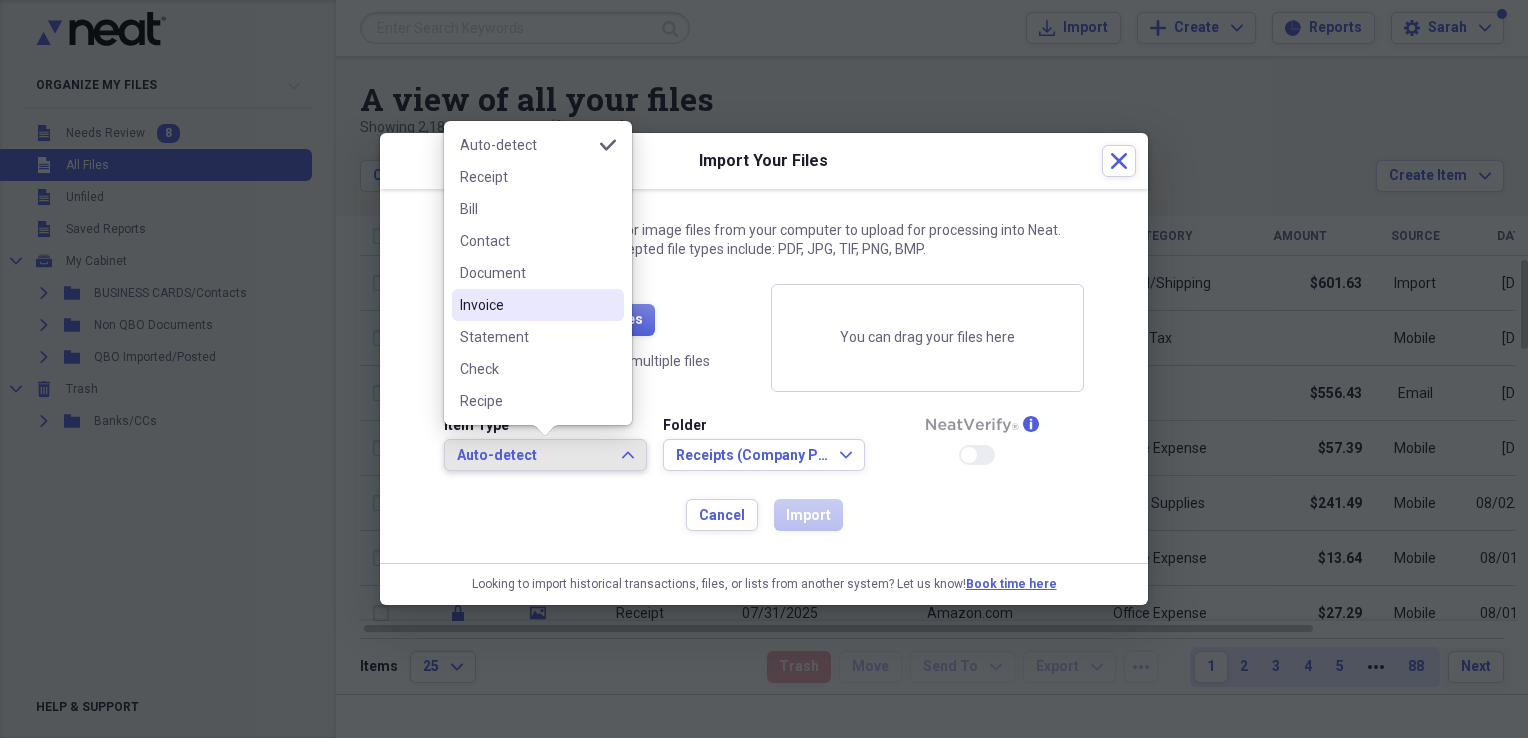 click on "Invoice" at bounding box center (526, 305) 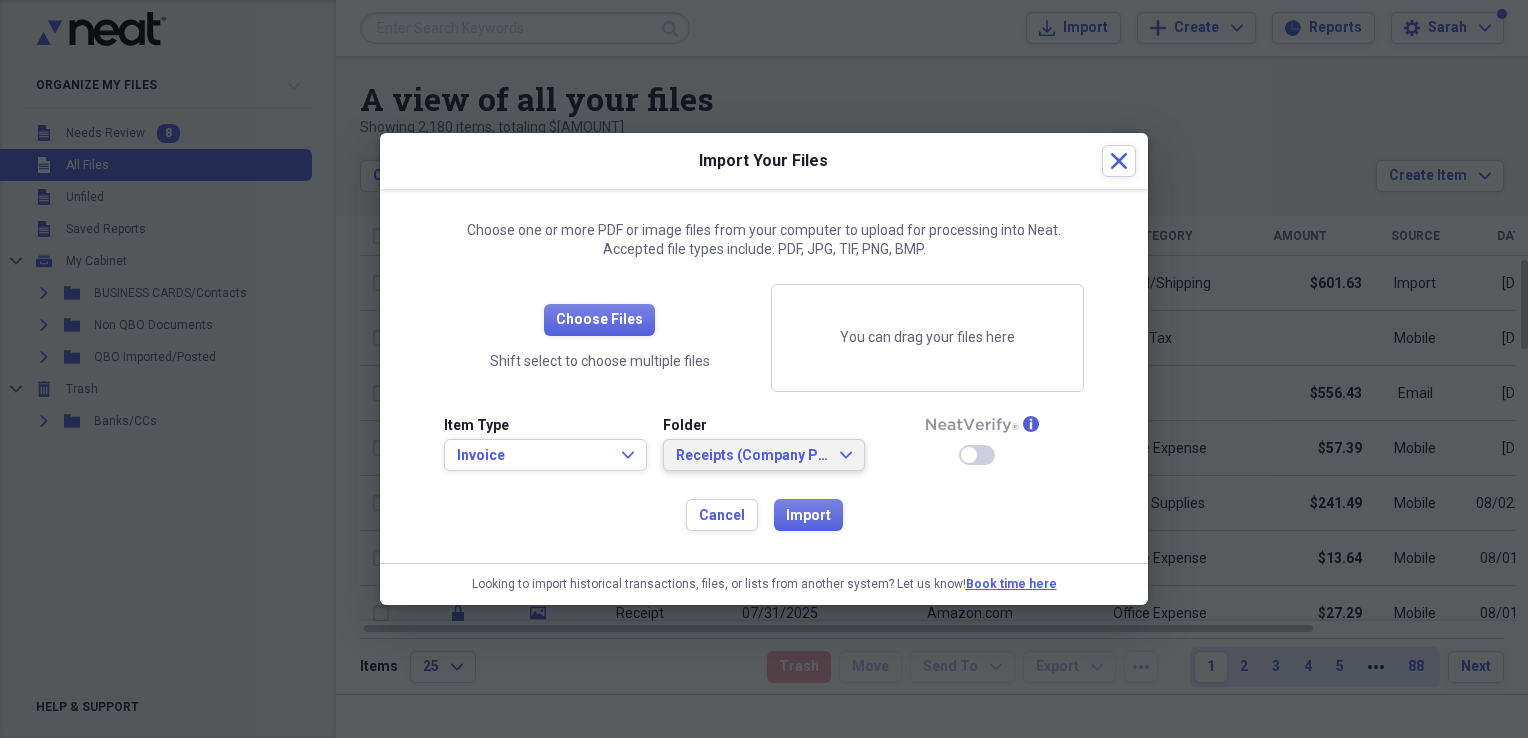 click on "Receipts (Company Paid - CC, Debit)" at bounding box center [752, 456] 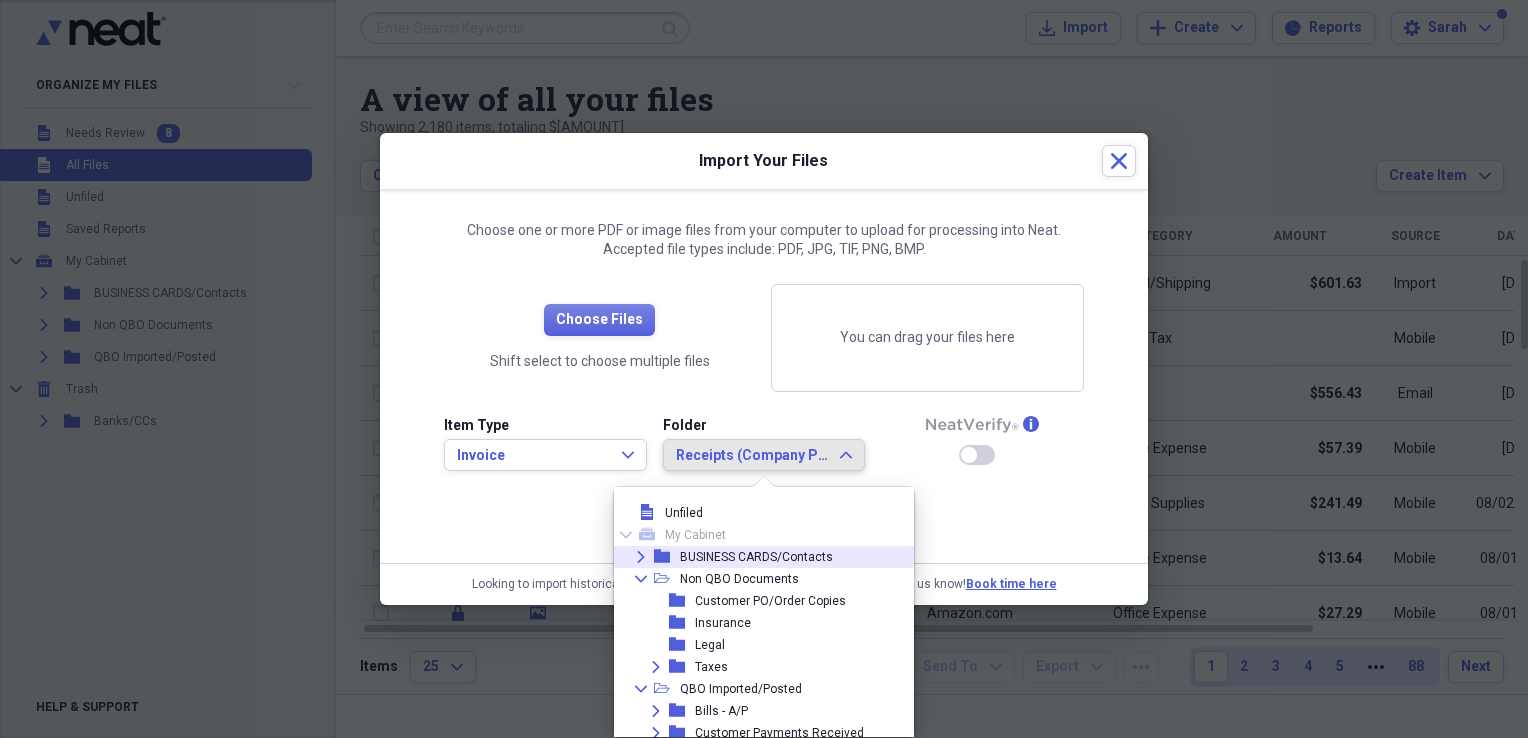 scroll, scrollTop: 72, scrollLeft: 0, axis: vertical 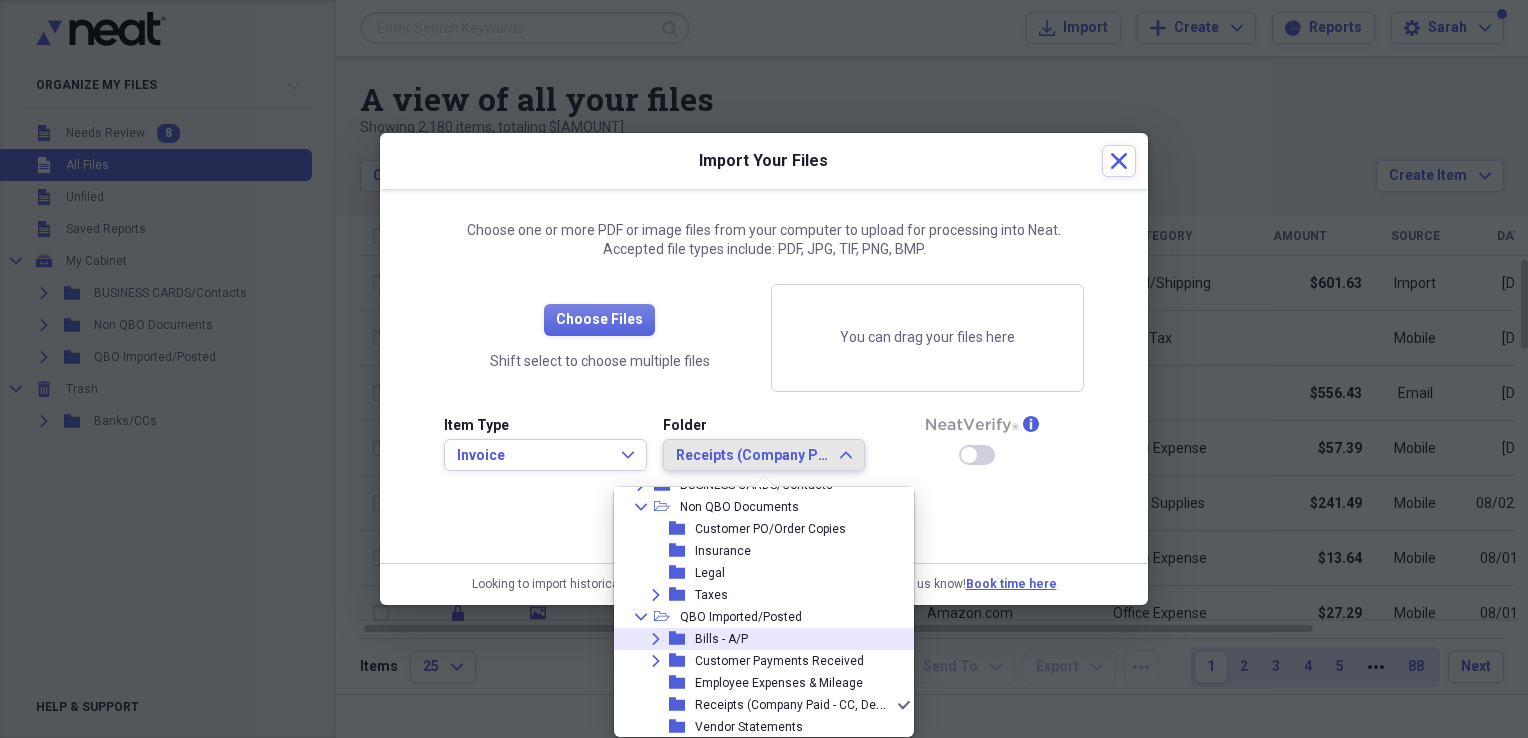 click 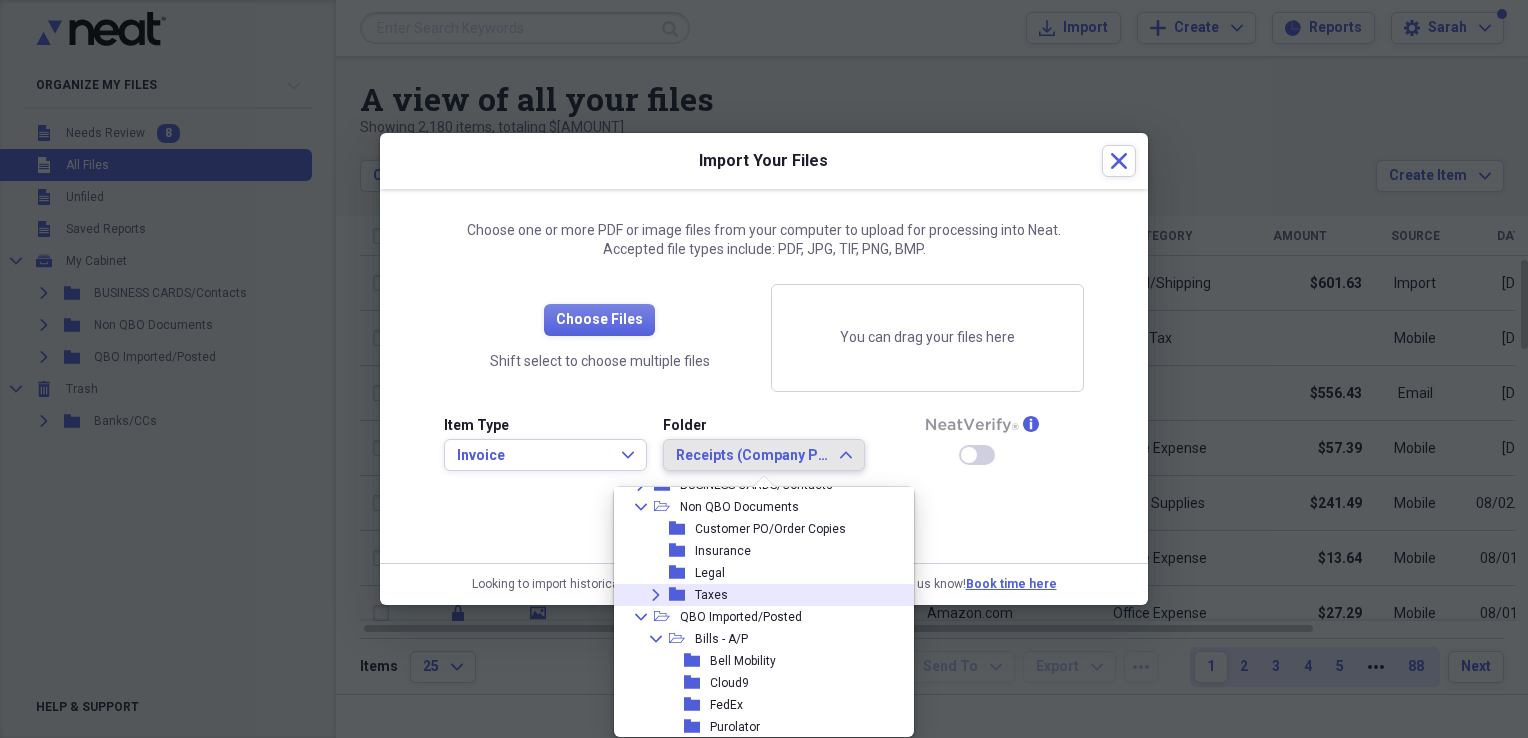 scroll, scrollTop: 204, scrollLeft: 0, axis: vertical 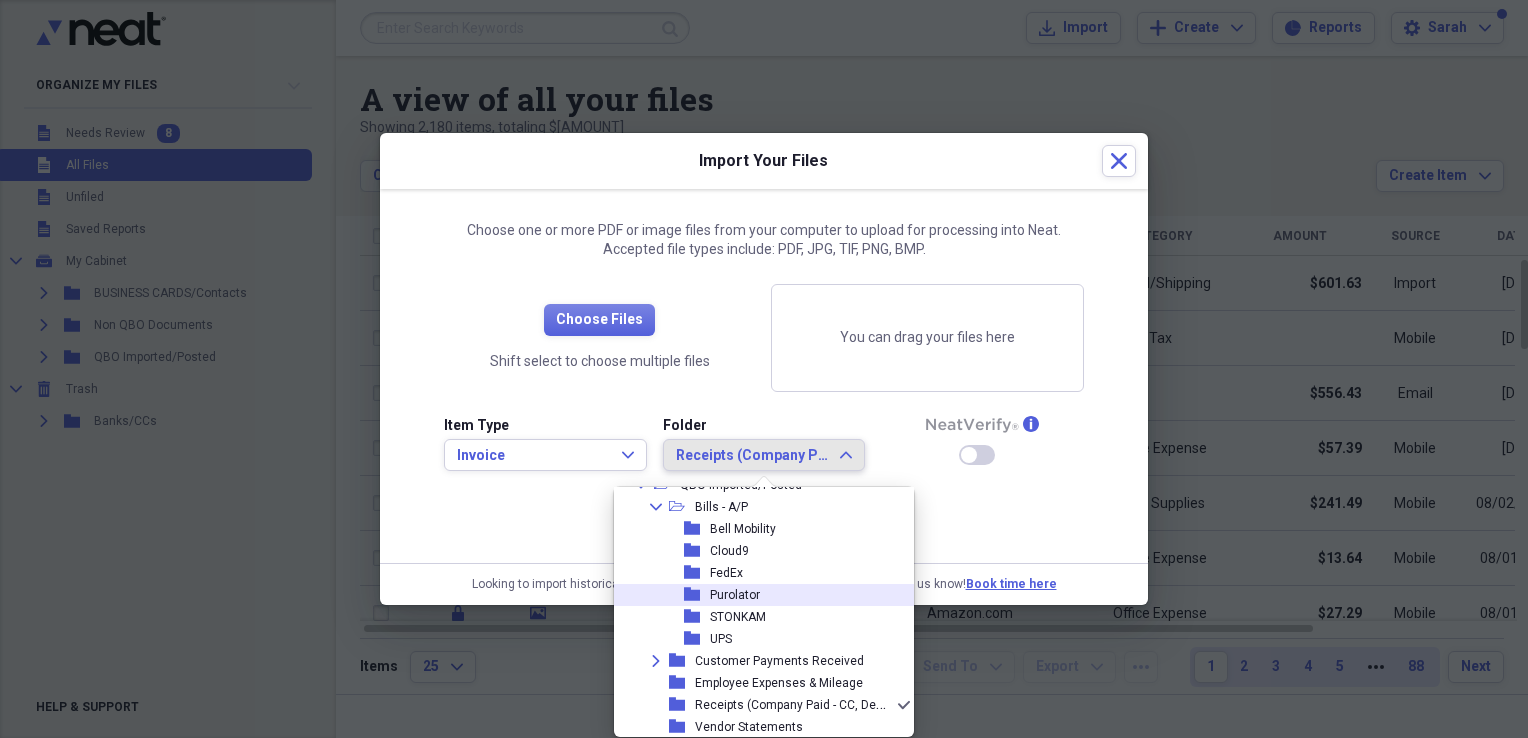 click 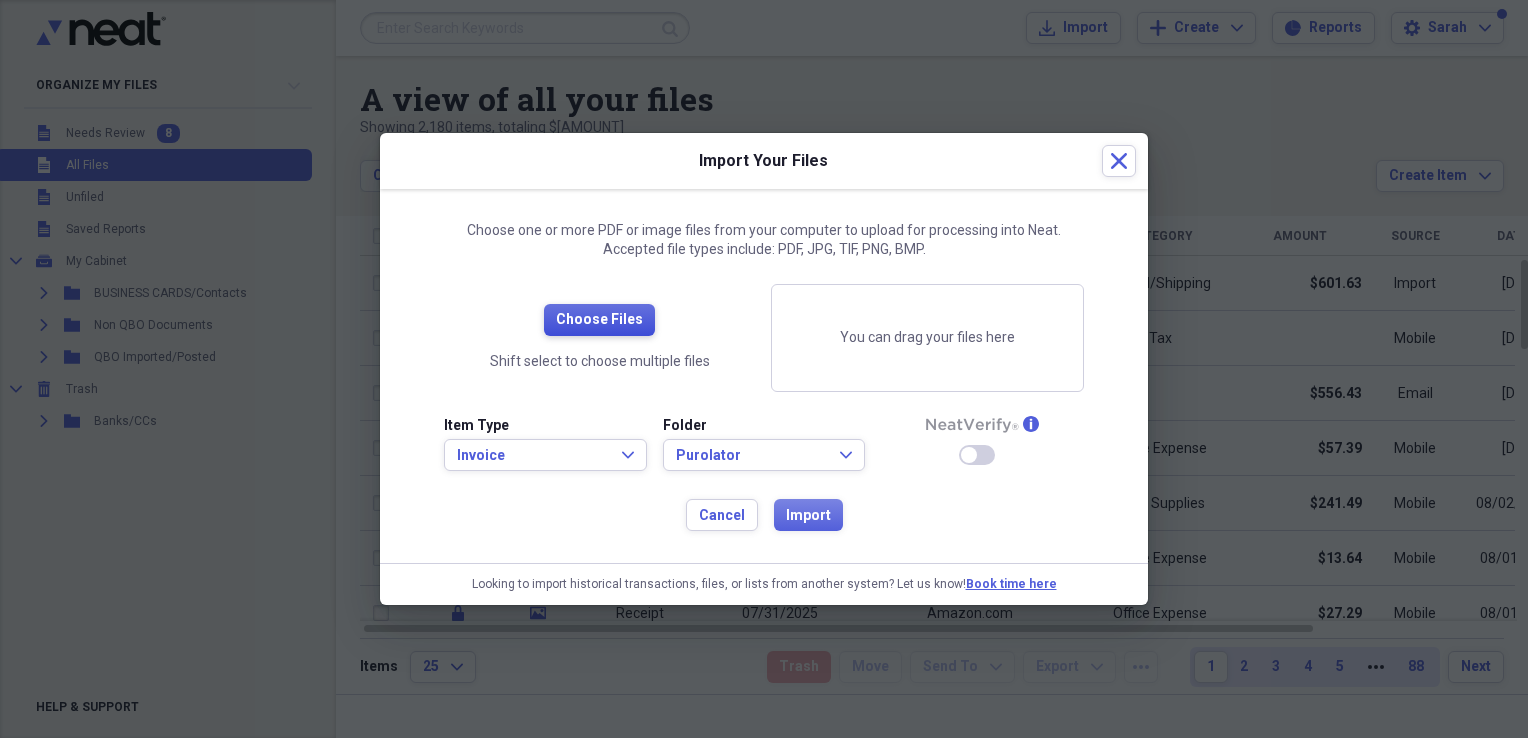 click on "Choose Files" at bounding box center [599, 320] 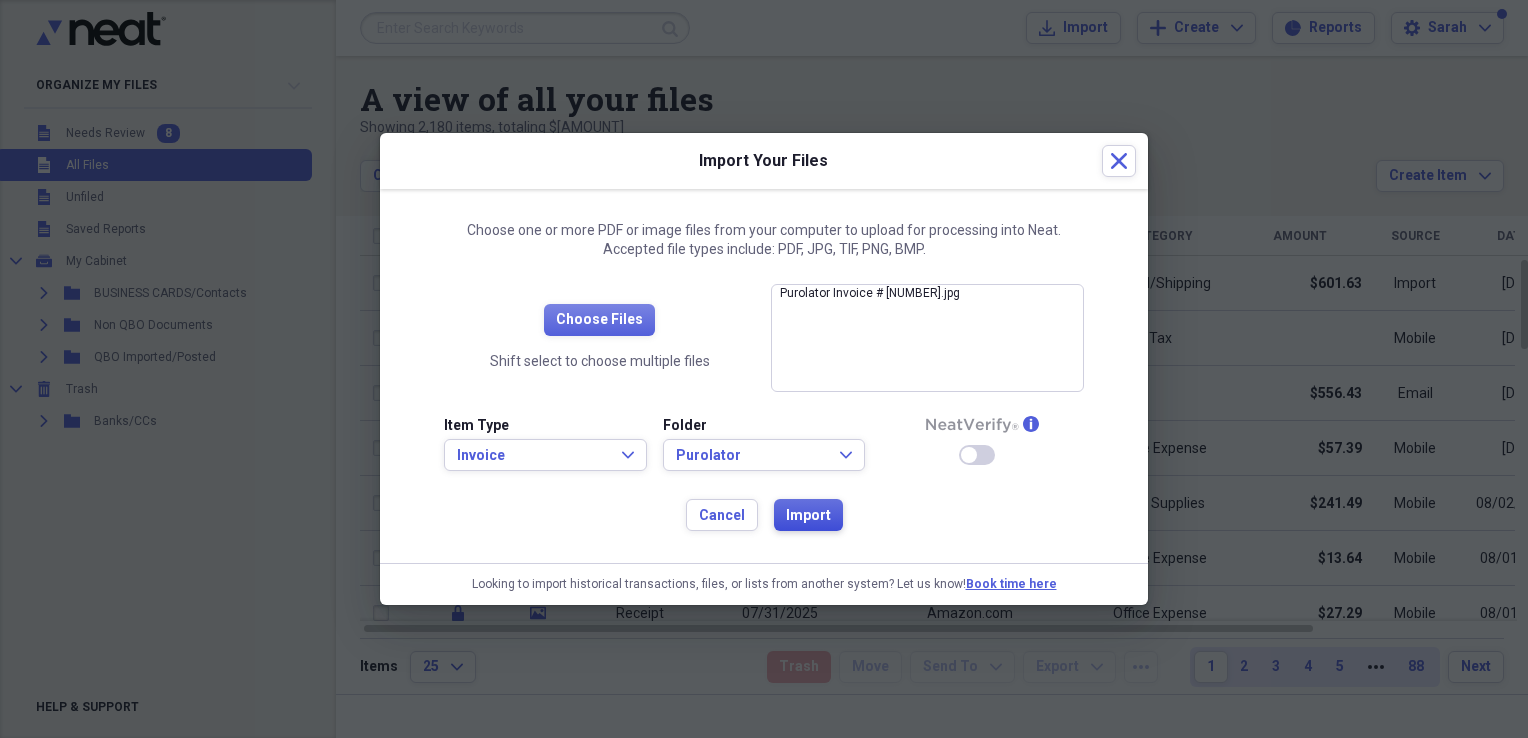click on "Import" at bounding box center [808, 516] 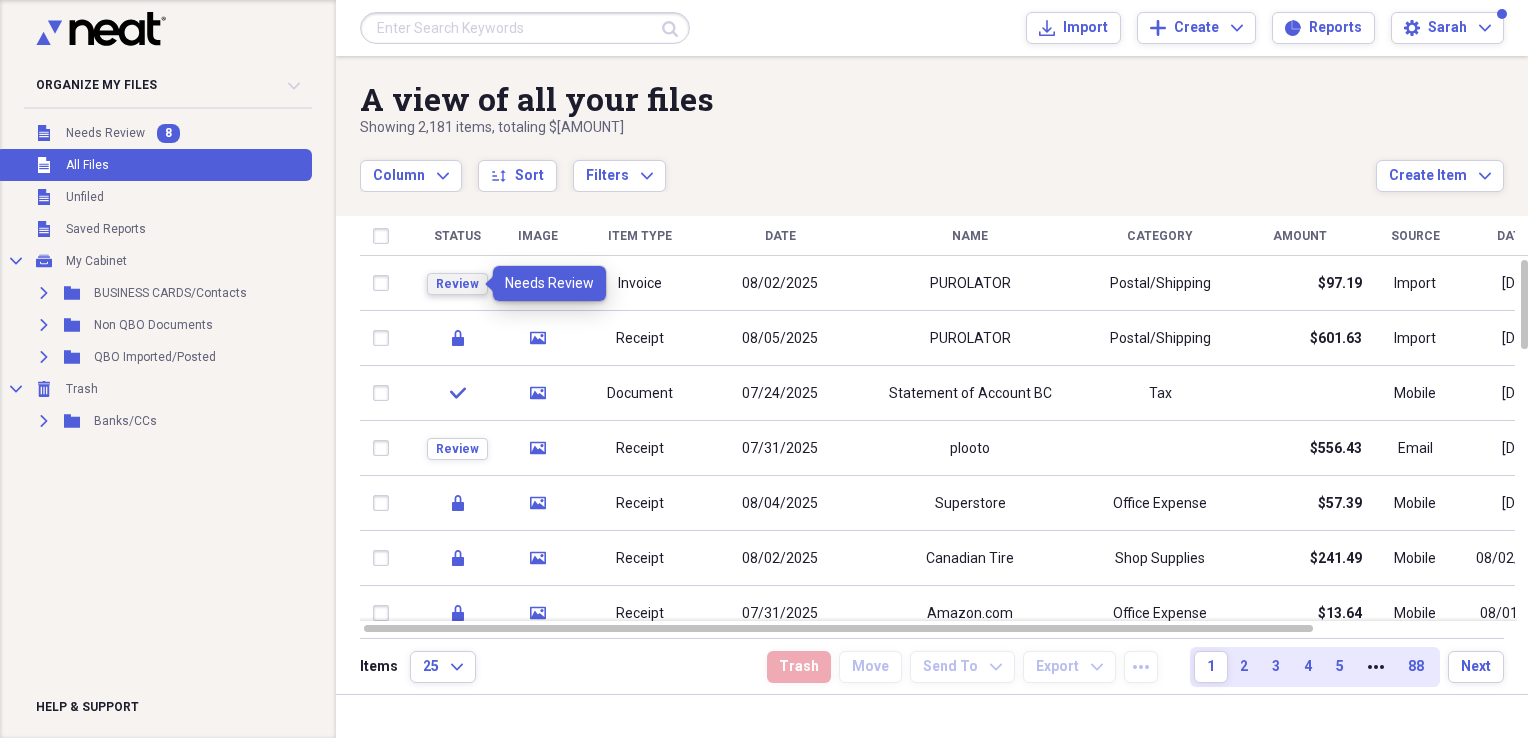 click on "Review" at bounding box center (457, 284) 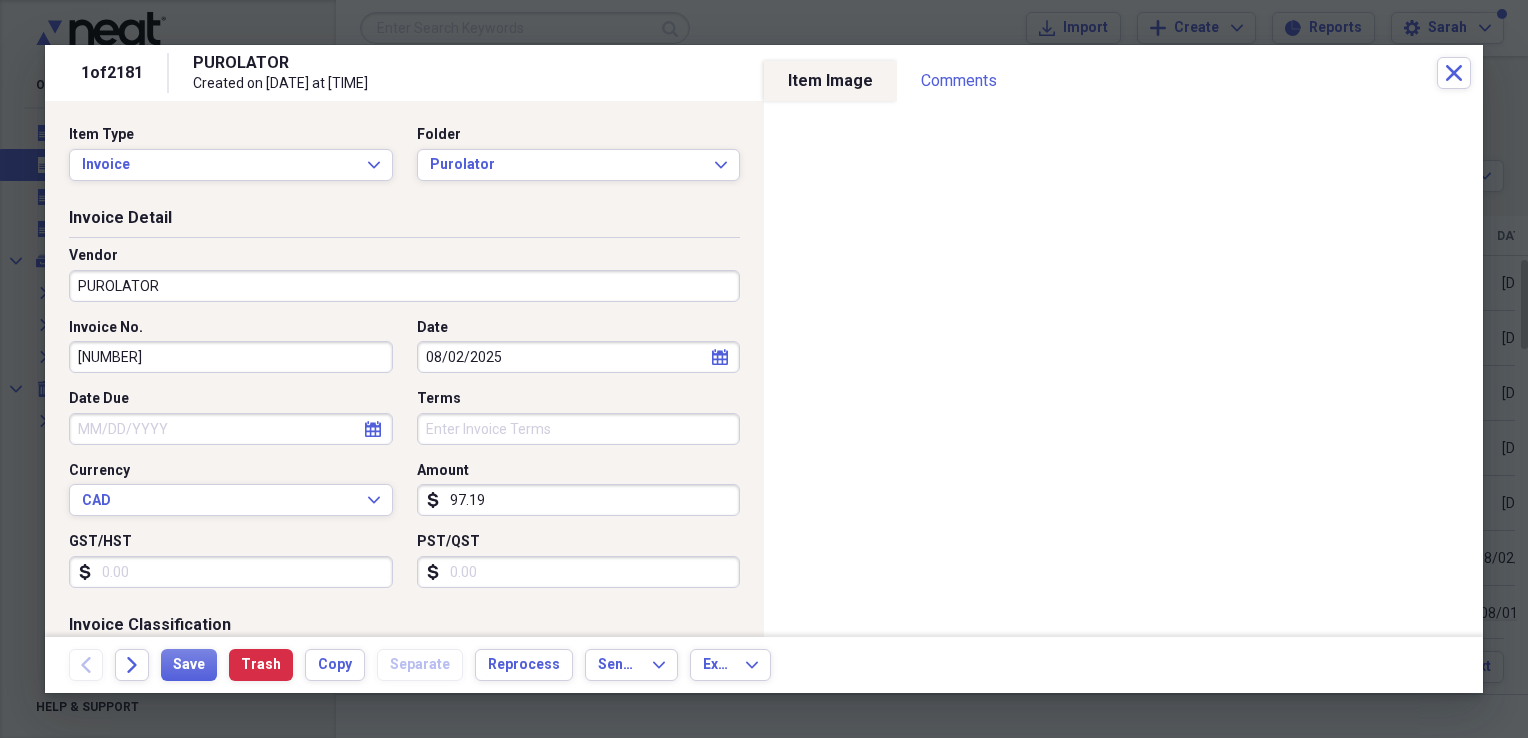 click on "Date Due" at bounding box center (231, 429) 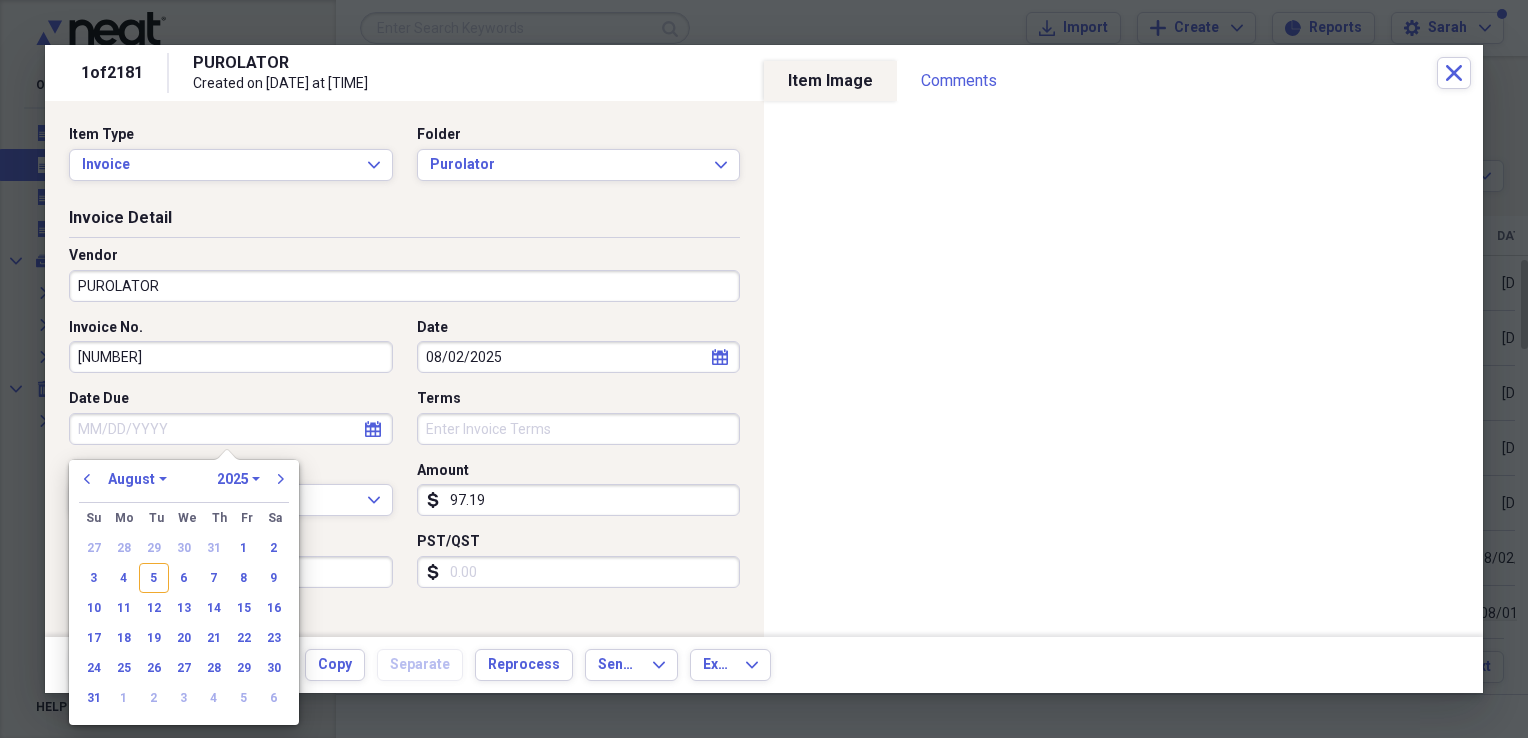 click 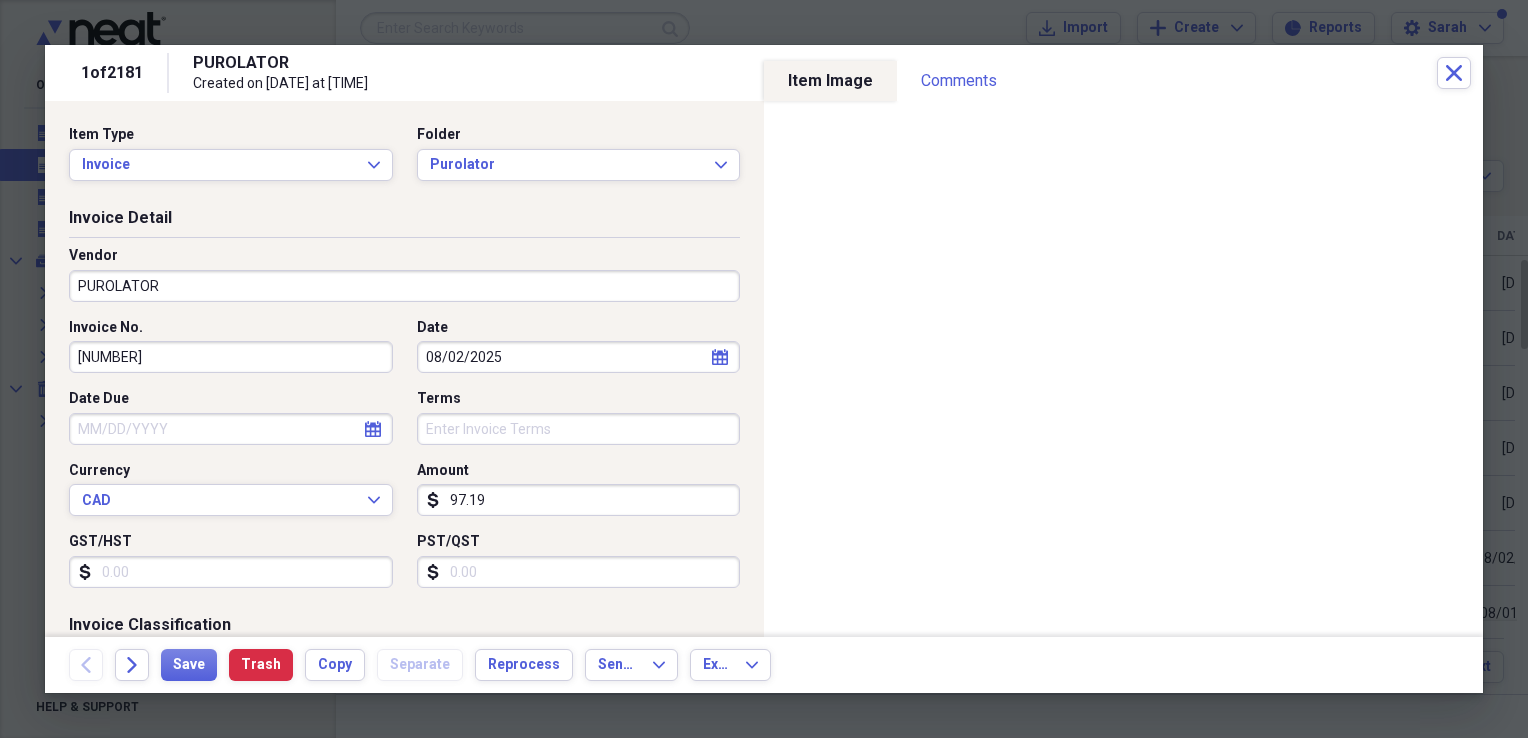click 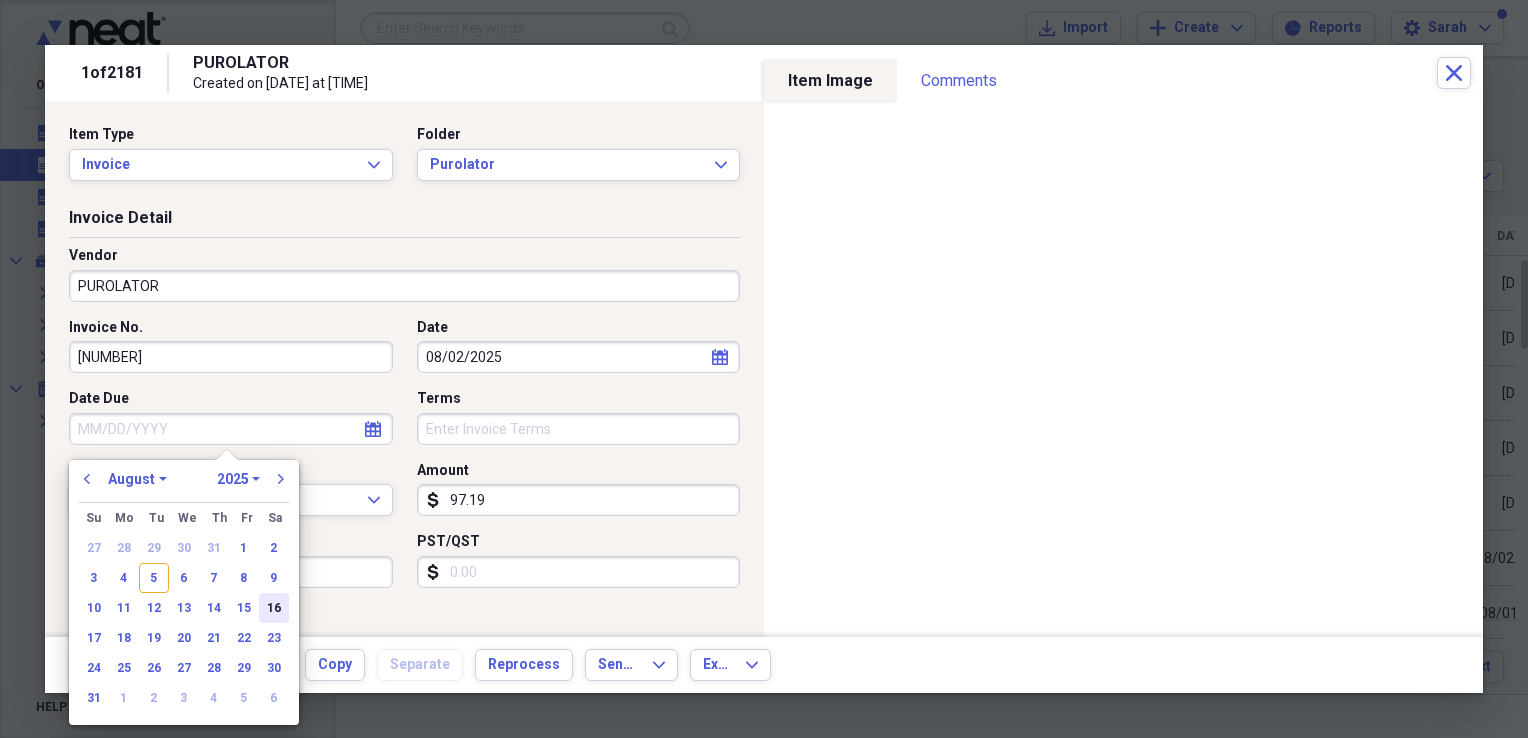 click on "16" at bounding box center [274, 608] 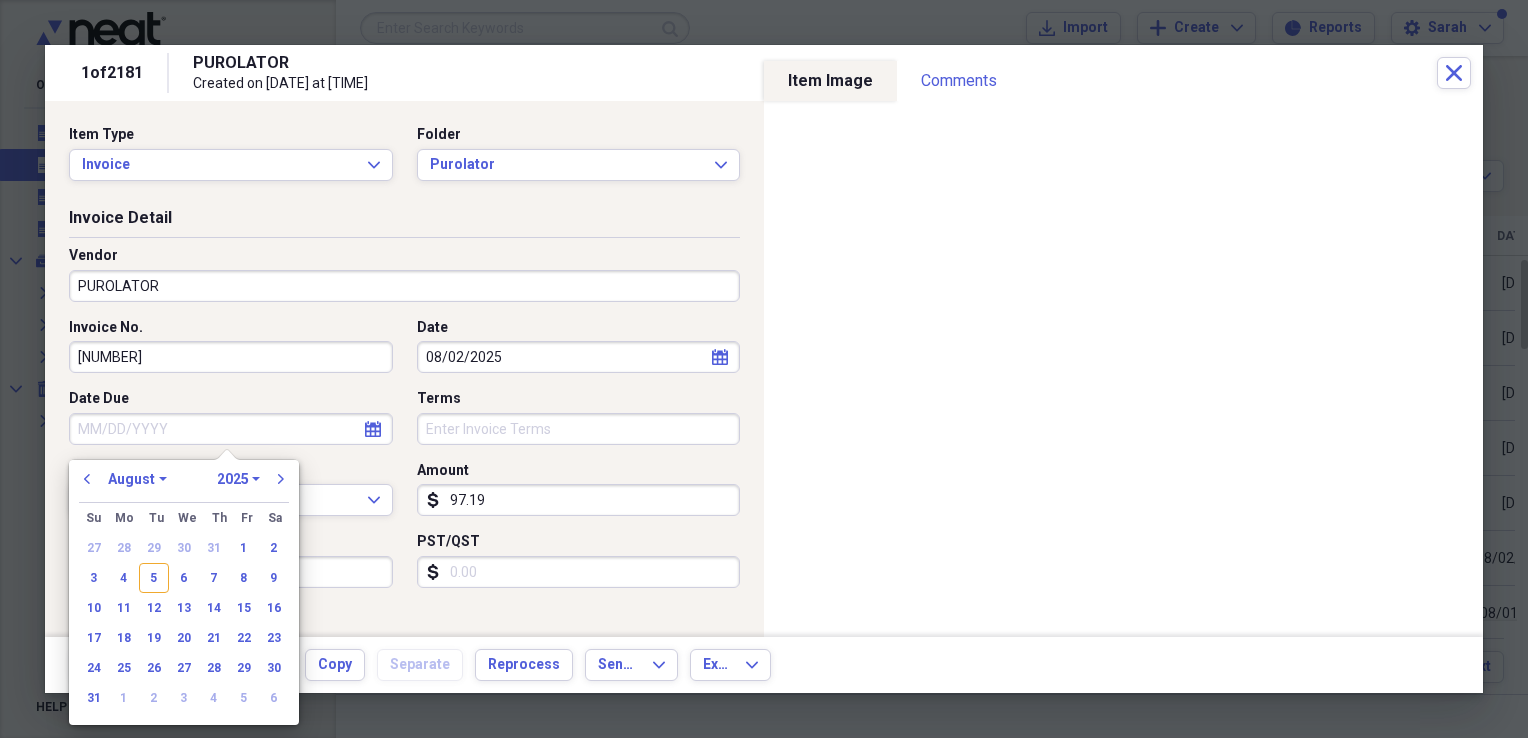type on "08/16/2025" 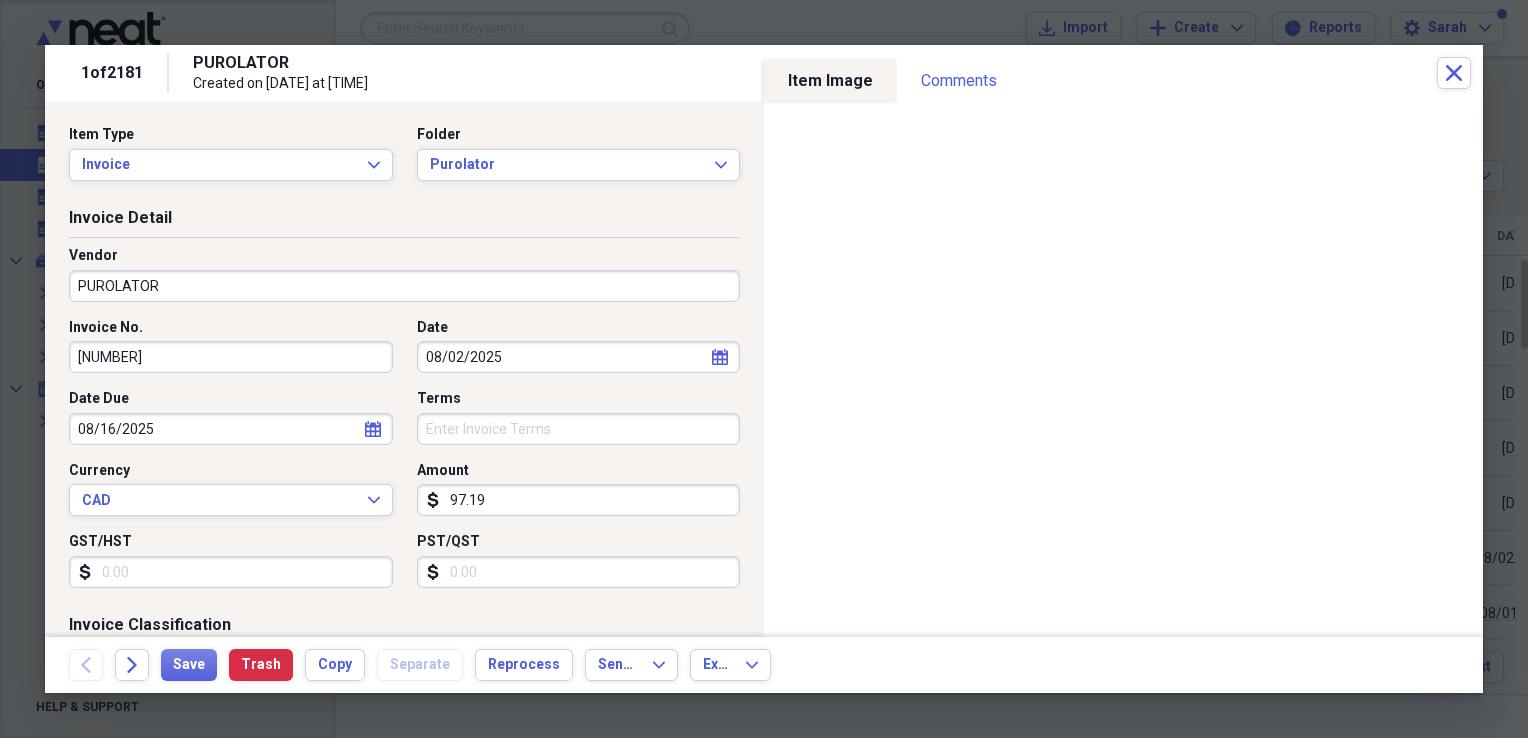 click on "GST/HST" at bounding box center (231, 572) 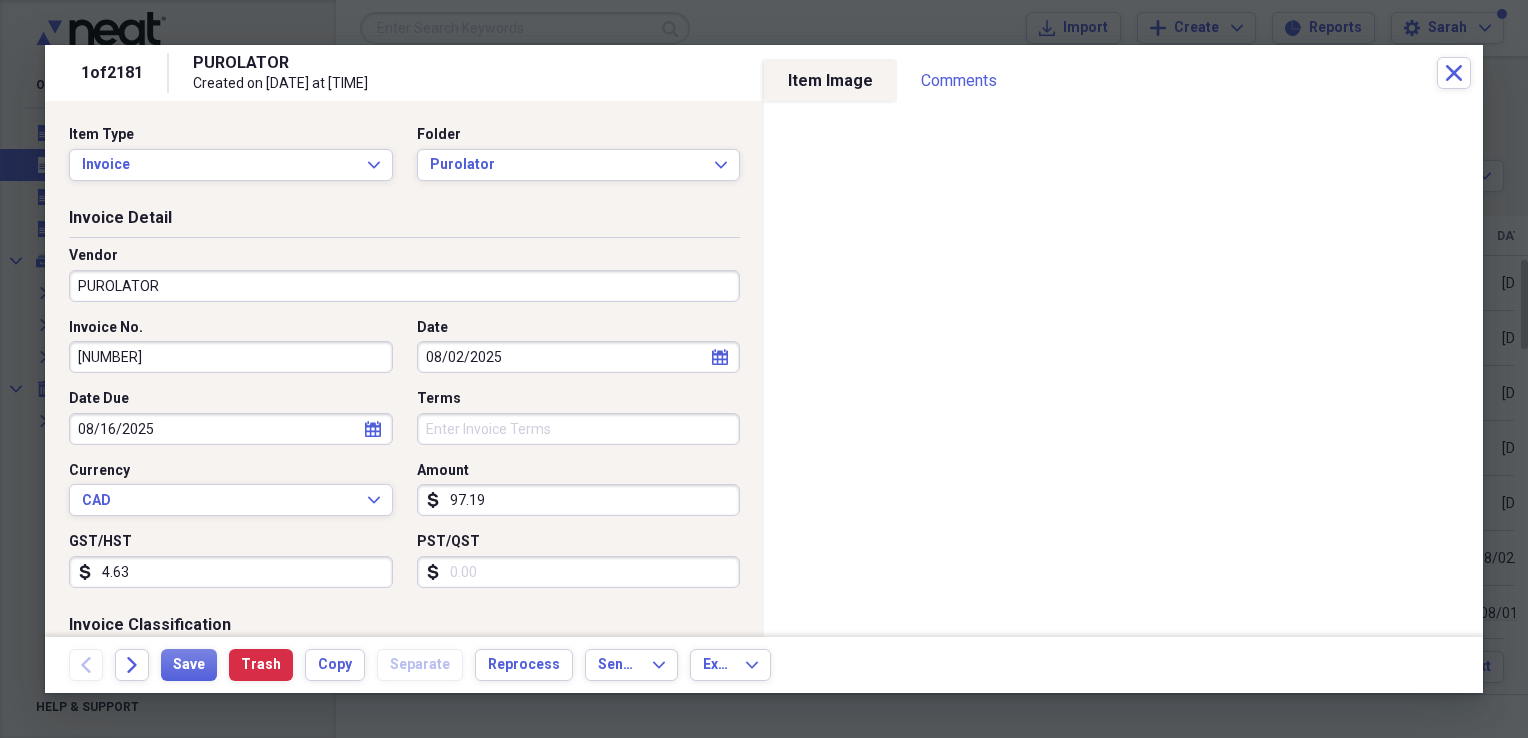 scroll, scrollTop: 300, scrollLeft: 0, axis: vertical 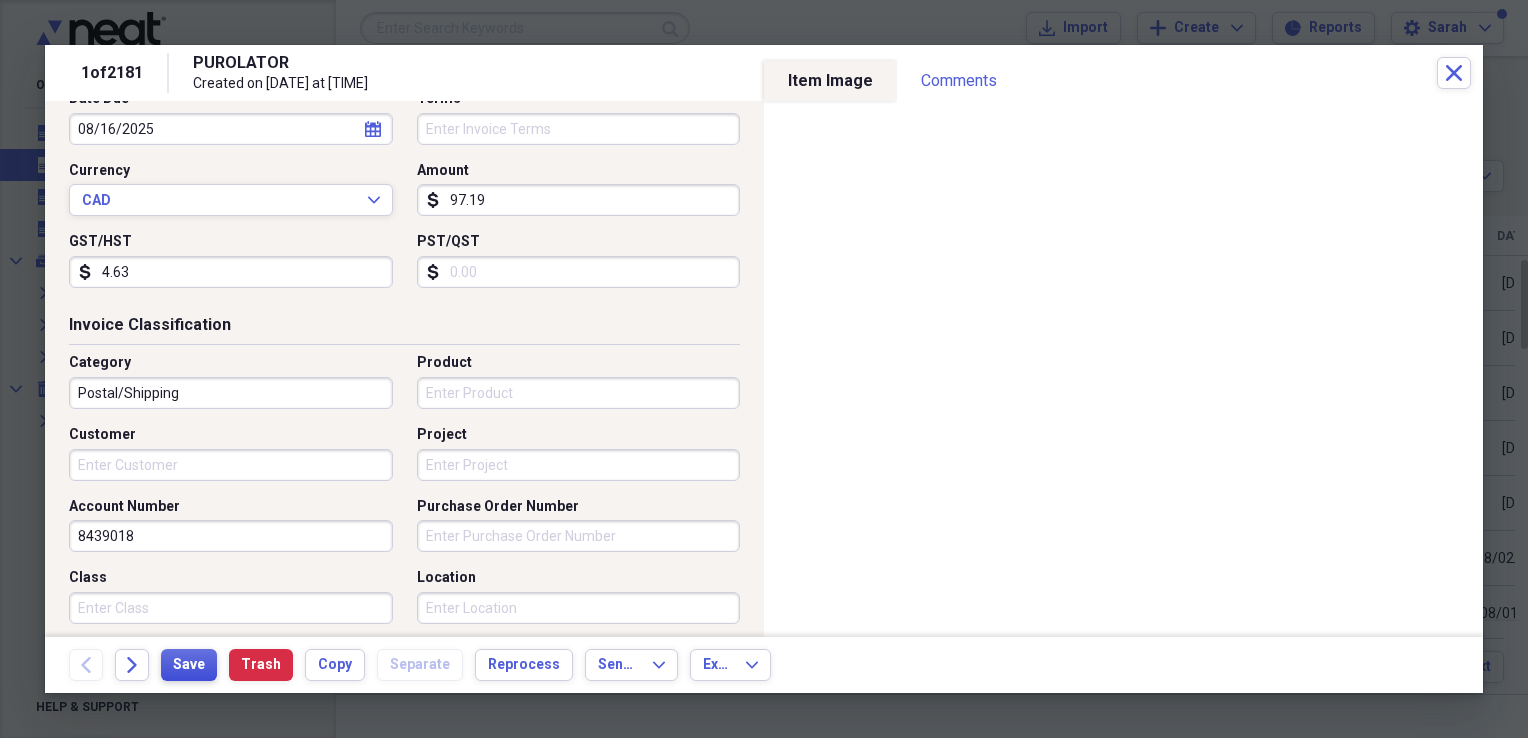 type on "4.63" 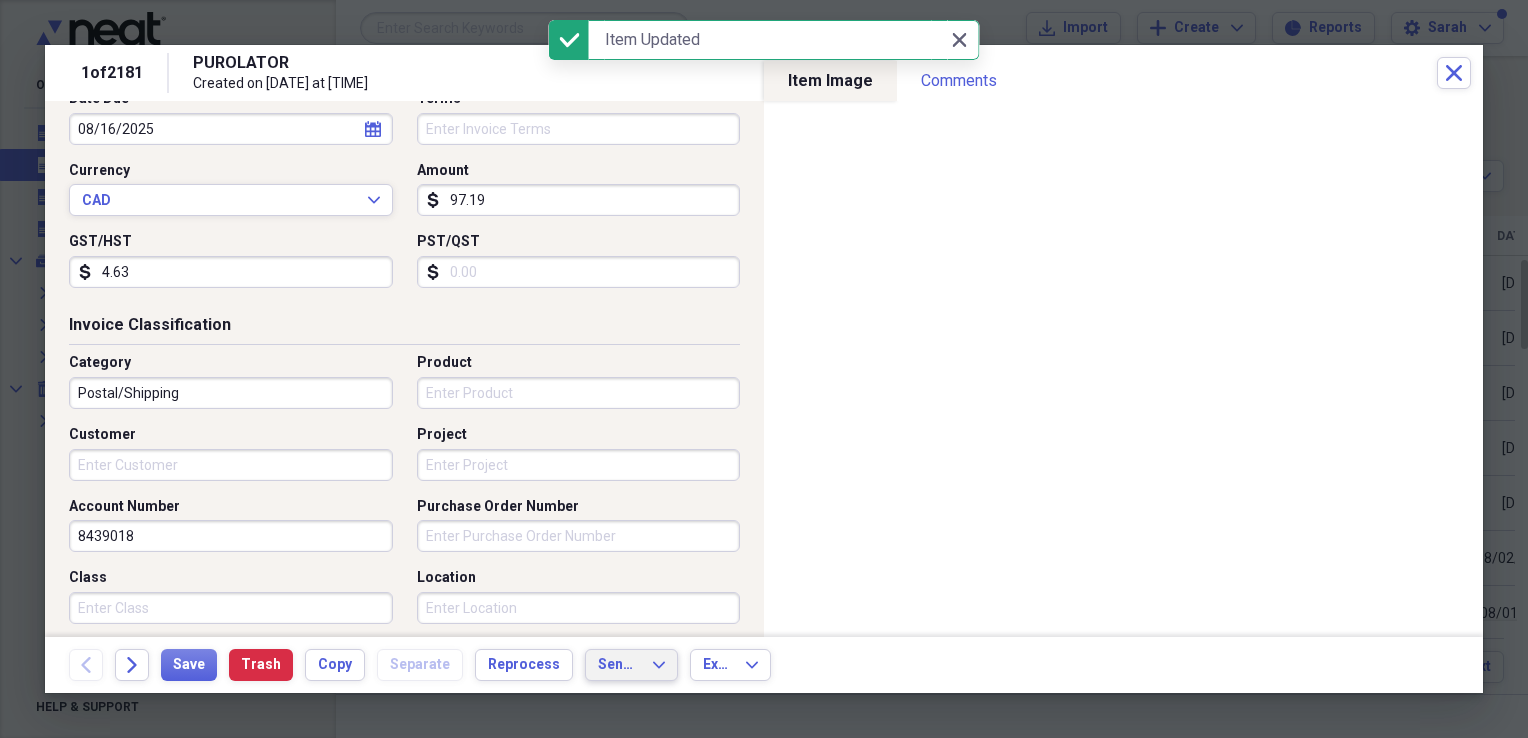 click on "Send To Expand" at bounding box center (631, 665) 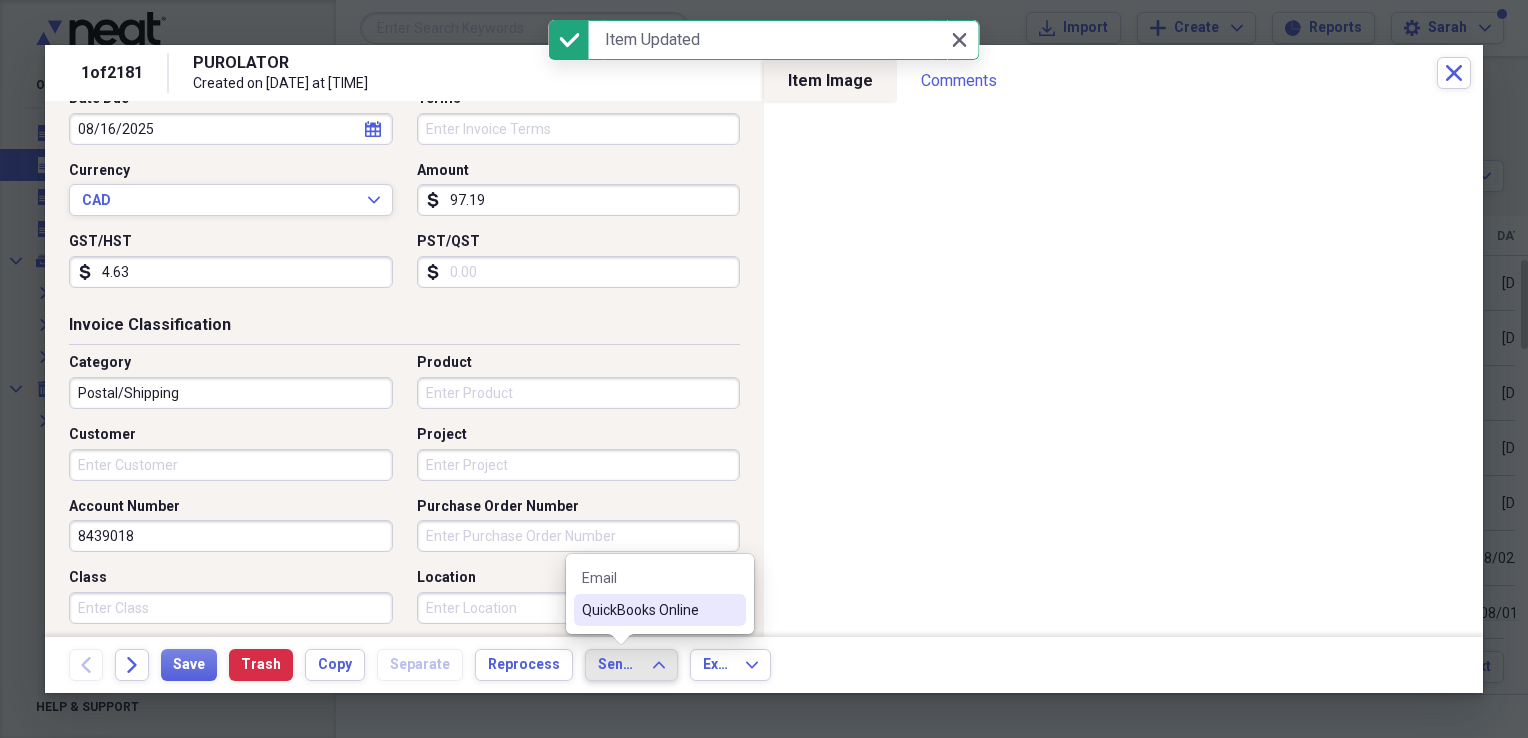 click on "QuickBooks Online" at bounding box center (648, 610) 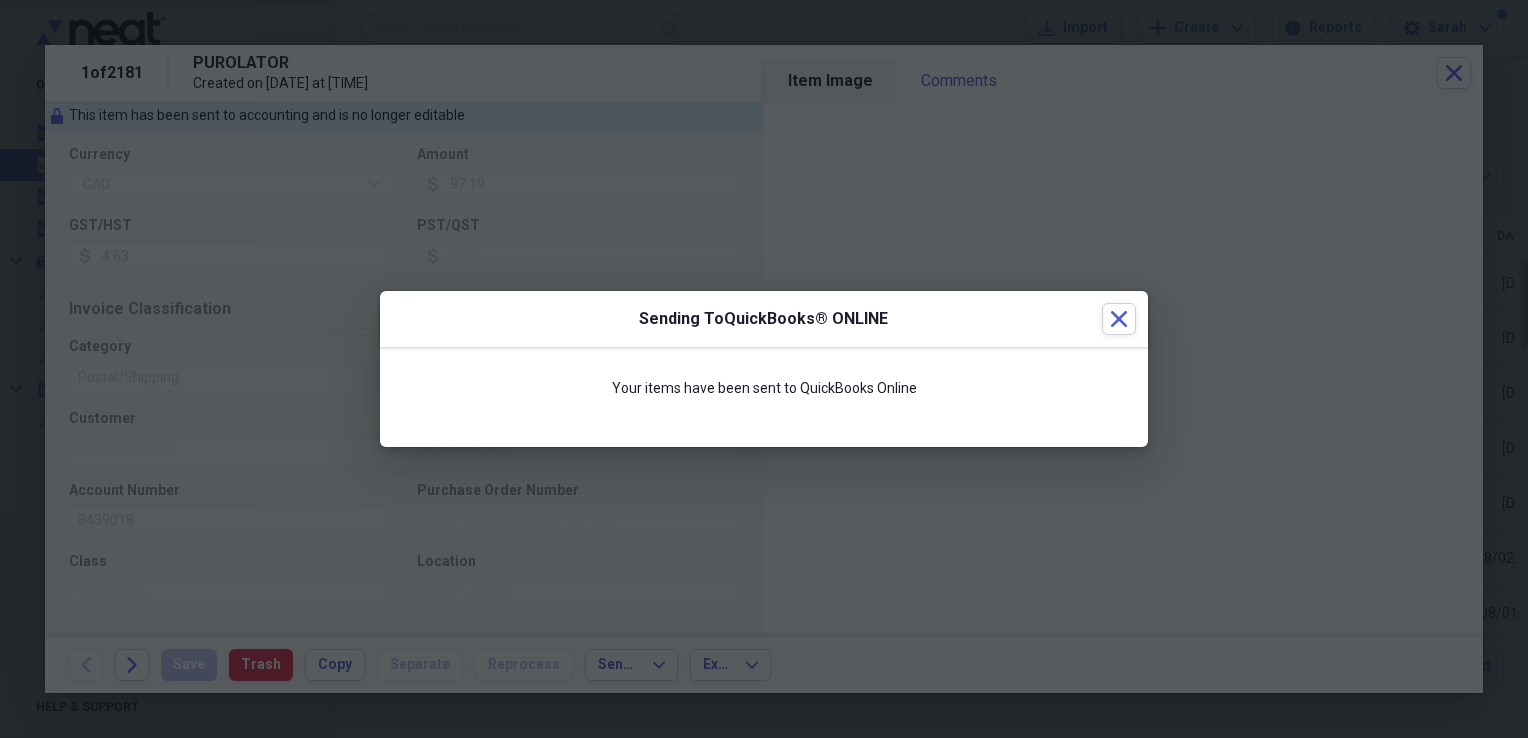 scroll, scrollTop: 284, scrollLeft: 0, axis: vertical 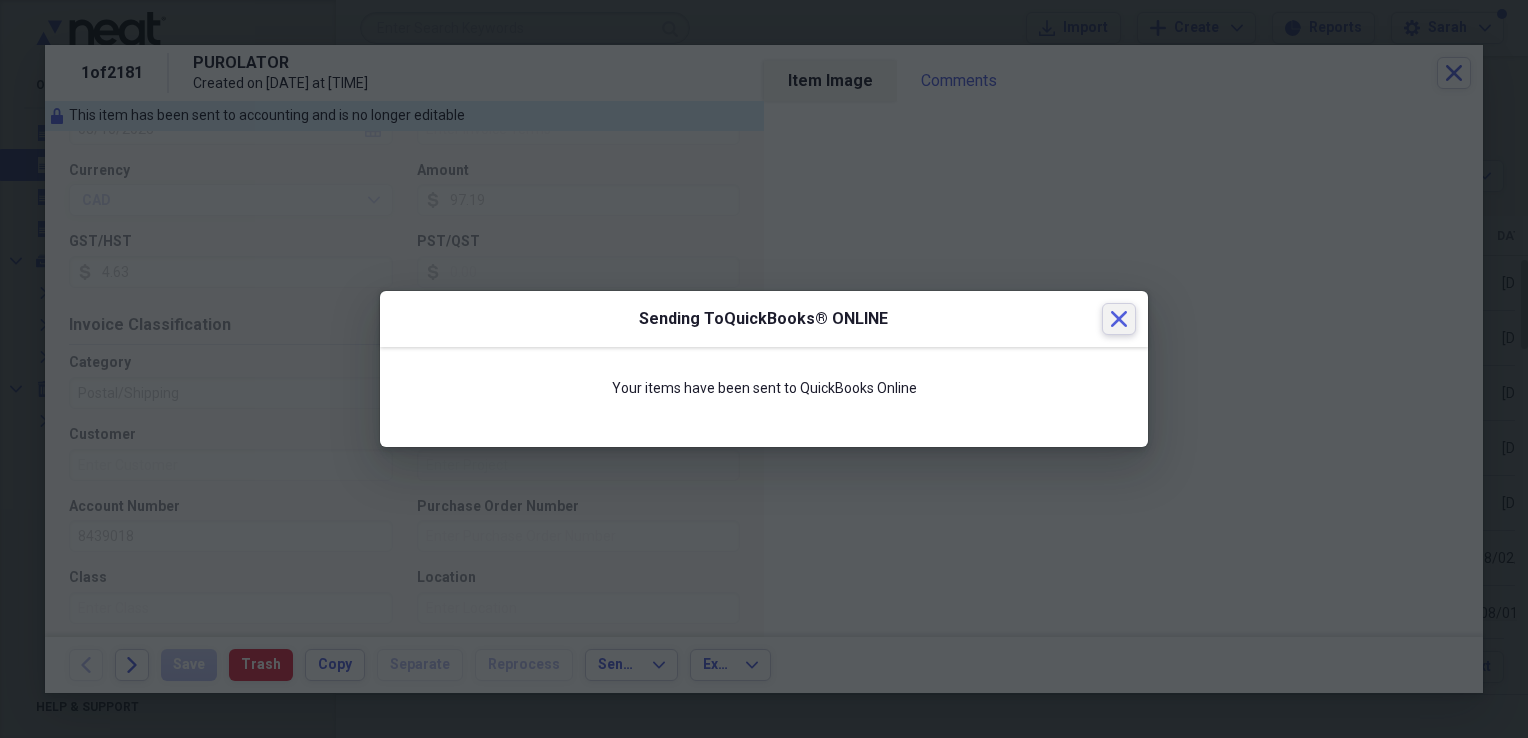 drag, startPoint x: 1116, startPoint y: 314, endPoint x: 1123, endPoint y: 297, distance: 18.384777 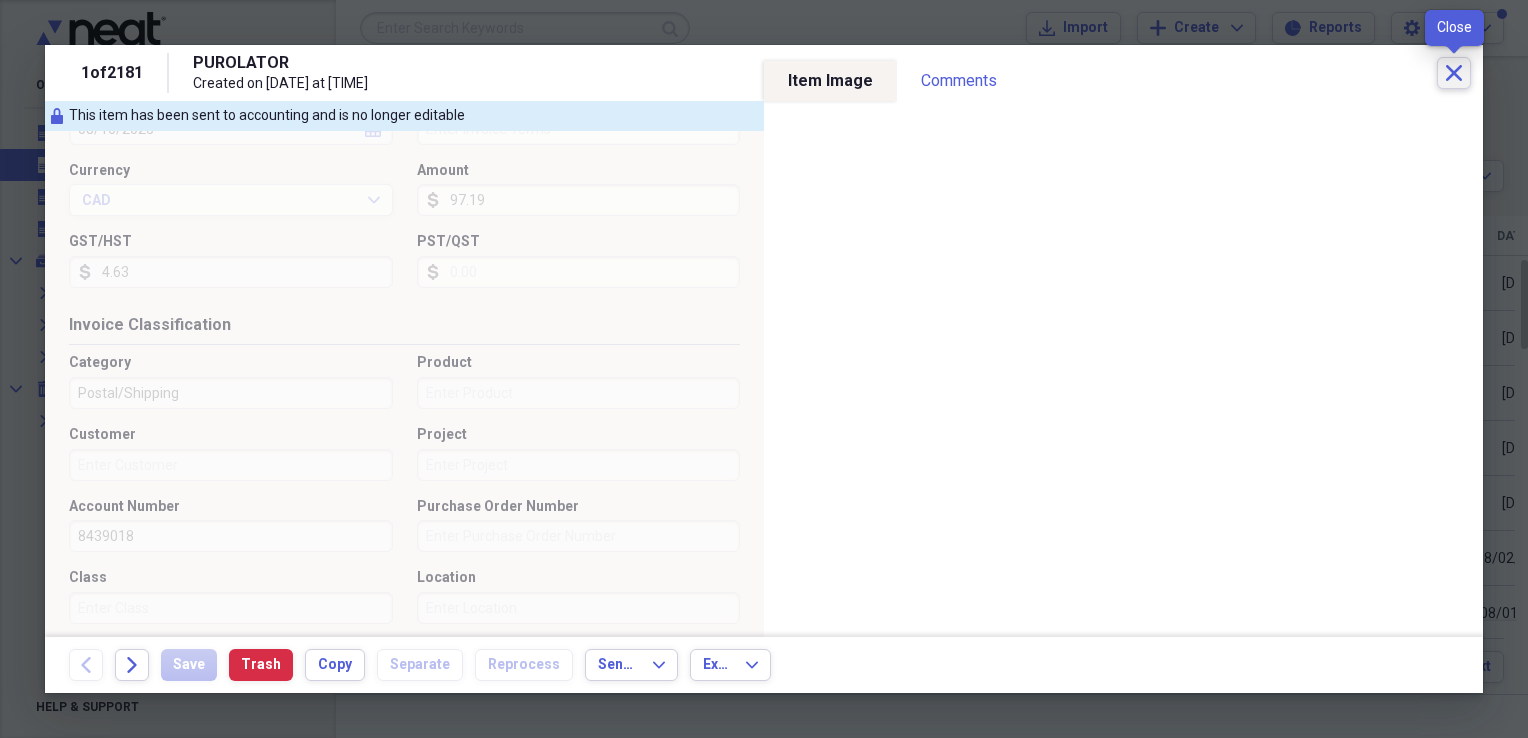 click 